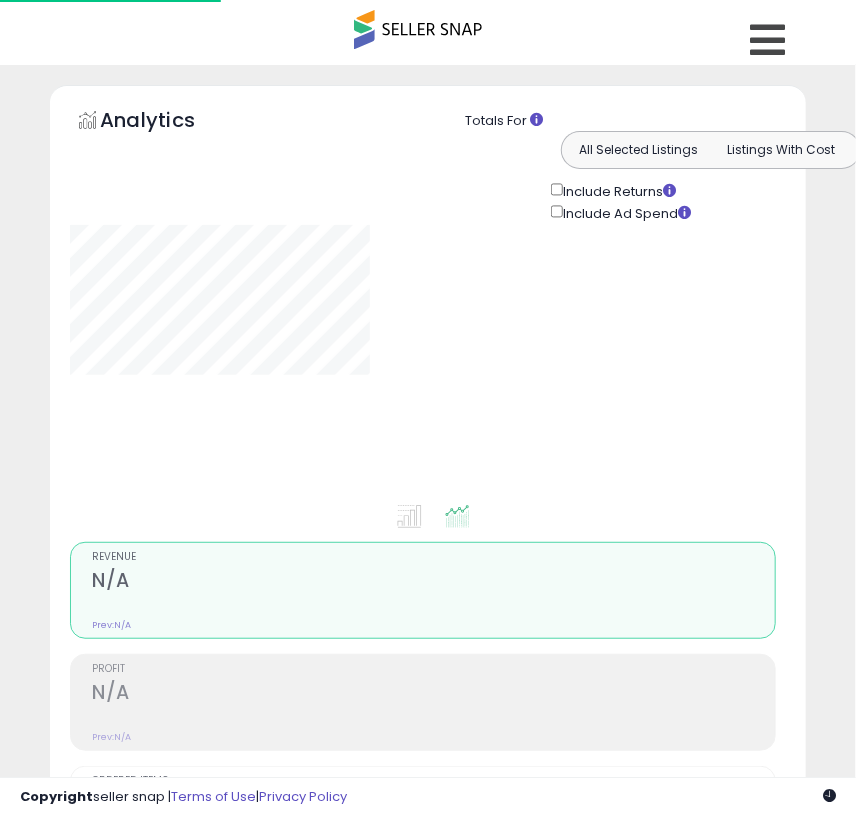 scroll, scrollTop: 1791, scrollLeft: 0, axis: vertical 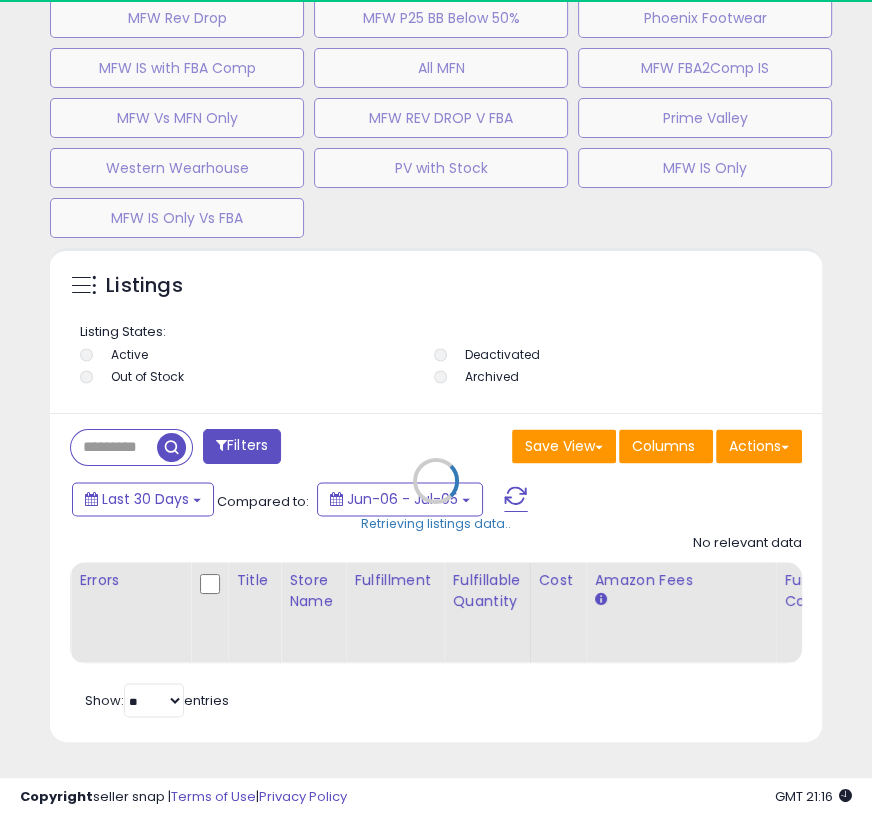 click on "Retrieving listings data.." at bounding box center (436, 495) 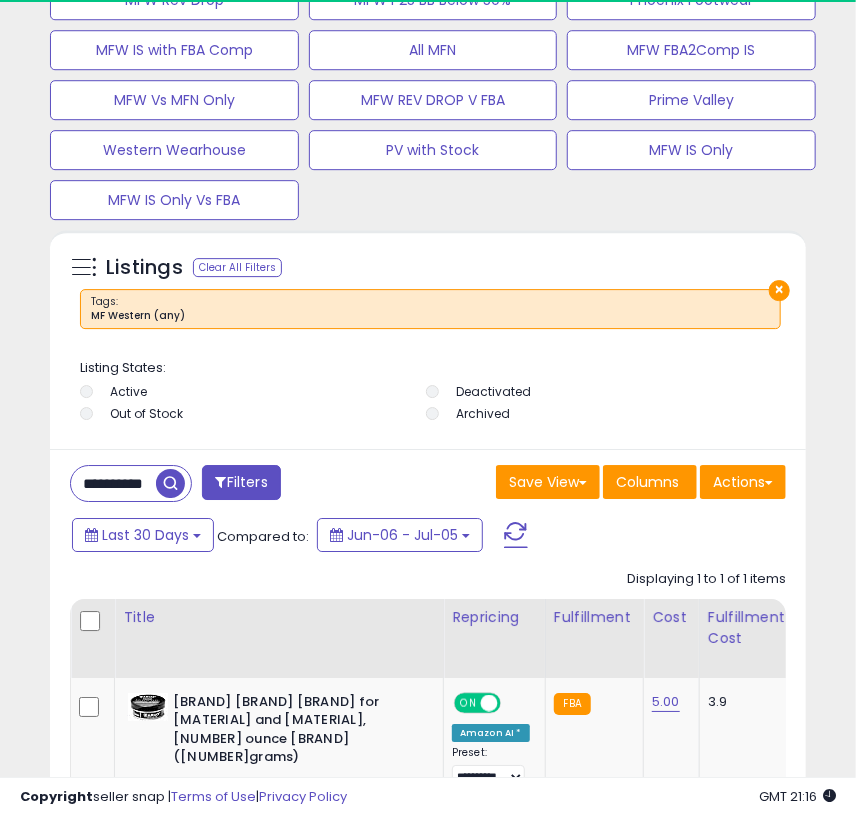 click on "**********" at bounding box center (113, 483) 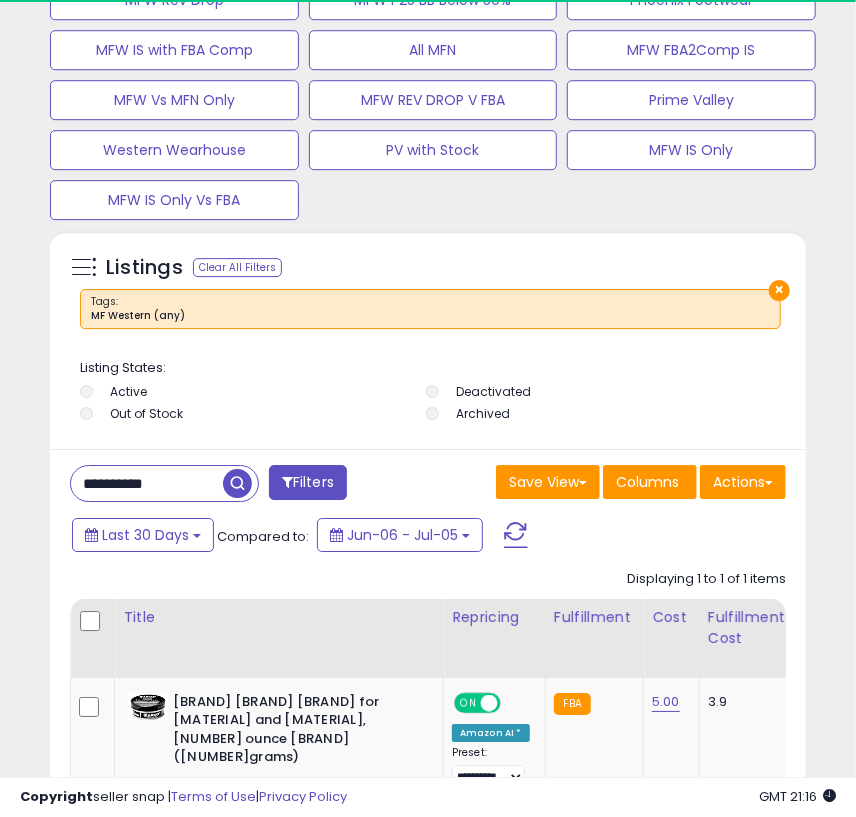 click on "**********" at bounding box center (147, 483) 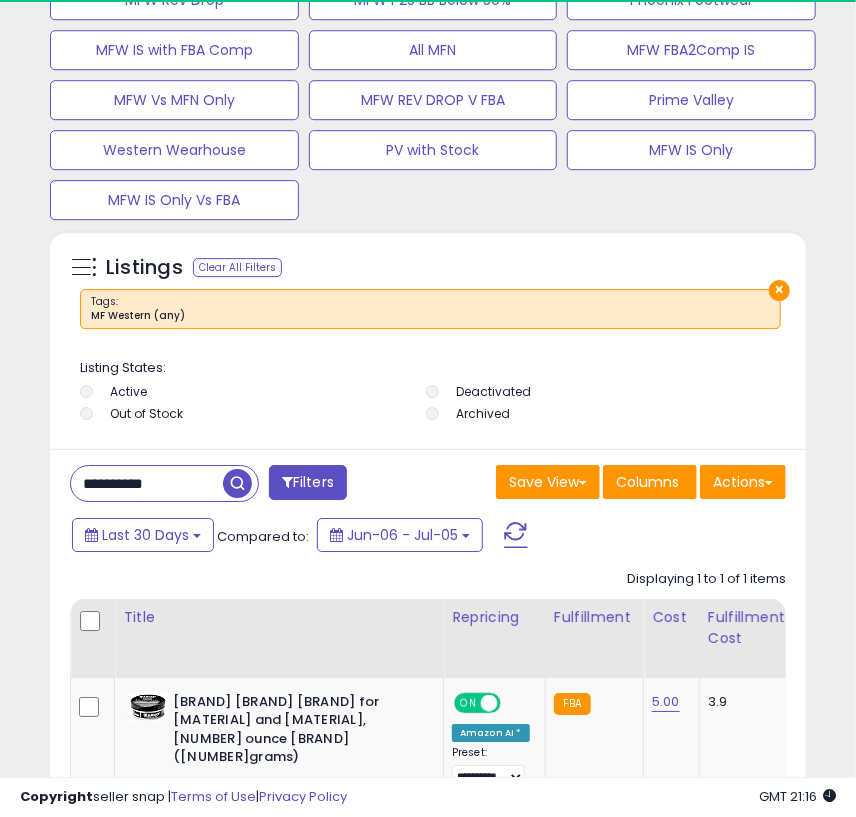 paste on "****" 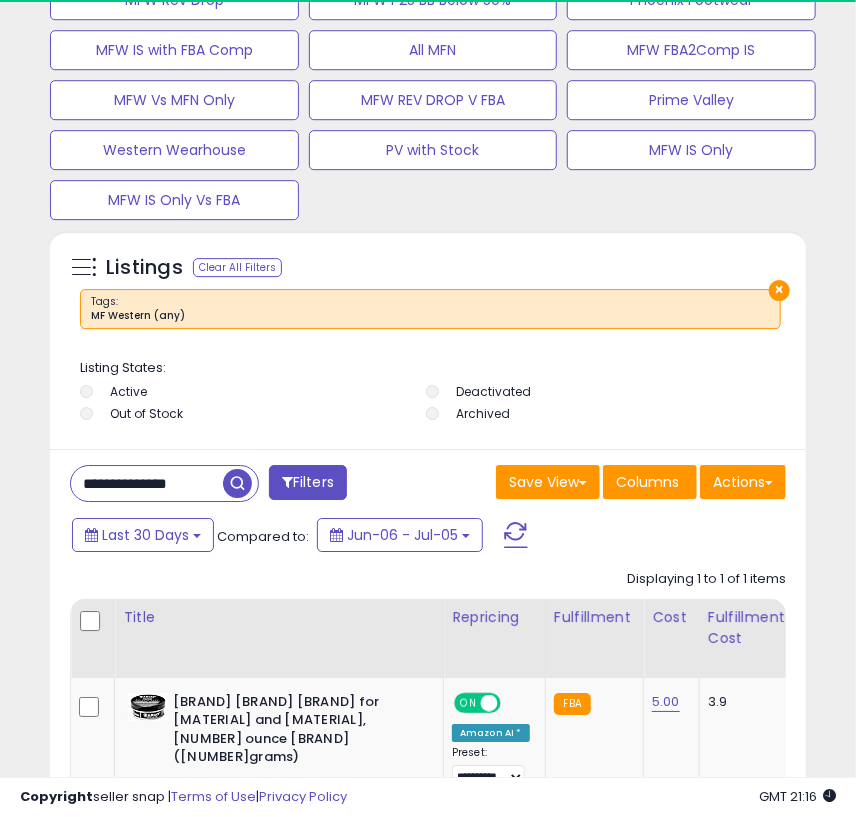 scroll, scrollTop: 0, scrollLeft: 13, axis: horizontal 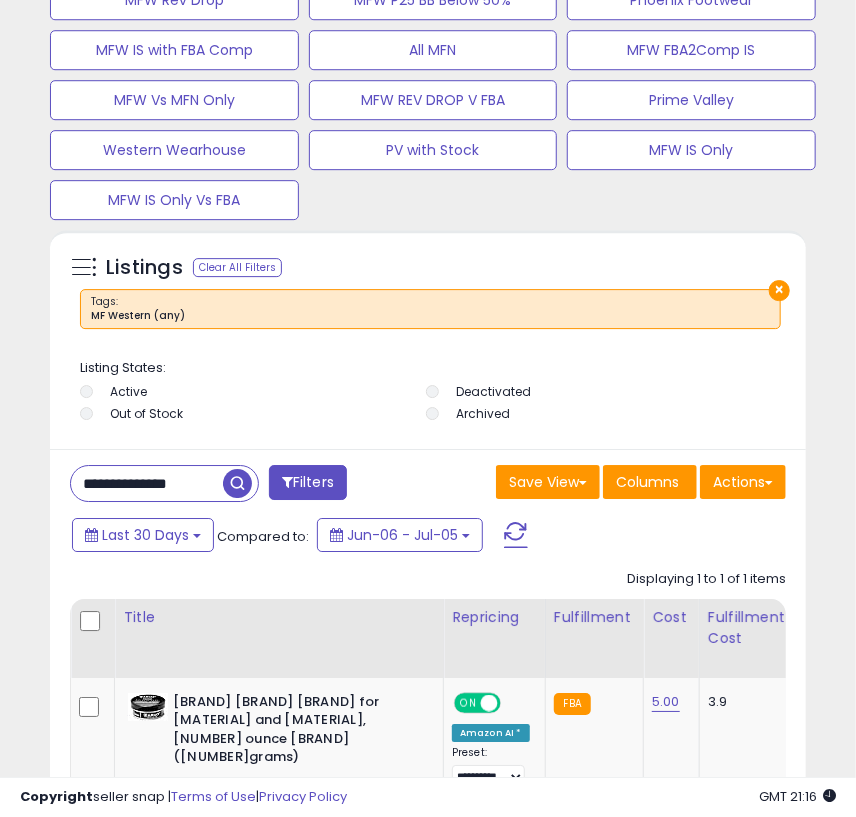 type on "**********" 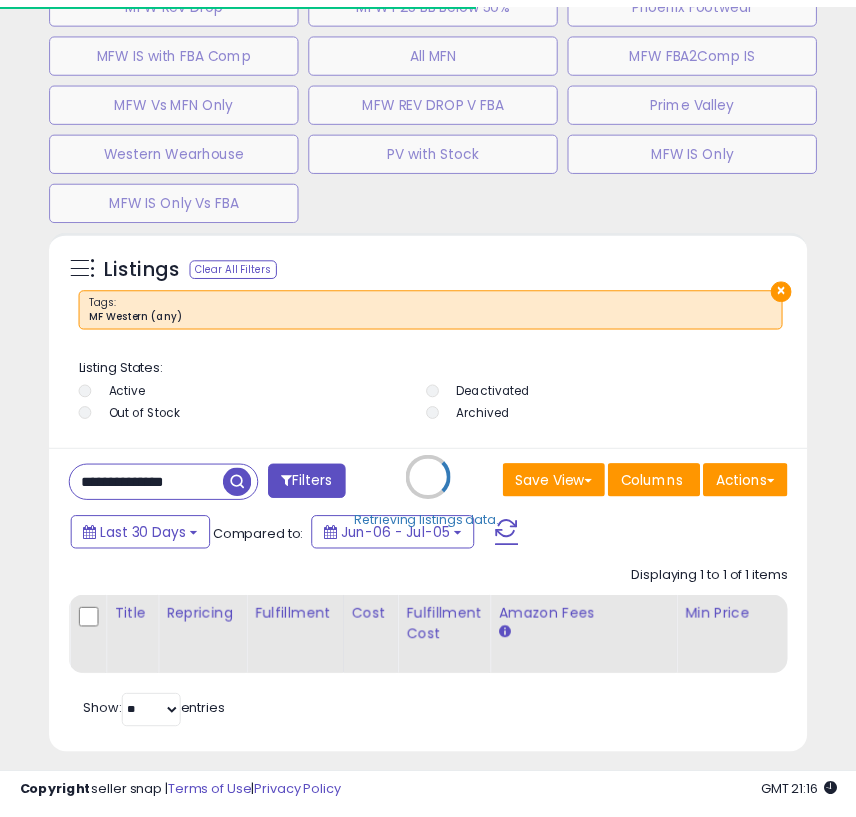 scroll, scrollTop: 390, scrollLeft: 746, axis: both 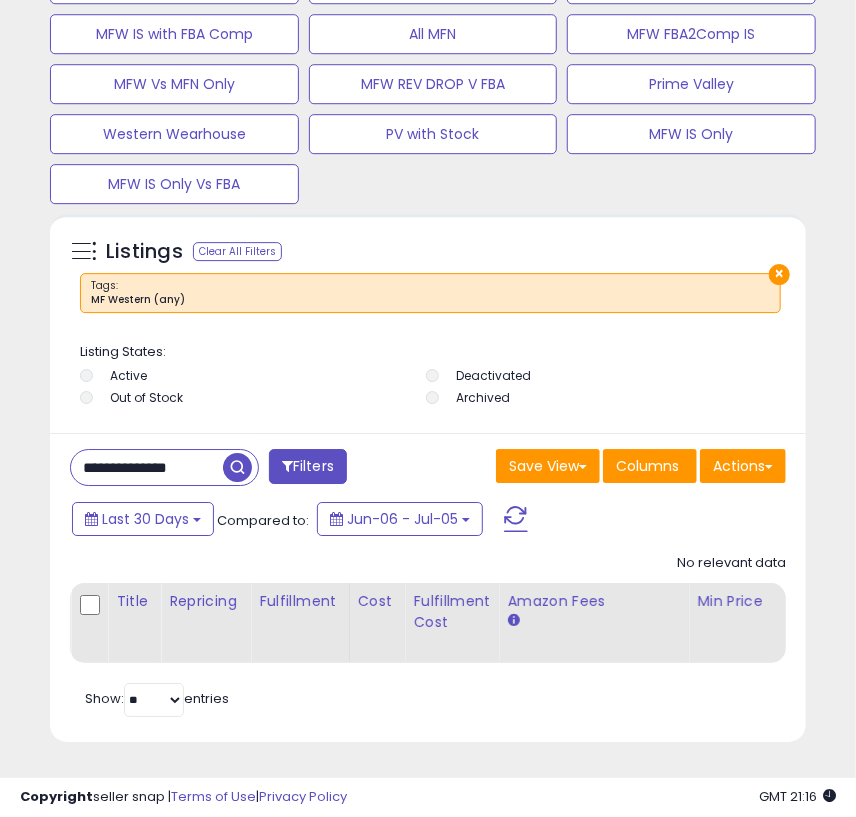 click at bounding box center (237, 467) 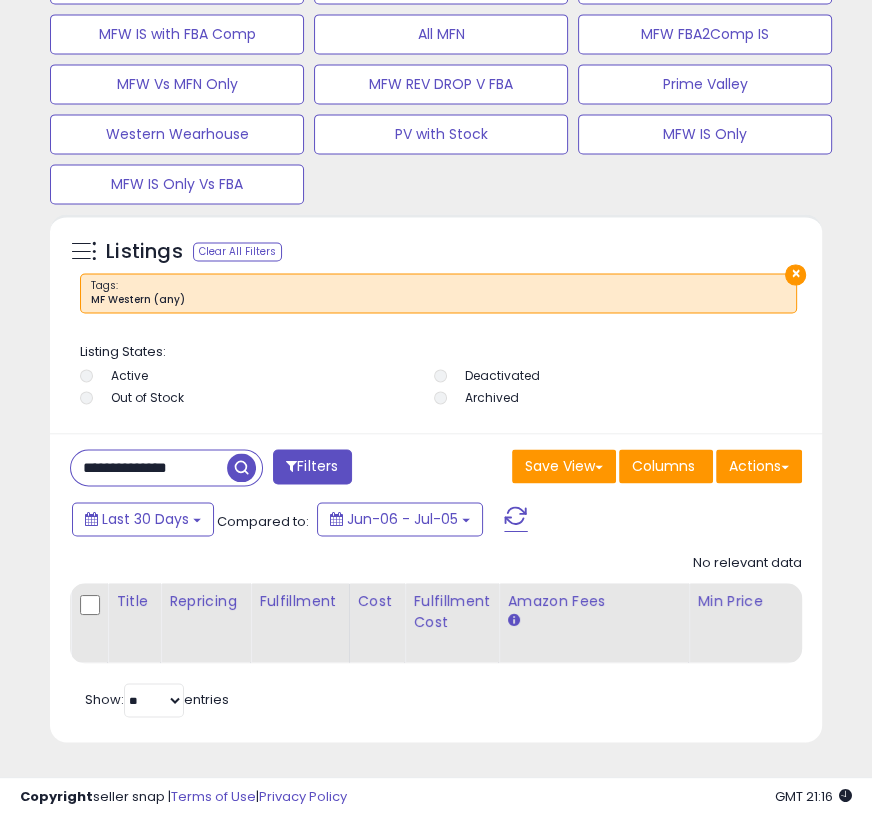 scroll, scrollTop: 999610, scrollLeft: 999238, axis: both 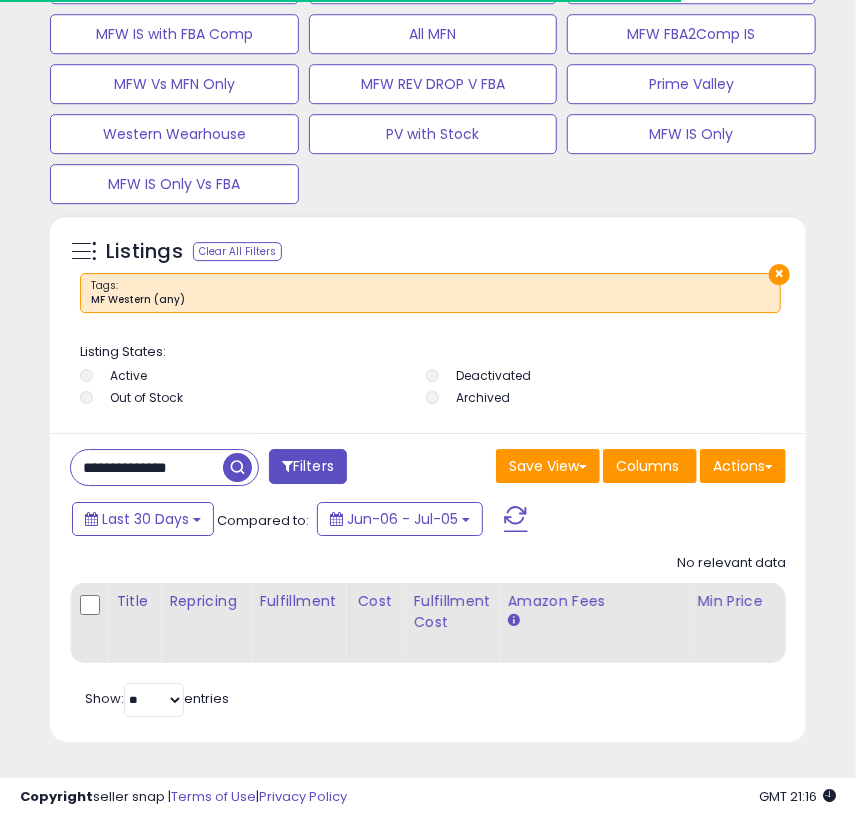 click on "×" at bounding box center [779, 274] 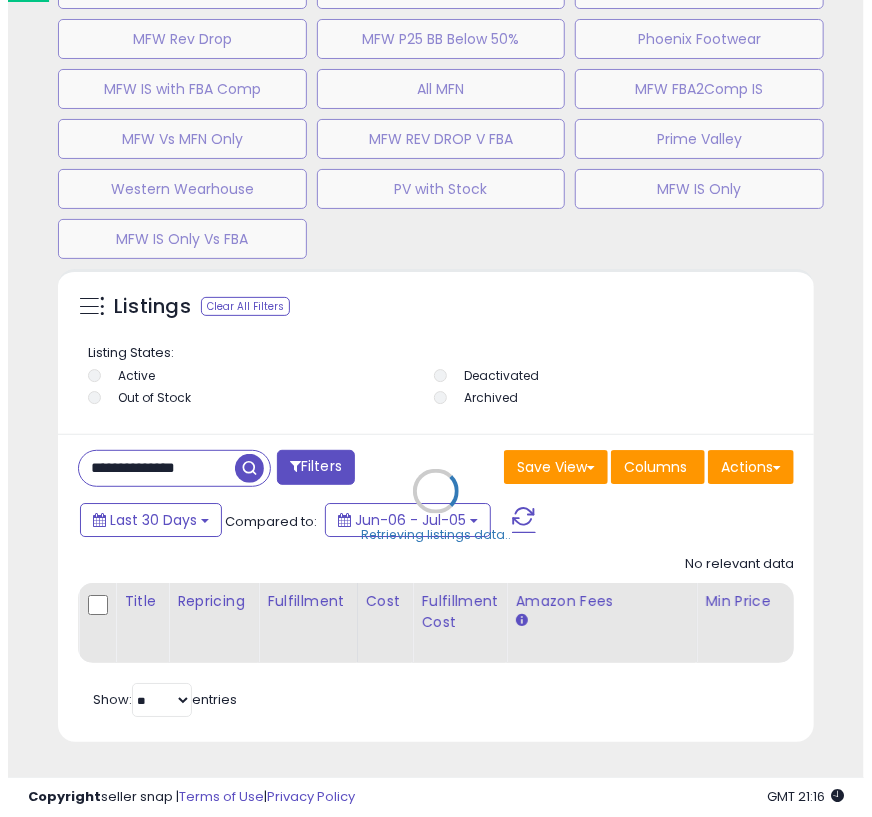 scroll, scrollTop: 1770, scrollLeft: 0, axis: vertical 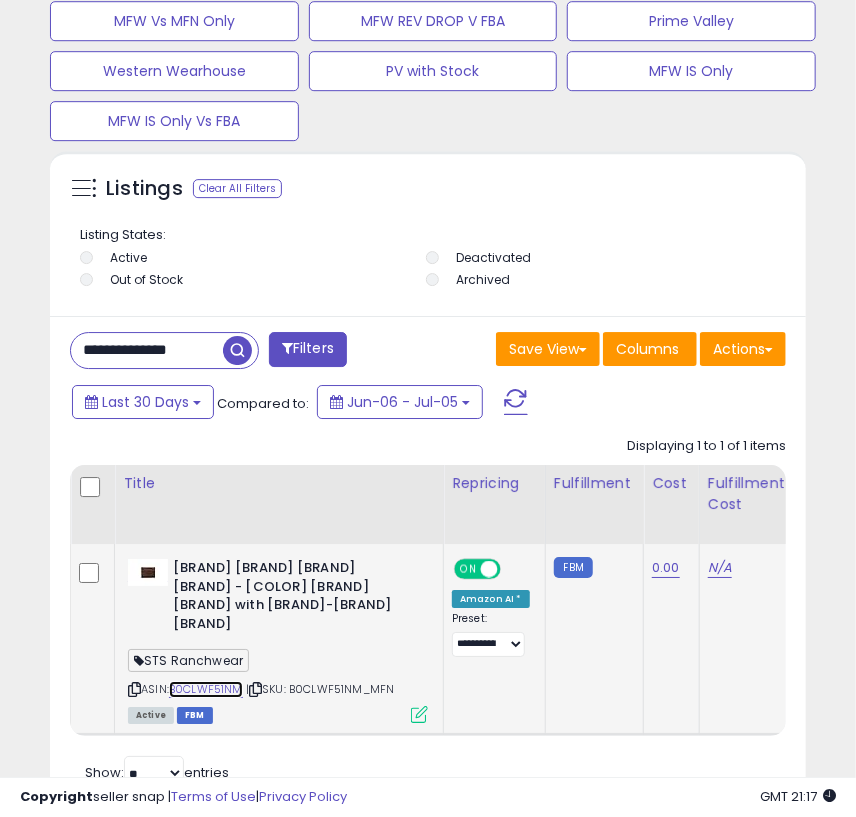 click on "B0CLWF51NM" at bounding box center (206, 689) 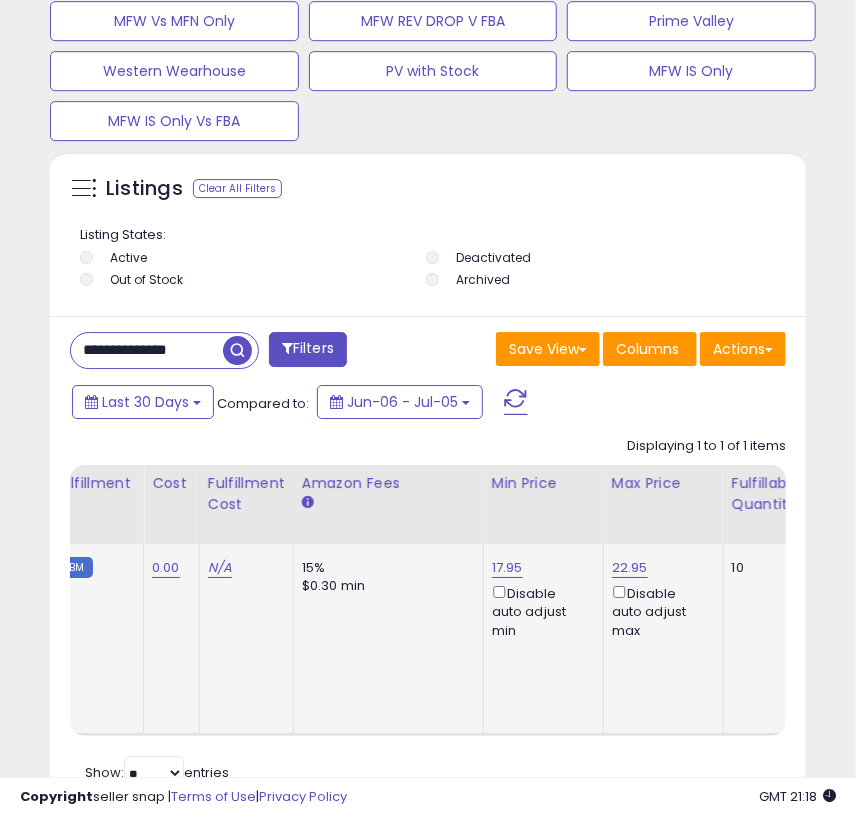 scroll, scrollTop: 0, scrollLeft: 364, axis: horizontal 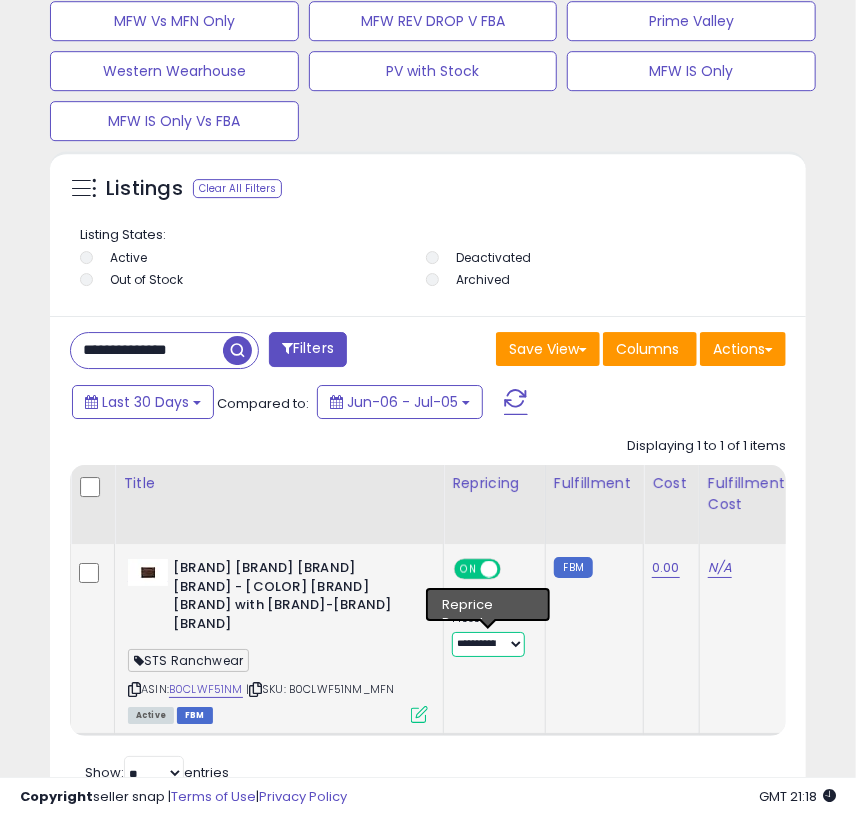 click on "**********" at bounding box center [488, 644] 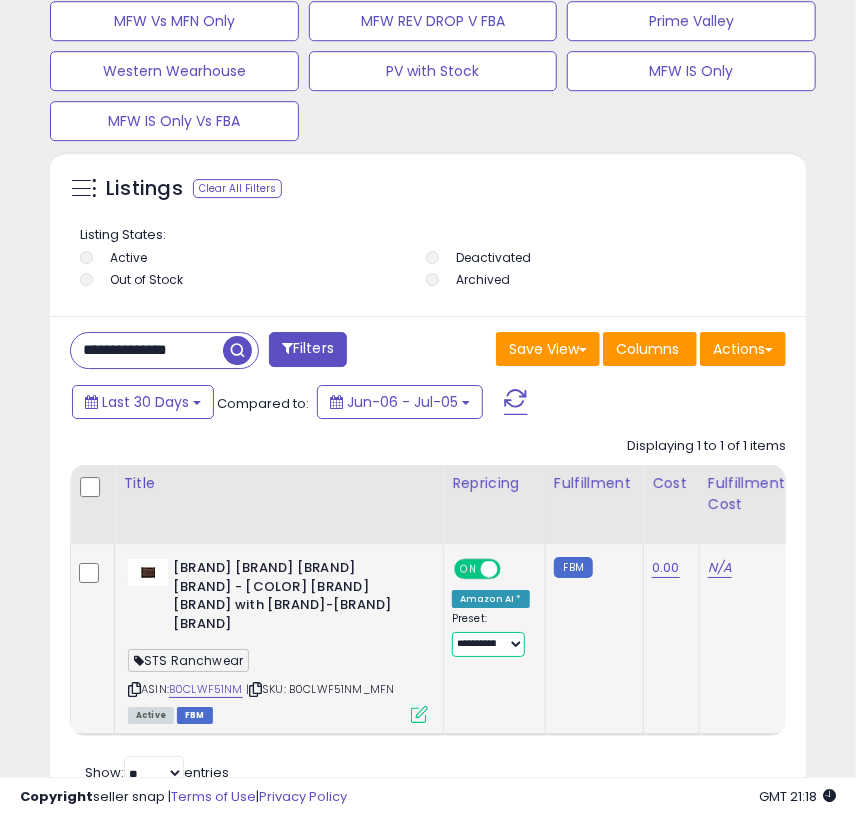 select on "**********" 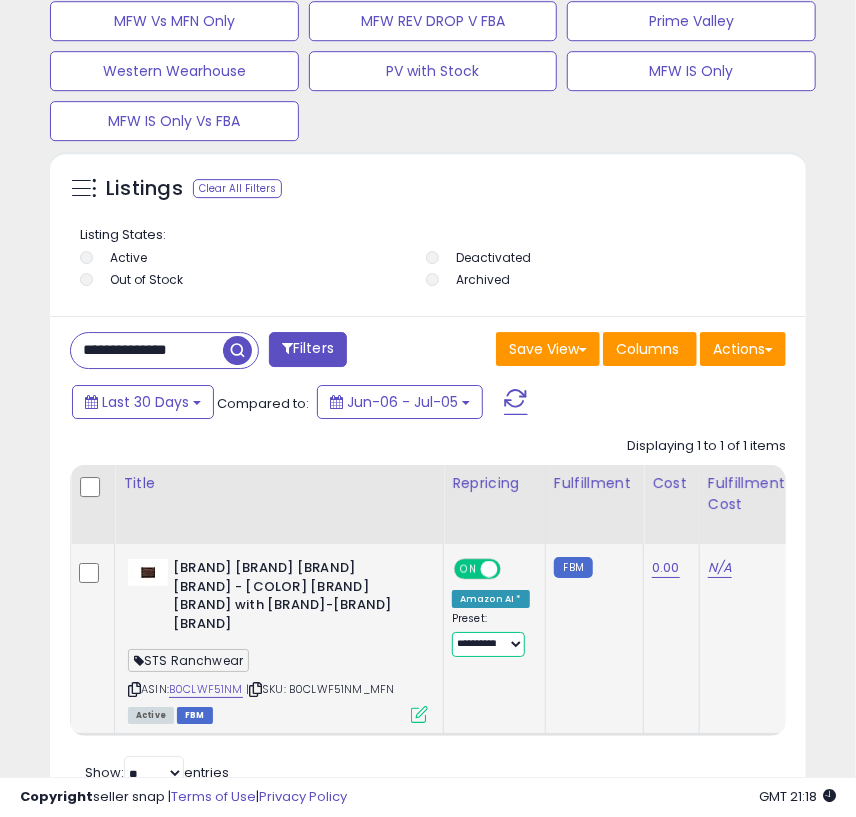 click on "**********" at bounding box center (488, 644) 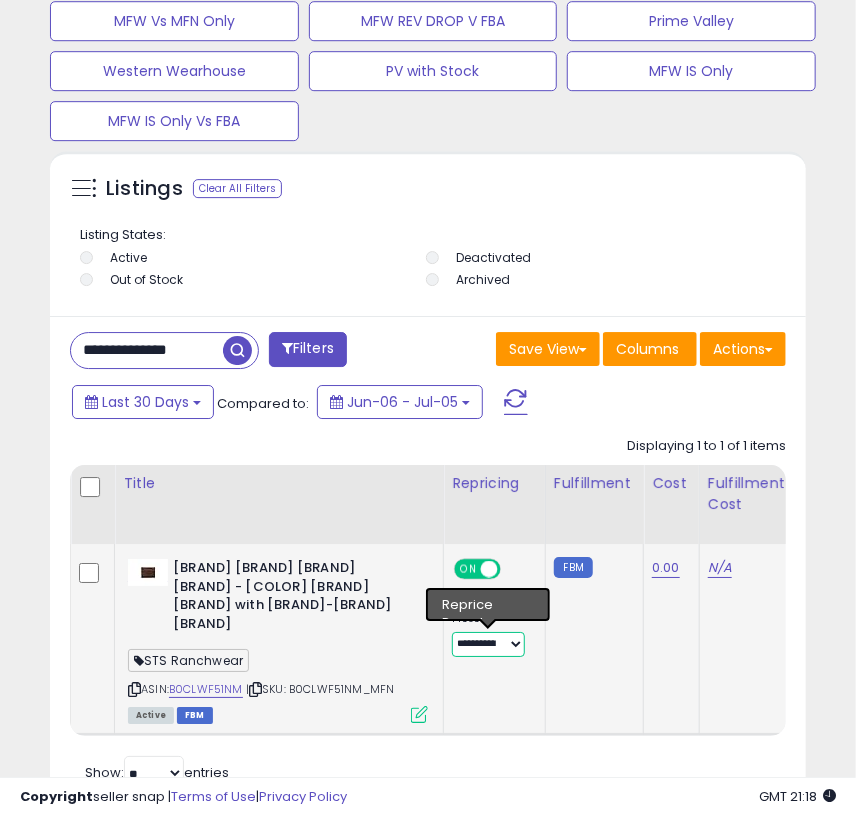 click on "**********" at bounding box center [488, 644] 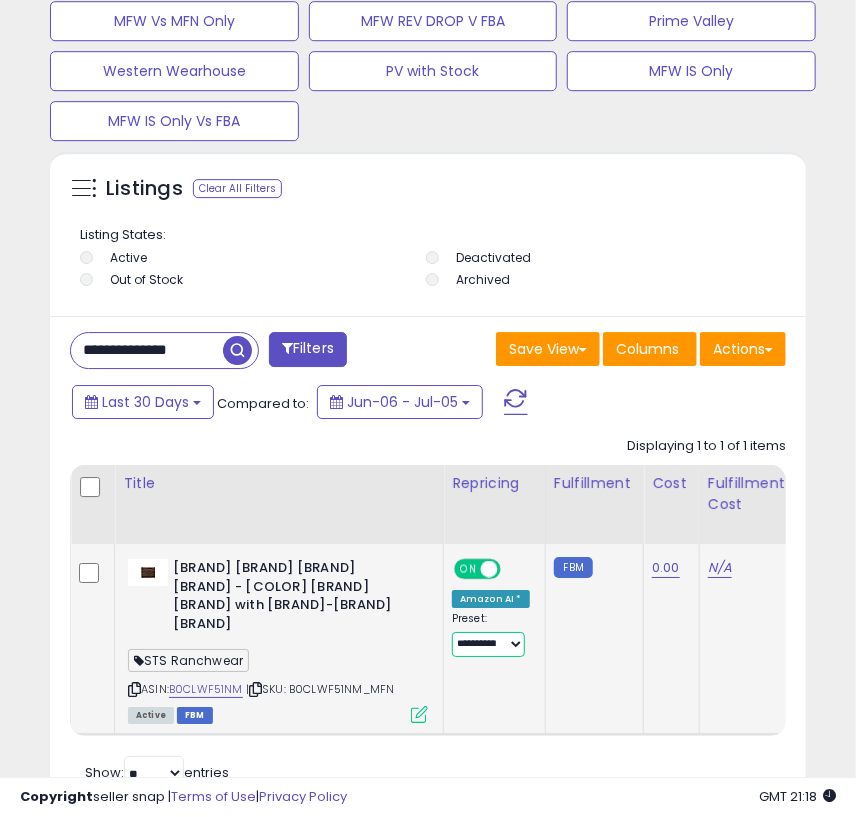 click on "**********" at bounding box center [488, 644] 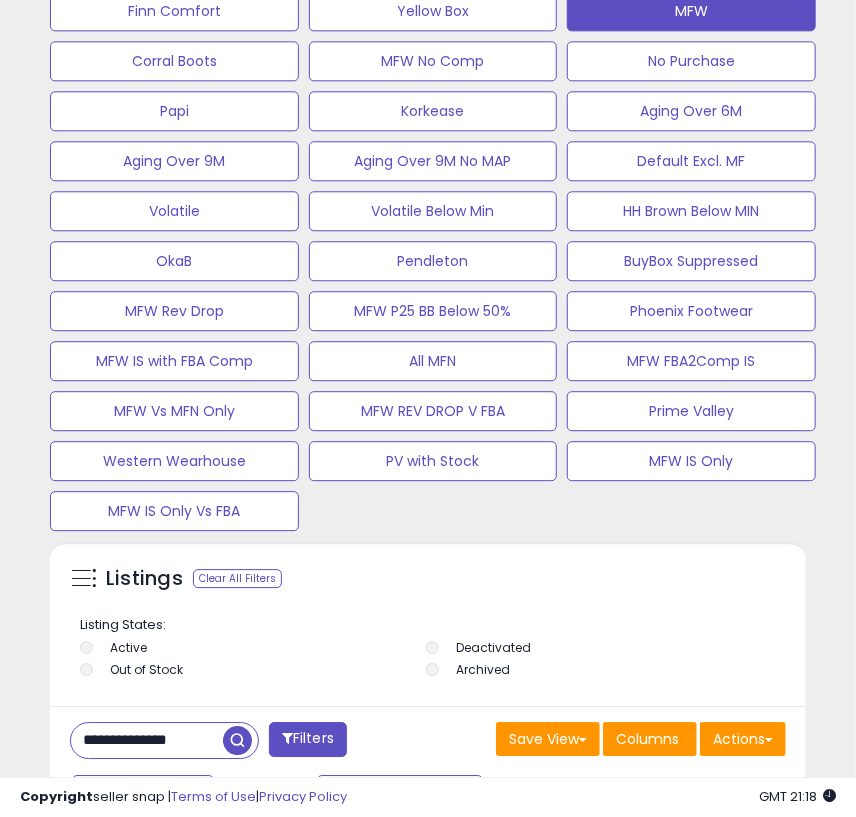 scroll, scrollTop: 1500, scrollLeft: 0, axis: vertical 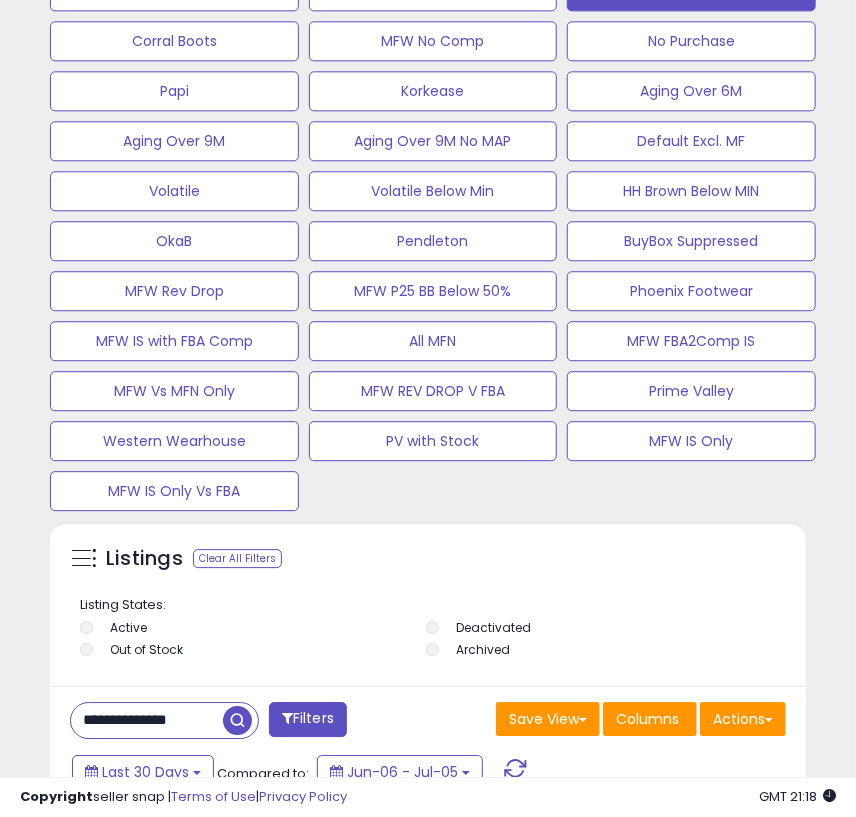 click on "**********" at bounding box center (147, 720) 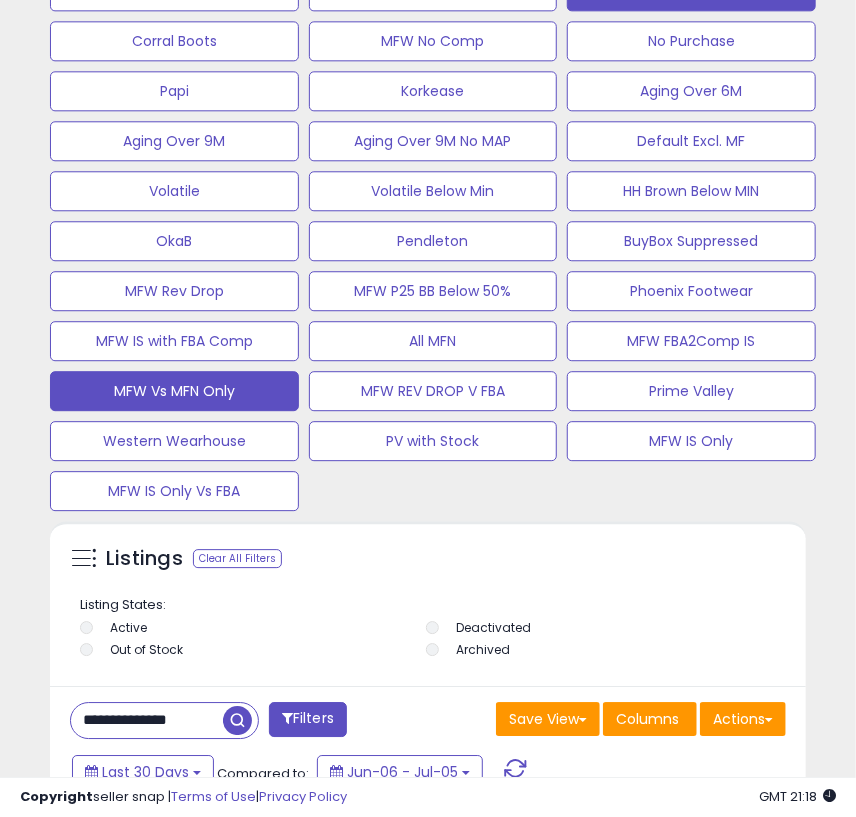 scroll, scrollTop: 0, scrollLeft: 20, axis: horizontal 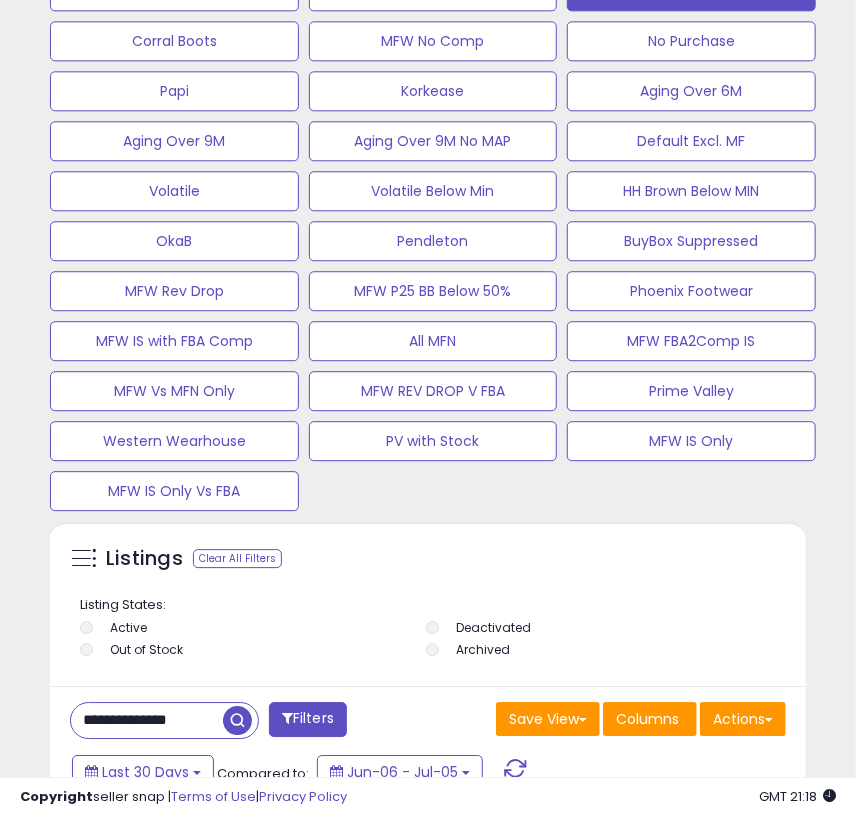 type on "**********" 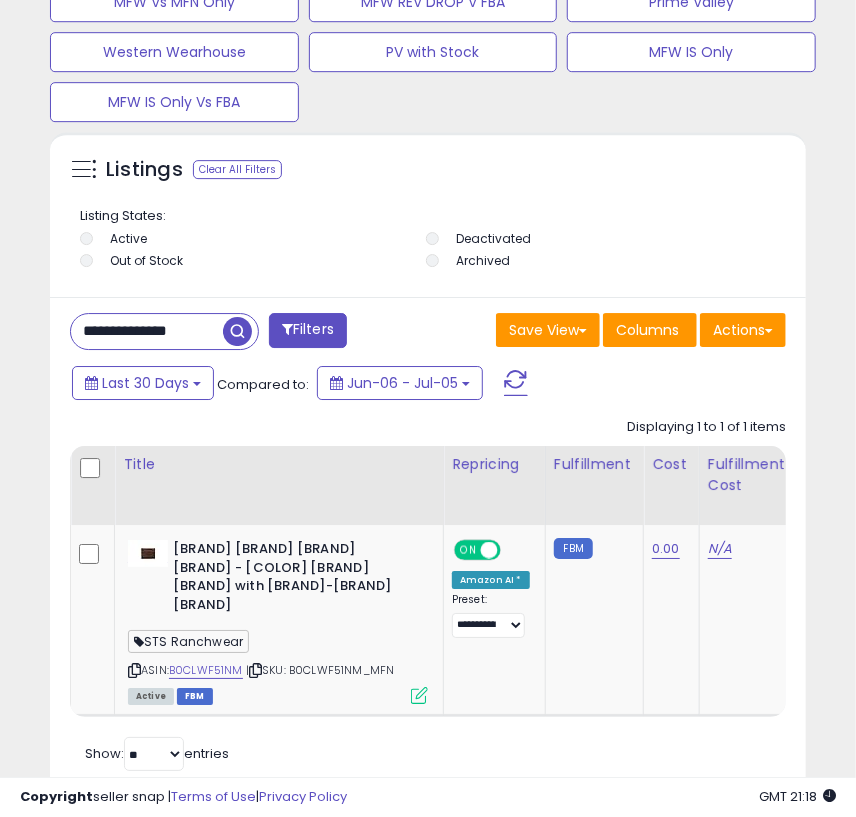 scroll, scrollTop: 1900, scrollLeft: 0, axis: vertical 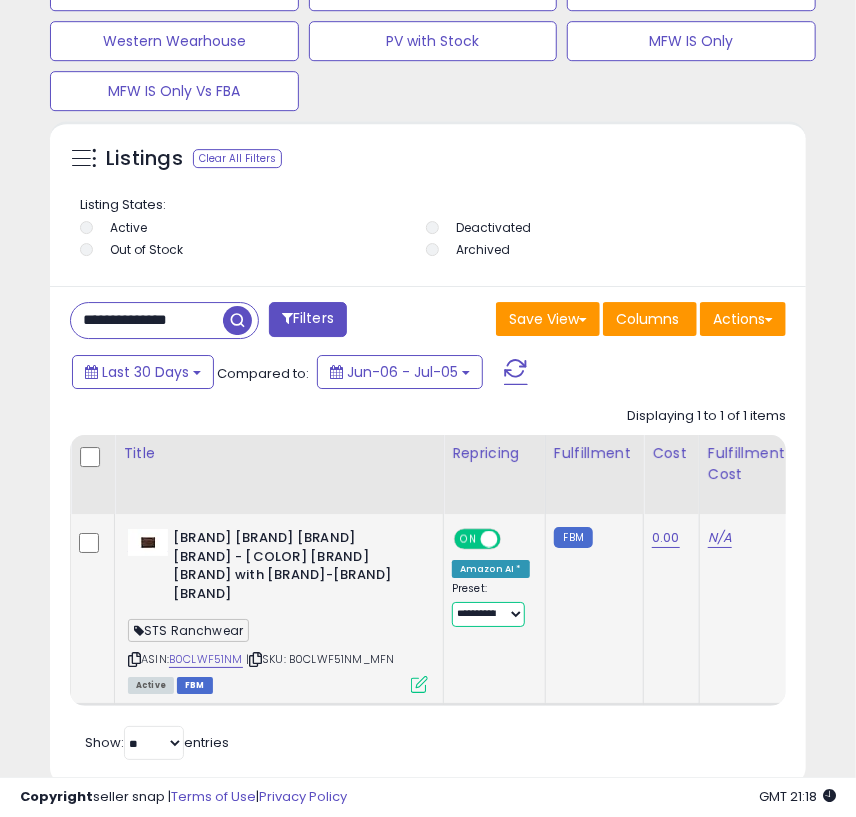click on "**********" at bounding box center [488, 614] 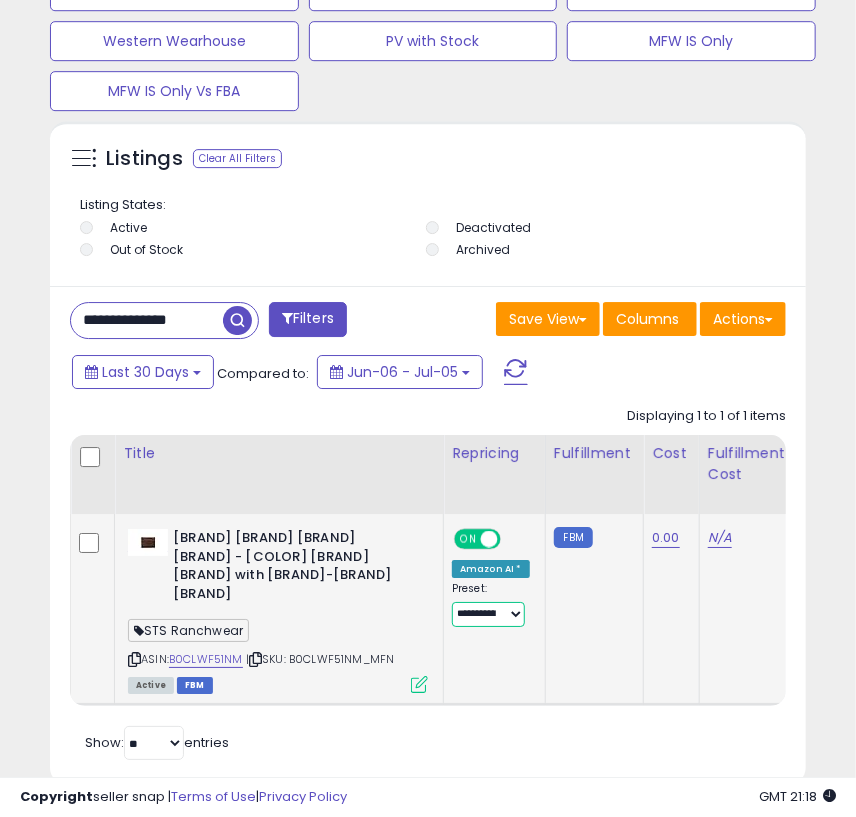 click on "**********" at bounding box center [488, 614] 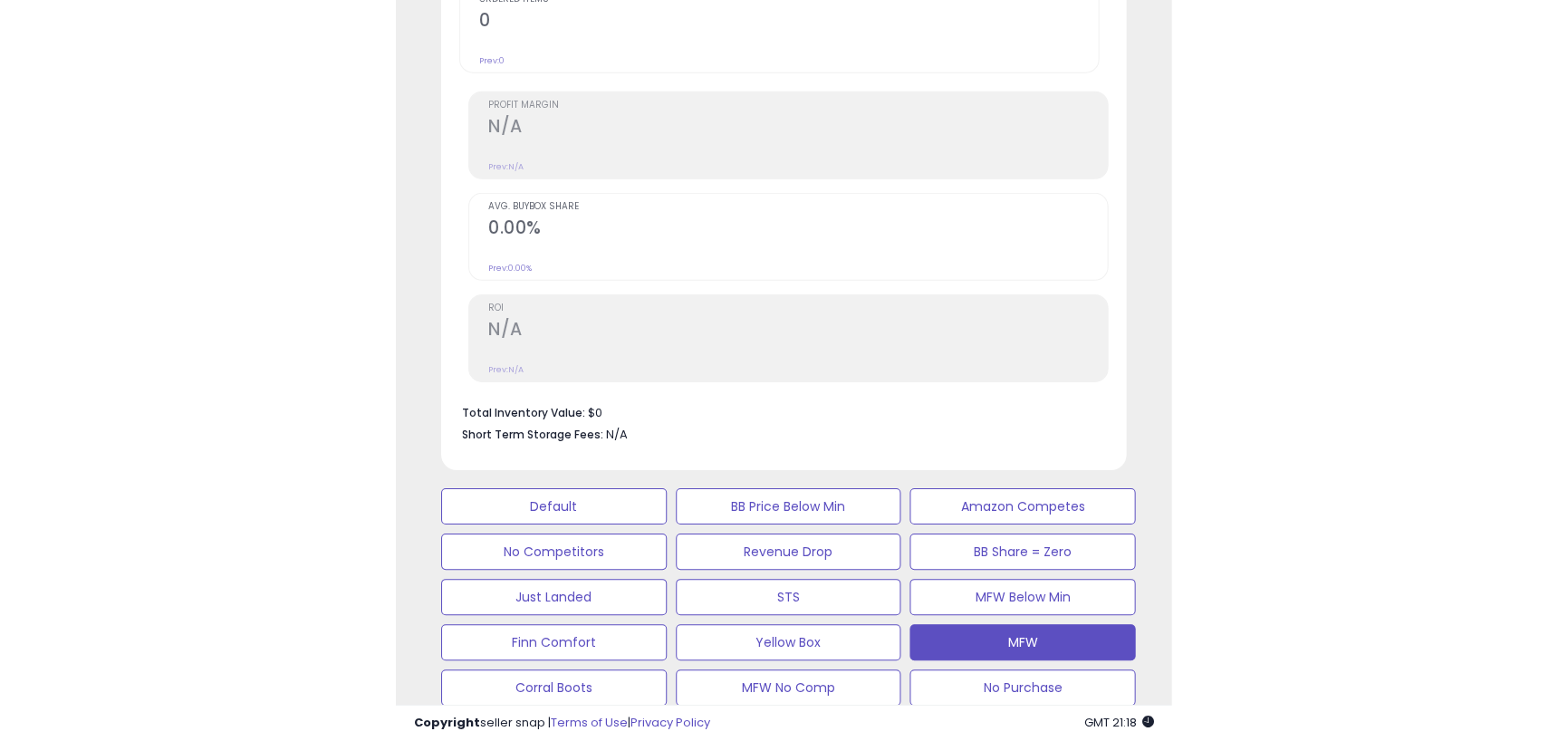 scroll, scrollTop: 0, scrollLeft: 0, axis: both 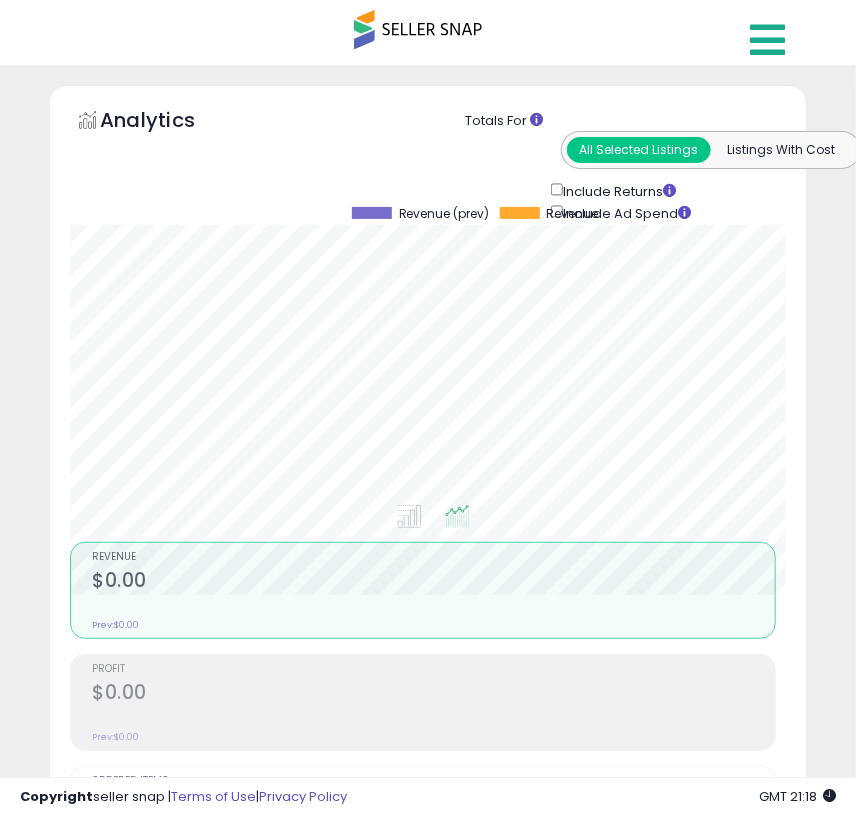 click at bounding box center (767, 40) 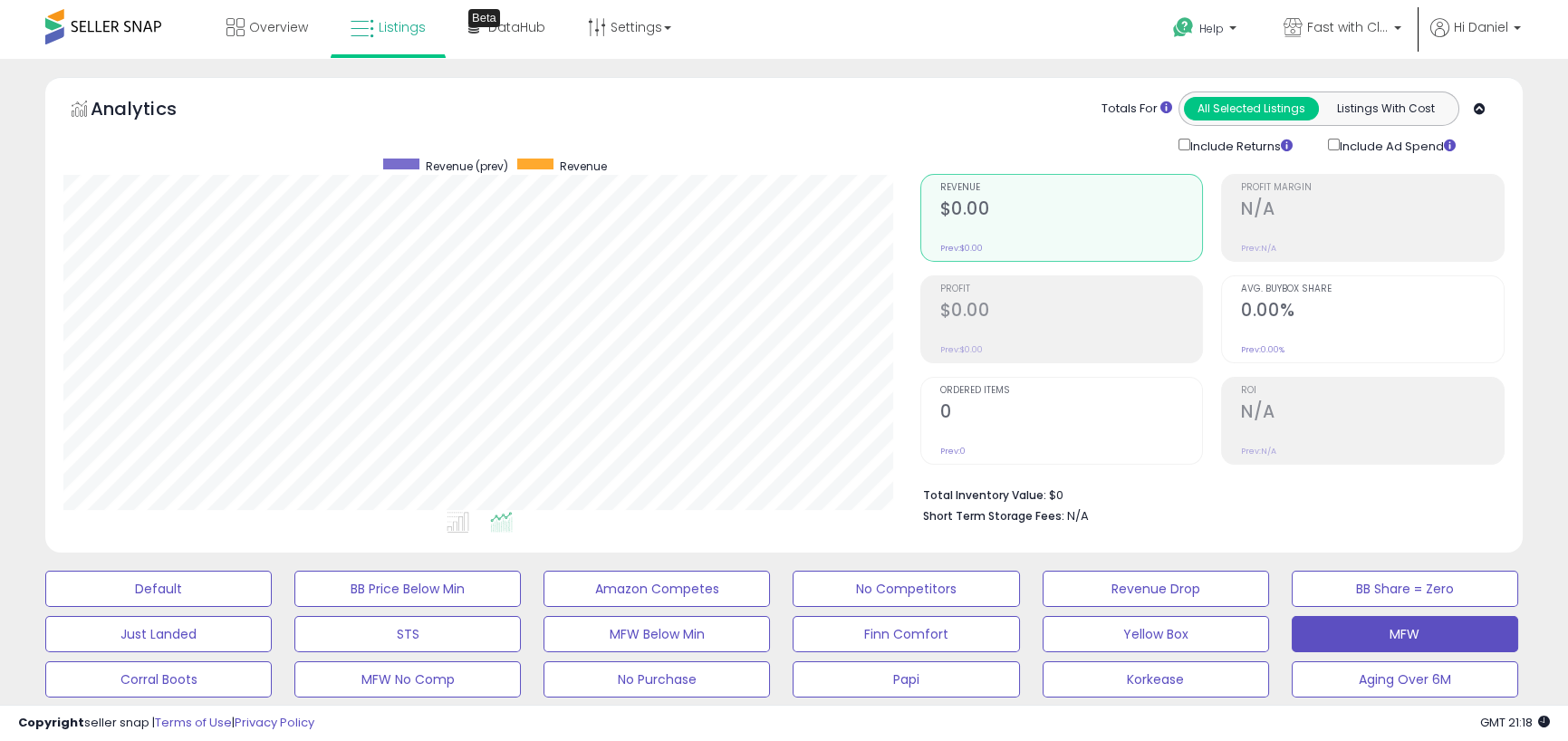 scroll, scrollTop: 905497, scrollLeft: 904978, axis: both 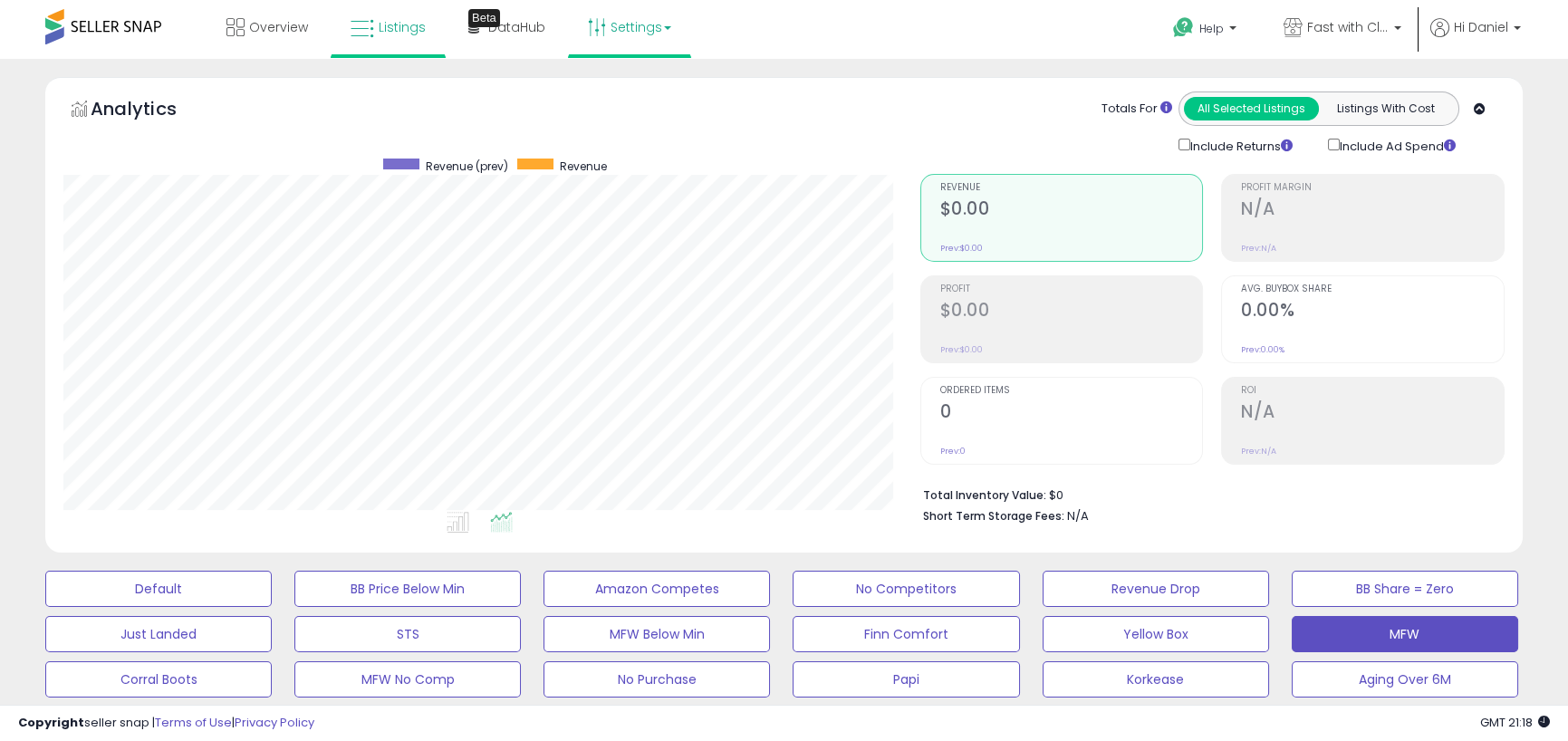 click at bounding box center [597, 27] 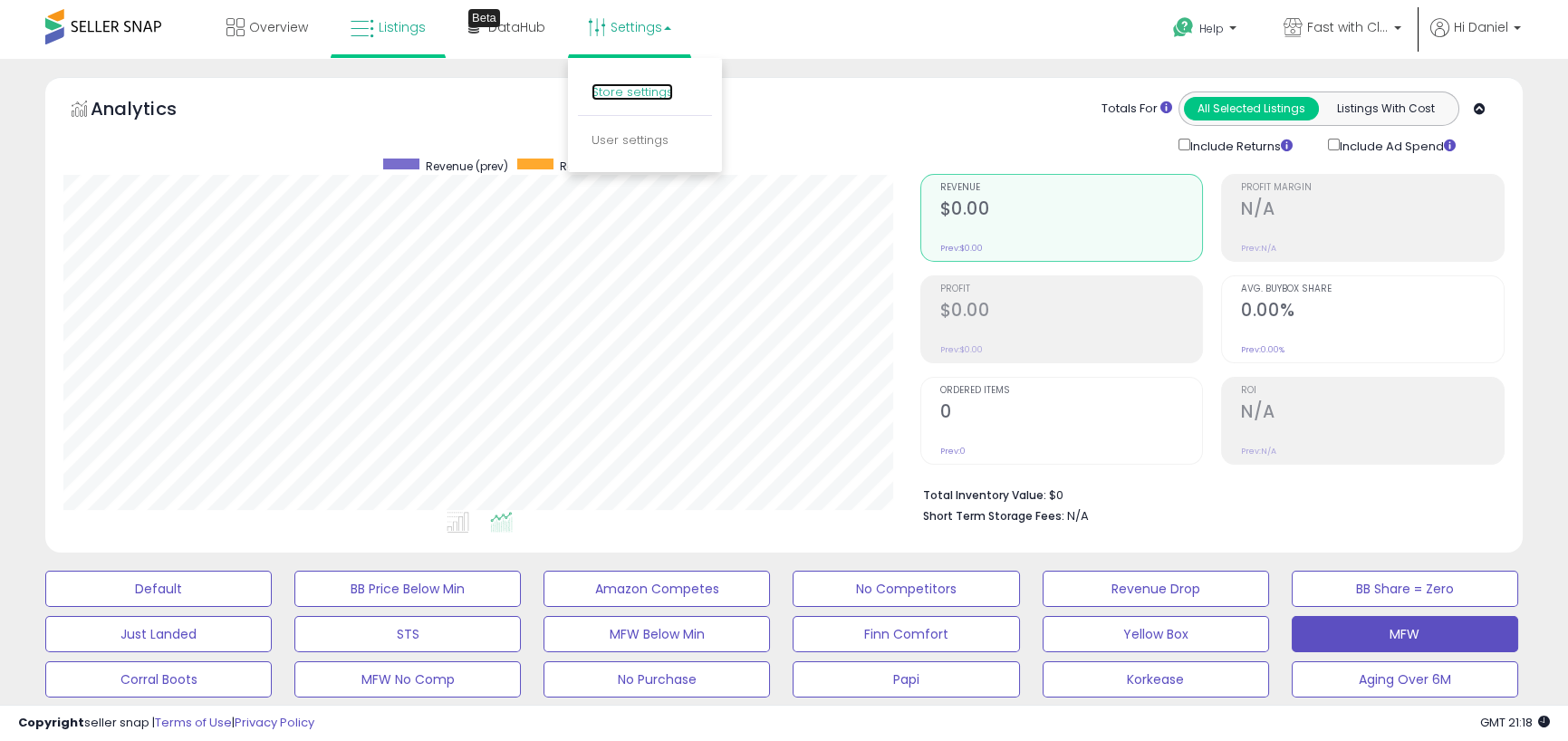 click on "Store
settings" at bounding box center [632, 91] 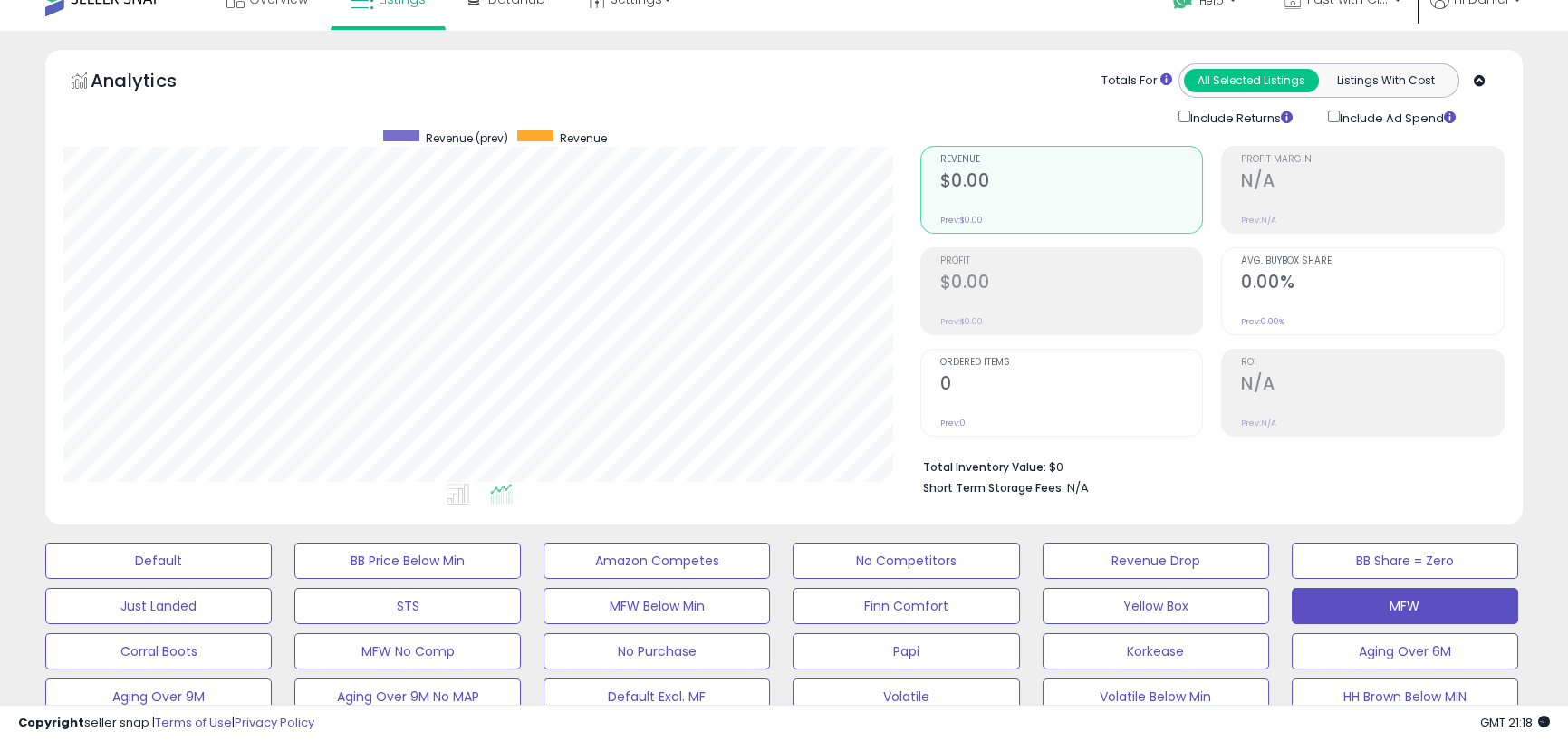 scroll, scrollTop: 0, scrollLeft: 0, axis: both 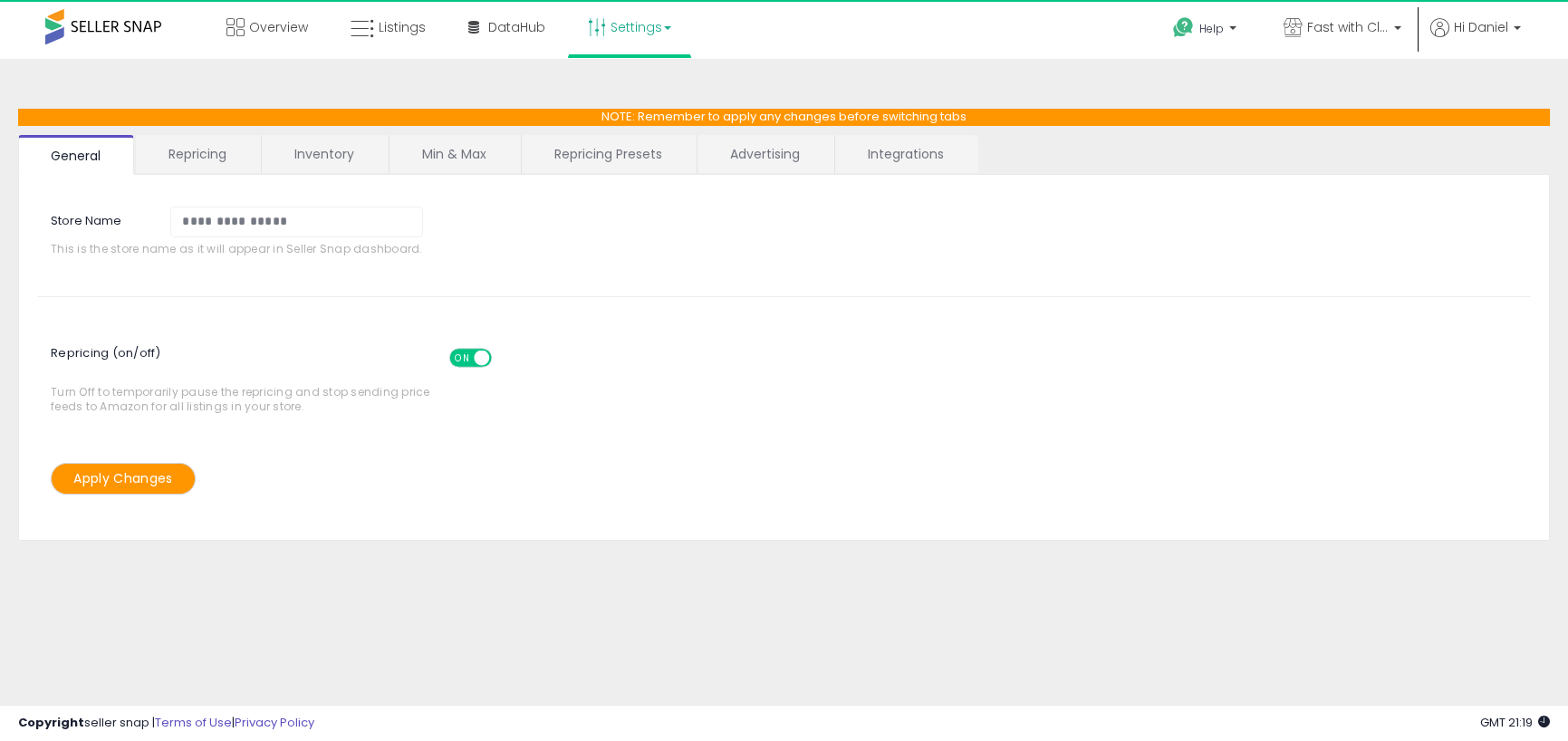 select on "**********" 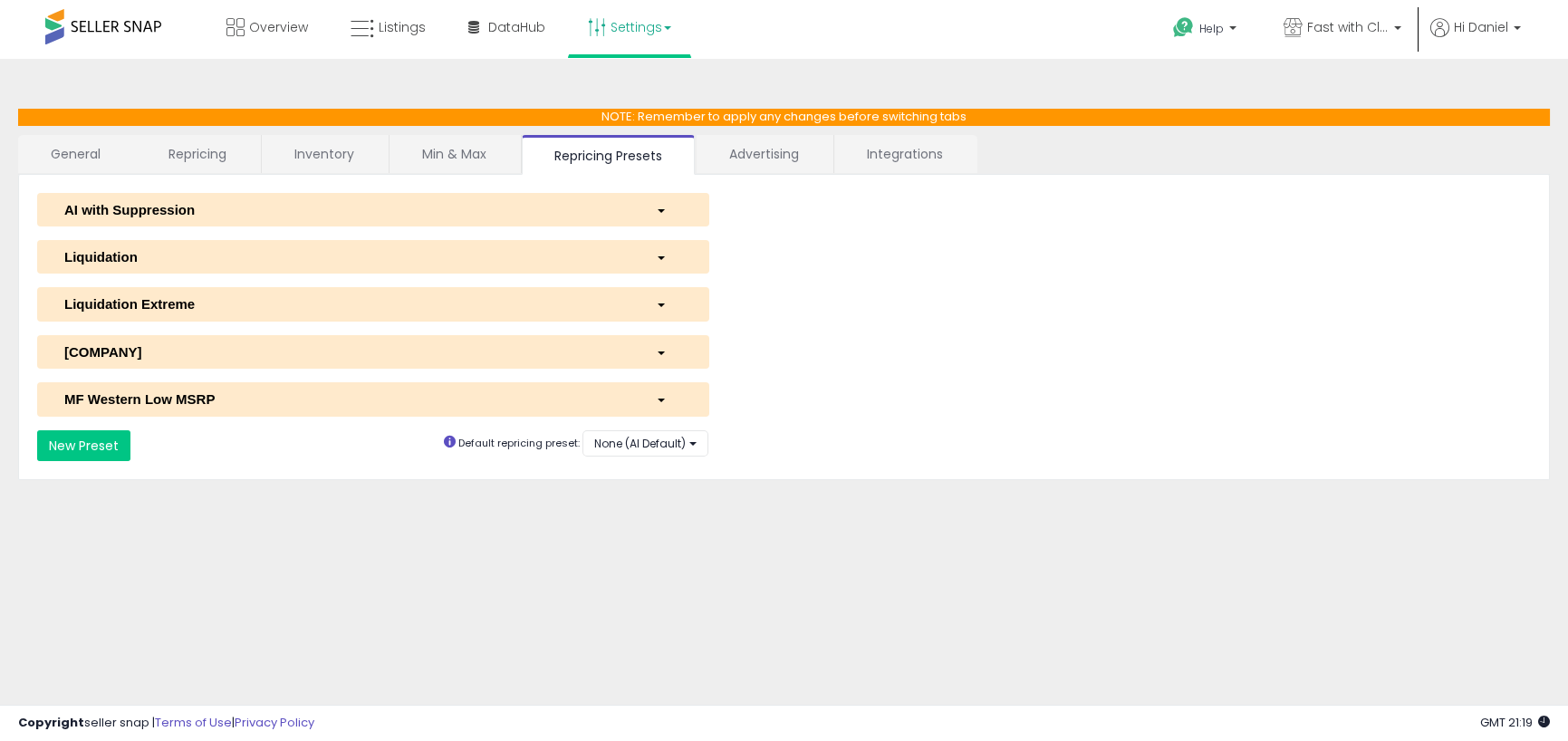 click at bounding box center [669, 256] 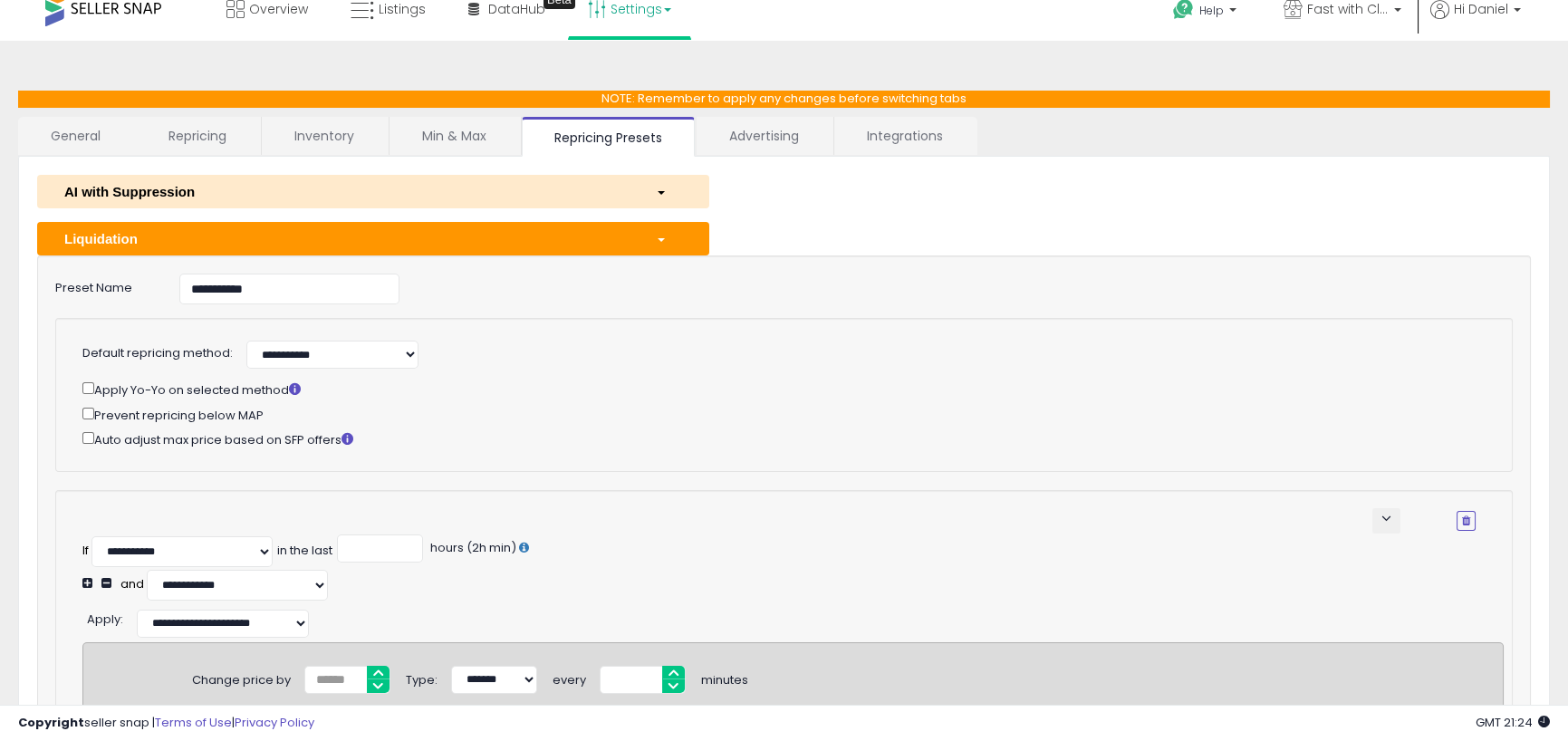 scroll, scrollTop: 0, scrollLeft: 0, axis: both 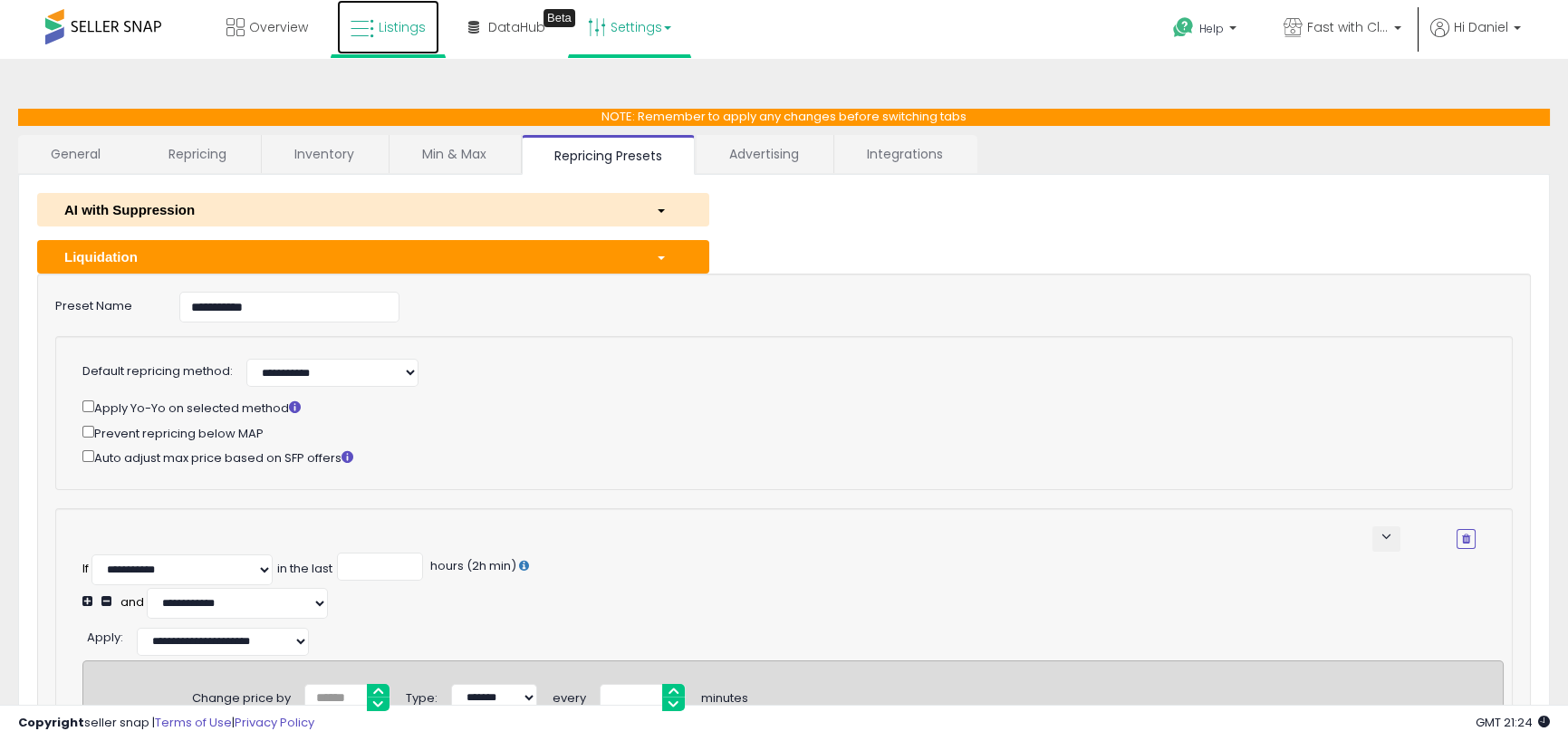 click on "Listings" at bounding box center [402, 27] 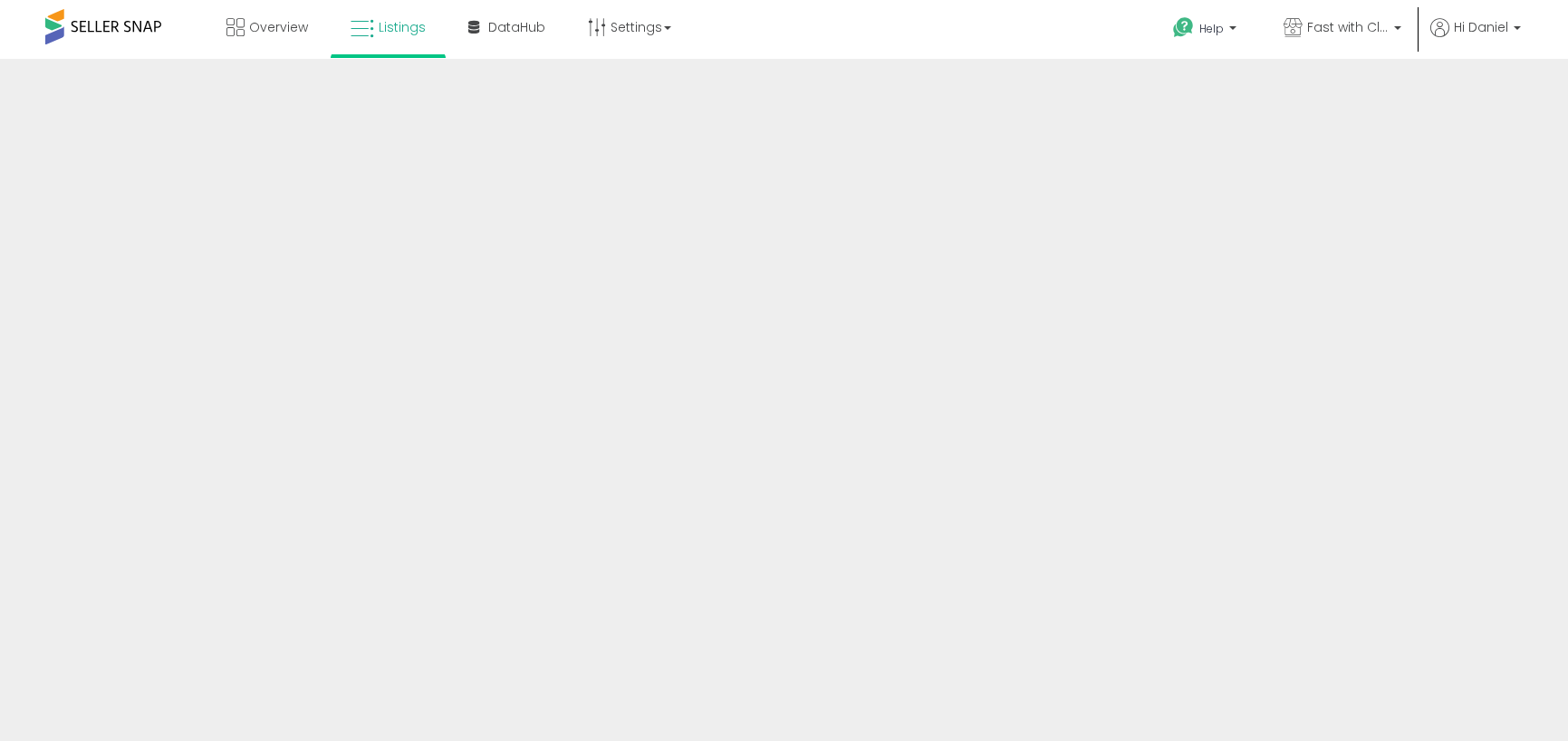 scroll, scrollTop: 0, scrollLeft: 0, axis: both 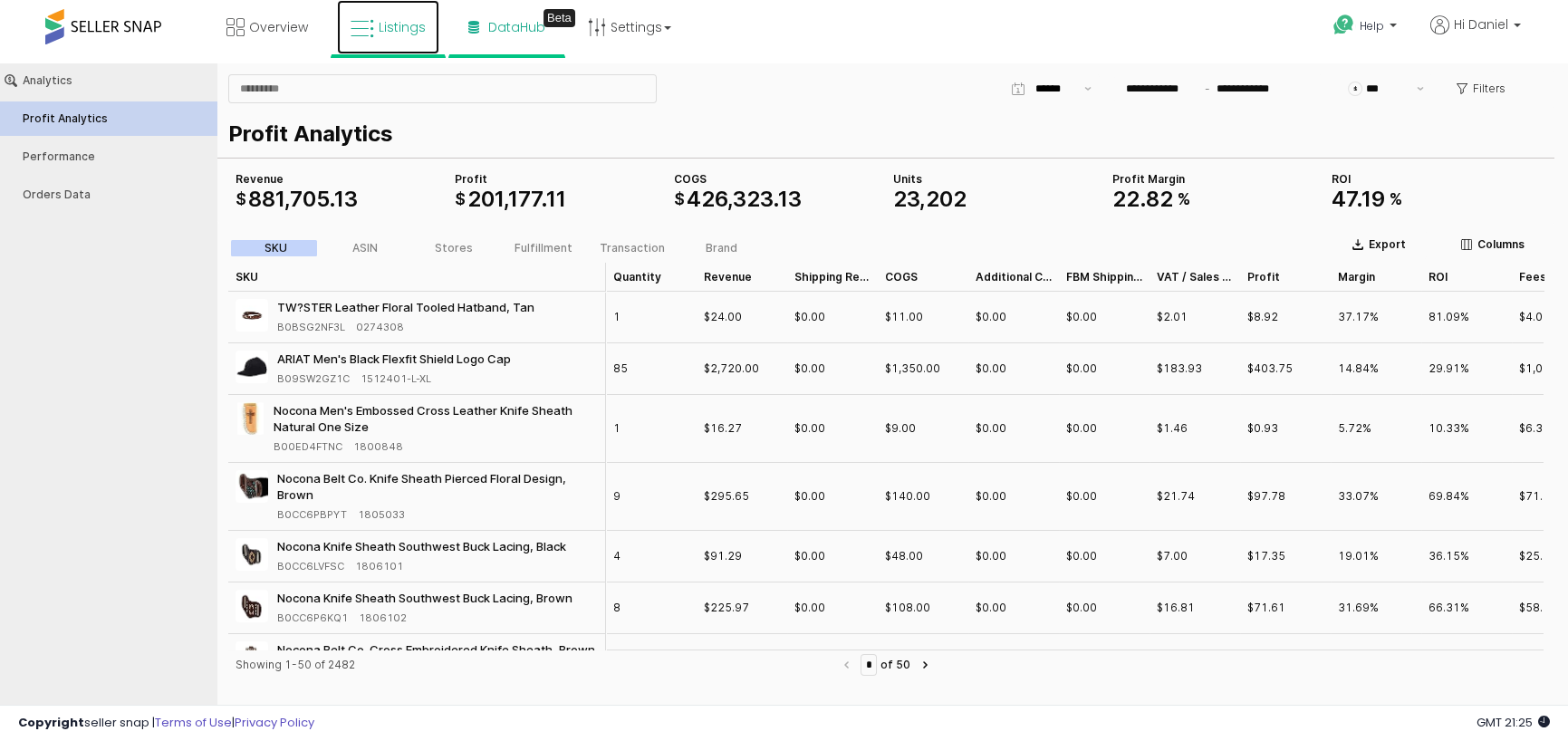 click on "Listings" at bounding box center [388, 27] 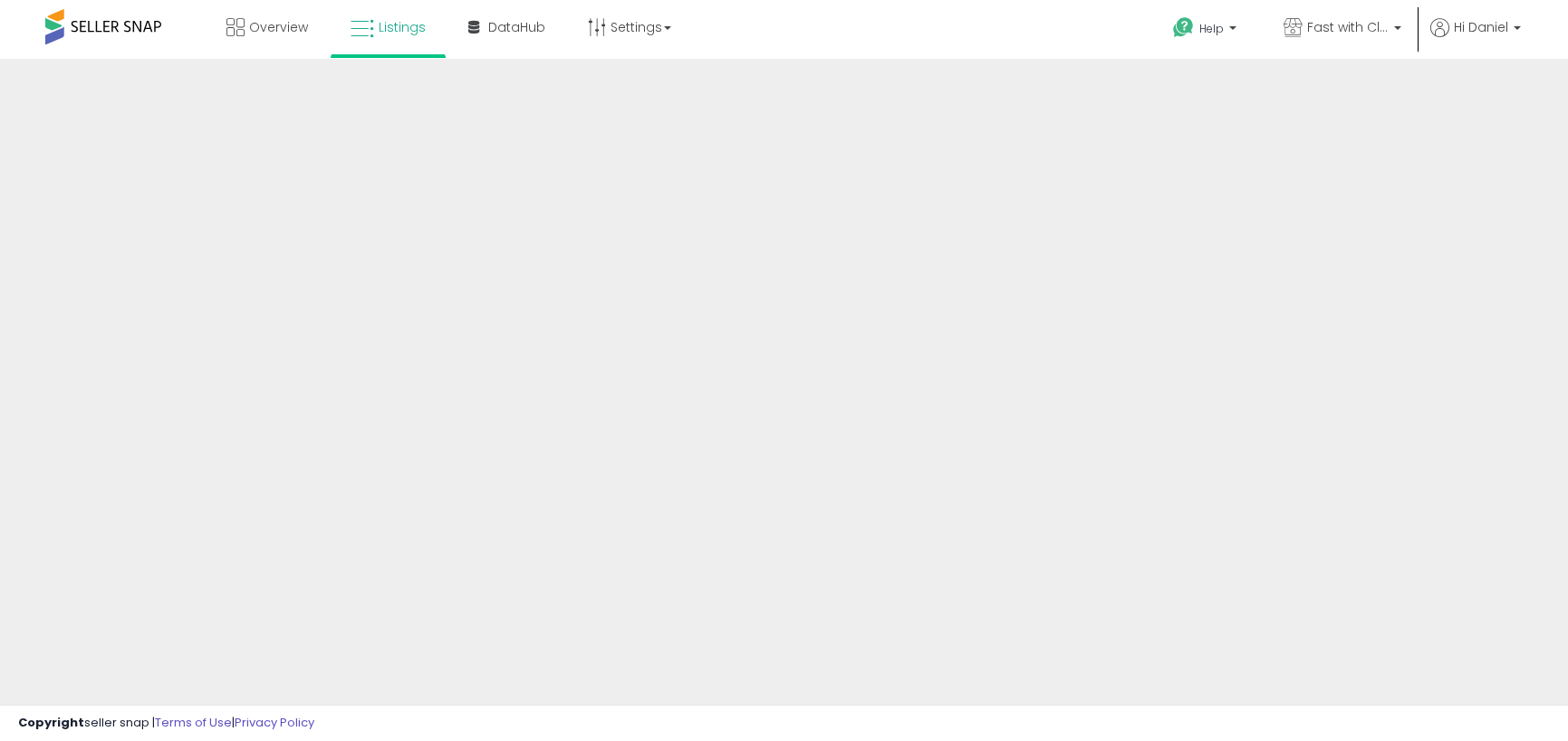 scroll, scrollTop: 0, scrollLeft: 0, axis: both 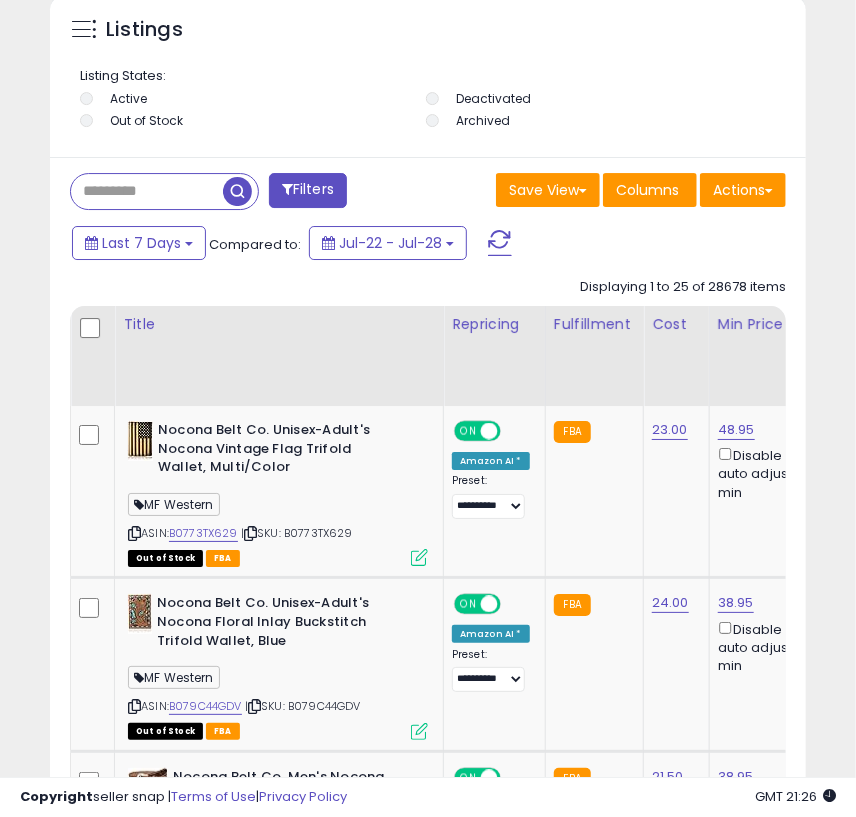 click at bounding box center (147, 191) 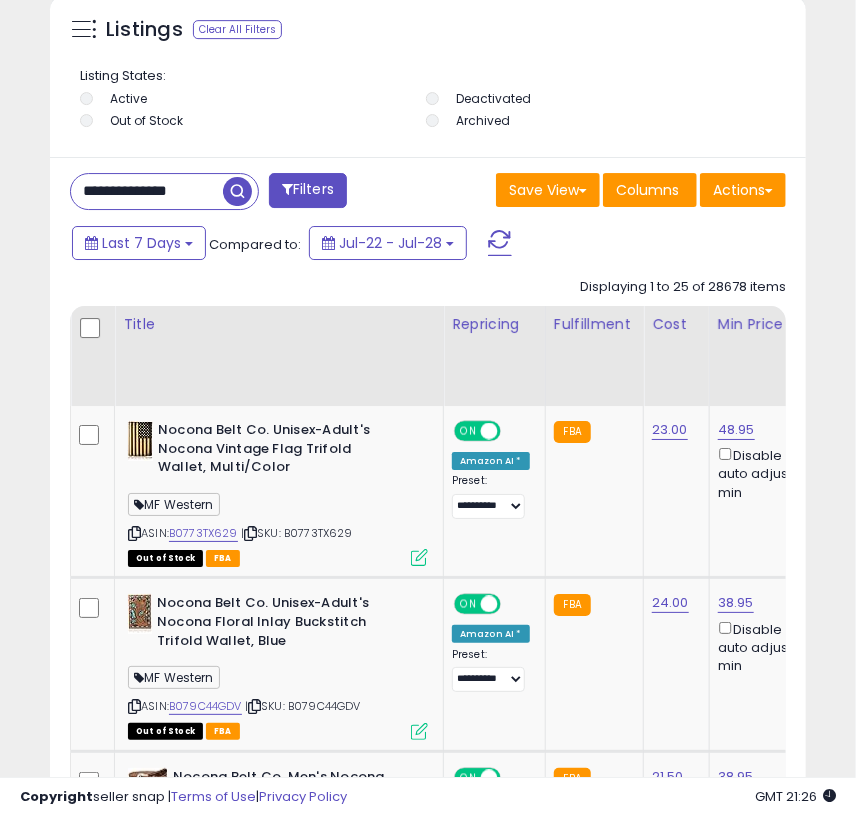 scroll, scrollTop: 0, scrollLeft: 11, axis: horizontal 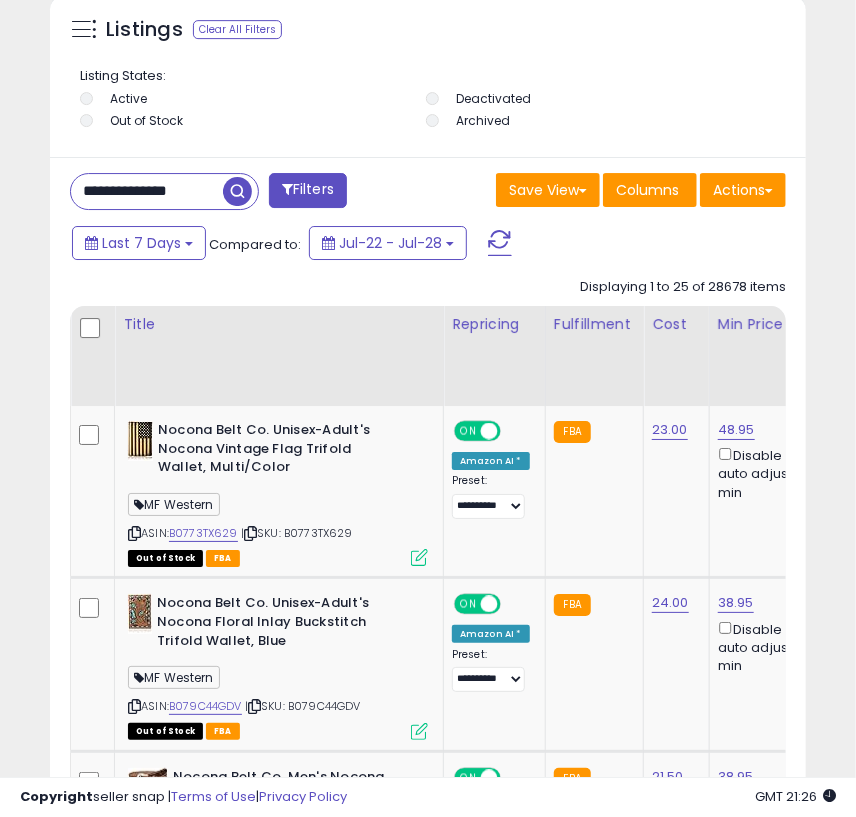 type on "**********" 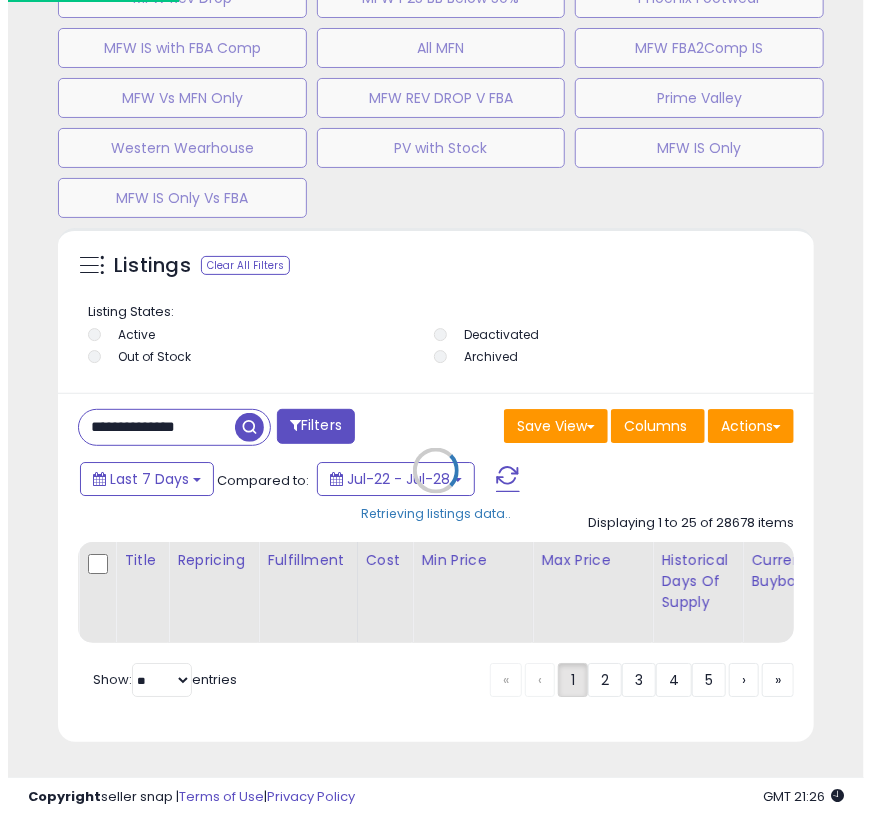 scroll, scrollTop: 1811, scrollLeft: 0, axis: vertical 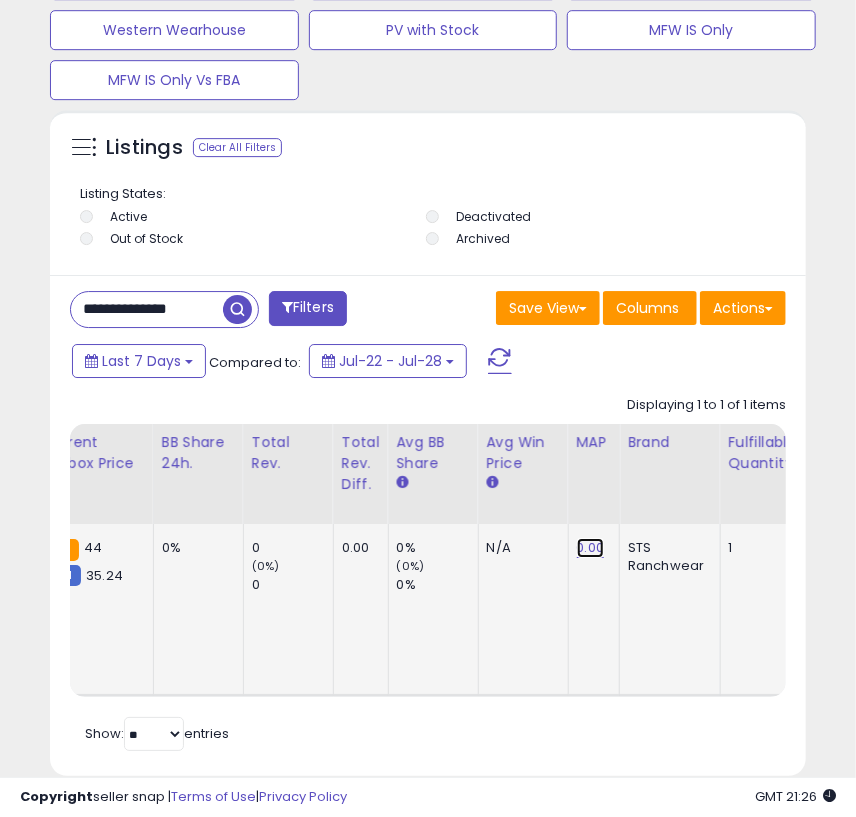 click on "0.00" at bounding box center [591, 548] 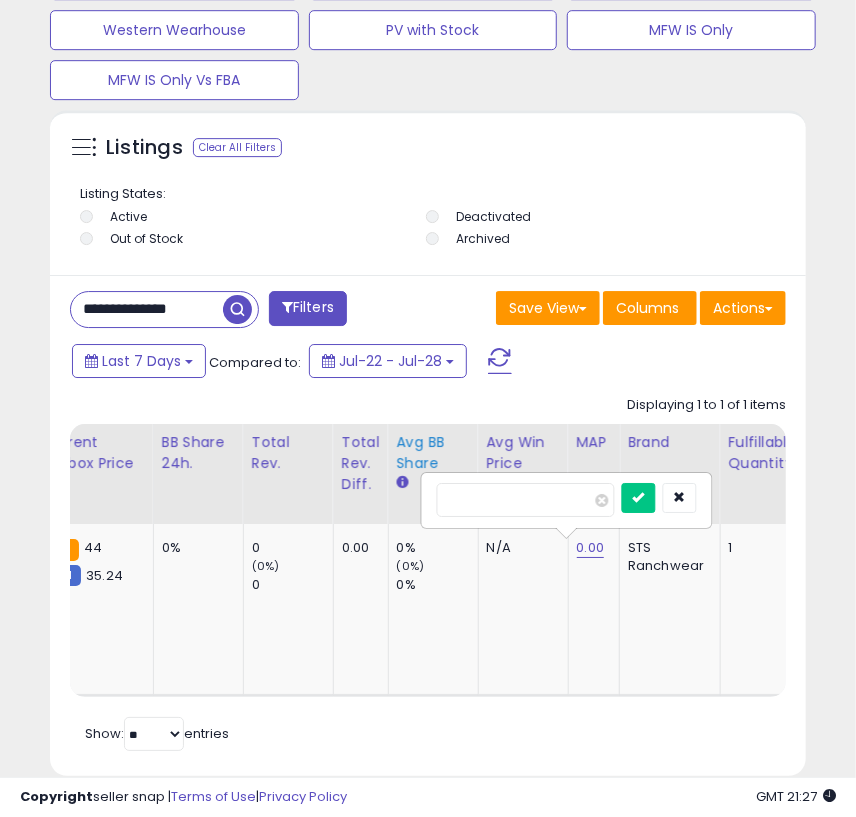 drag, startPoint x: 501, startPoint y: 505, endPoint x: 419, endPoint y: 509, distance: 82.0975 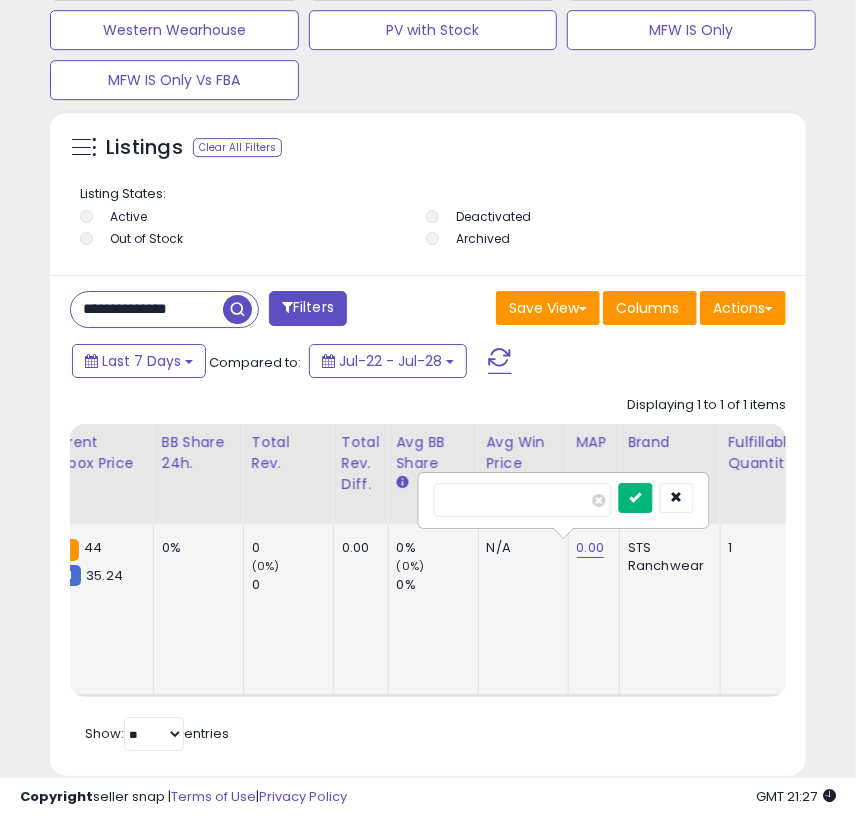 type on "*****" 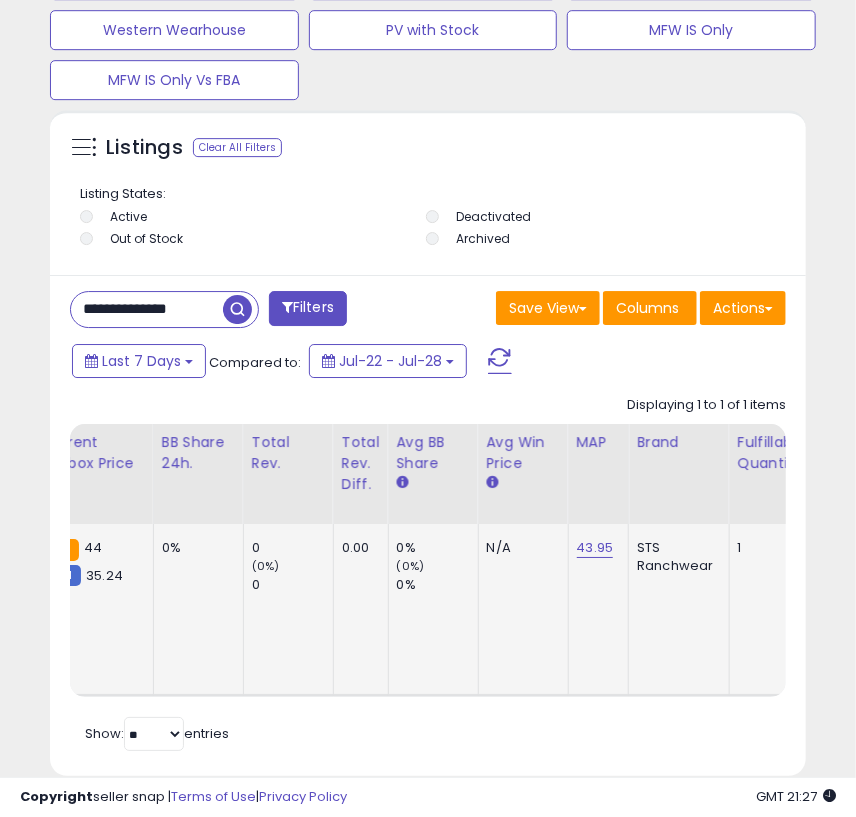 click on "**********" at bounding box center [147, 309] 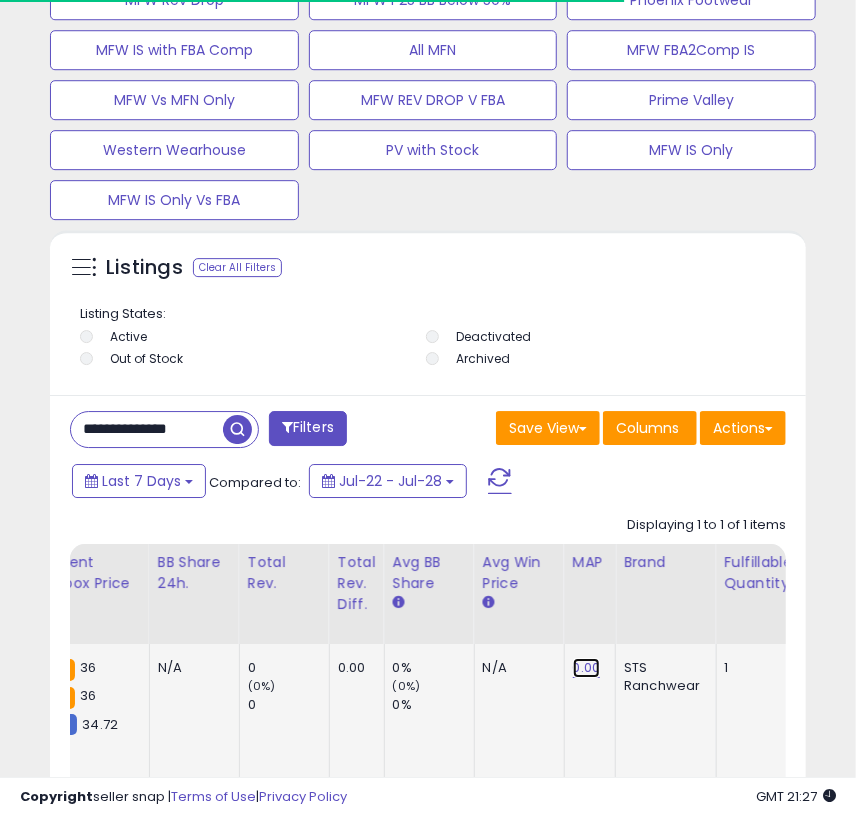click on "0.00" at bounding box center [587, 668] 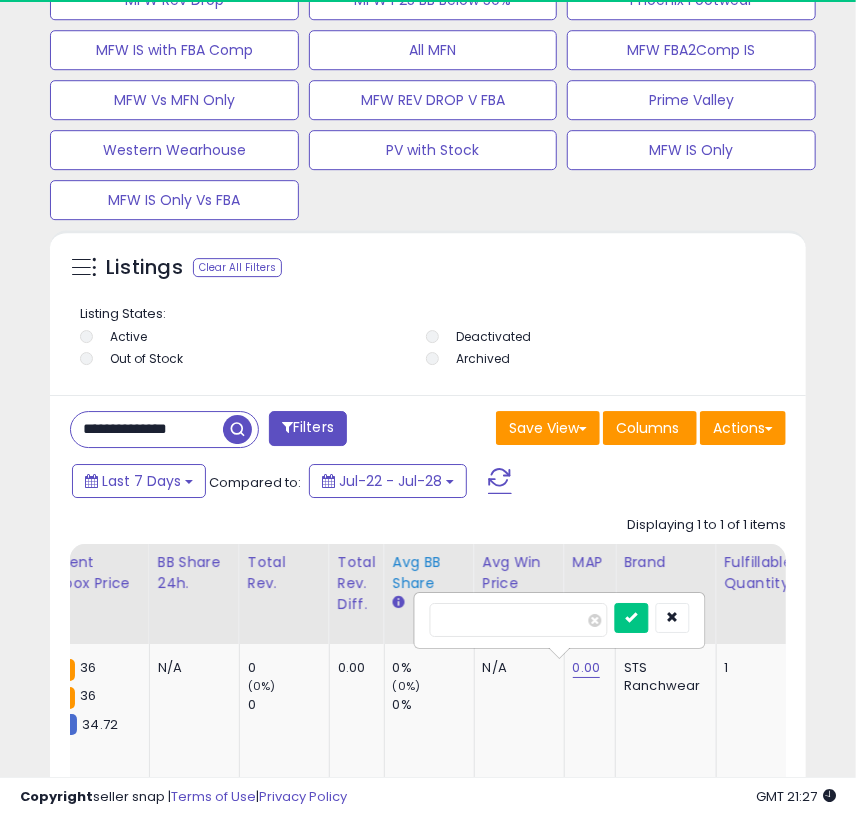 drag, startPoint x: 533, startPoint y: 613, endPoint x: 410, endPoint y: 613, distance: 123 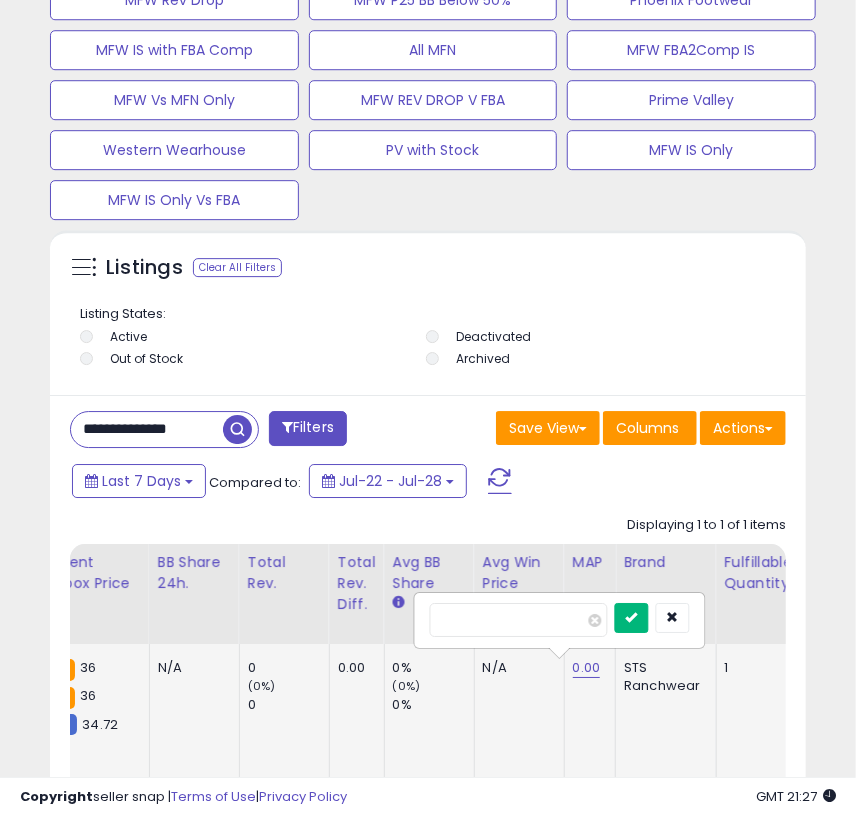 type on "*****" 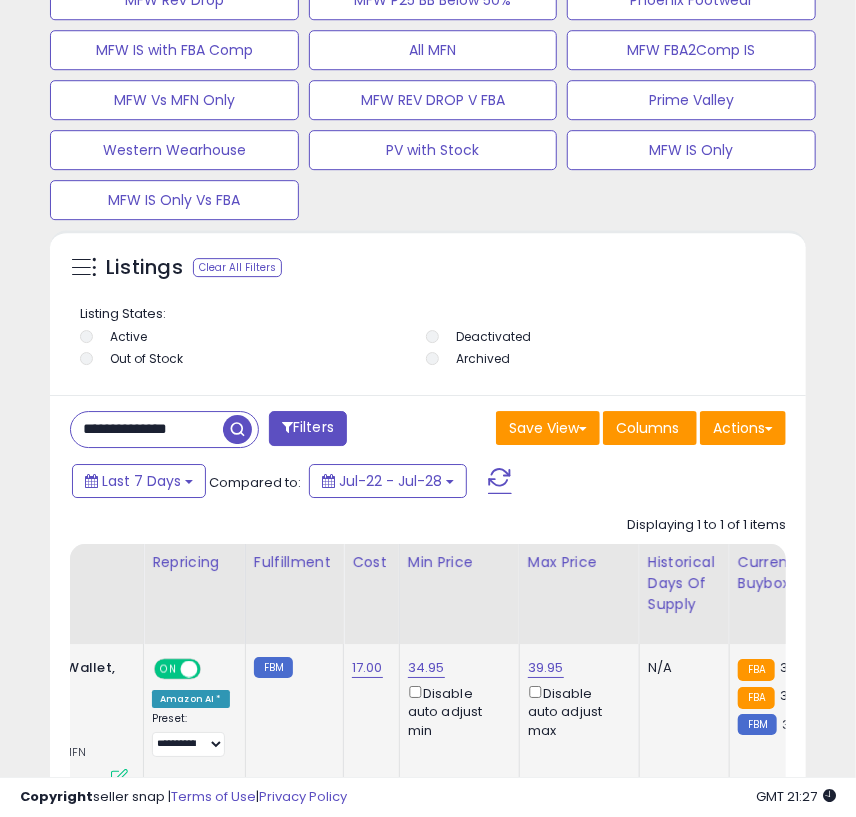click on "**********" at bounding box center [147, 429] 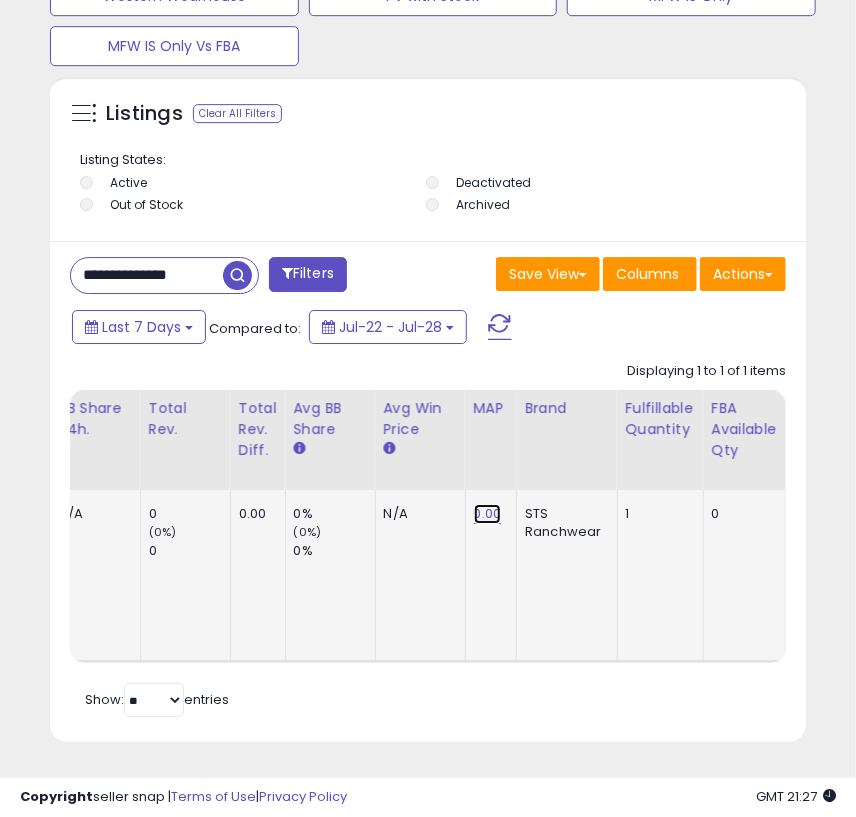 click on "0.00" at bounding box center (488, 514) 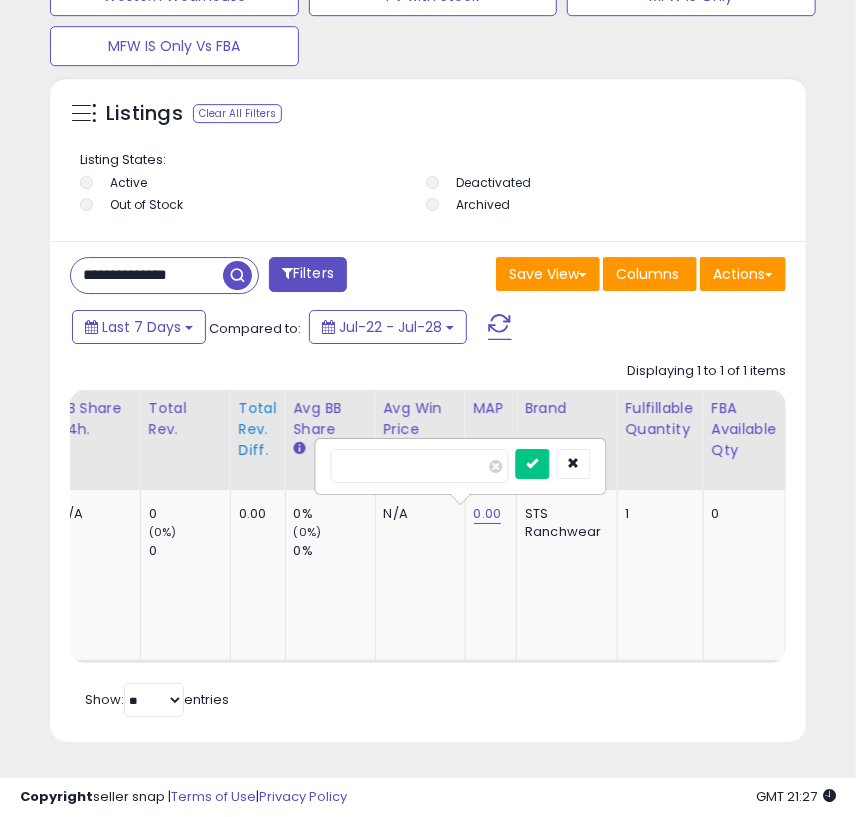 drag, startPoint x: 416, startPoint y: 456, endPoint x: 241, endPoint y: 429, distance: 177.0706 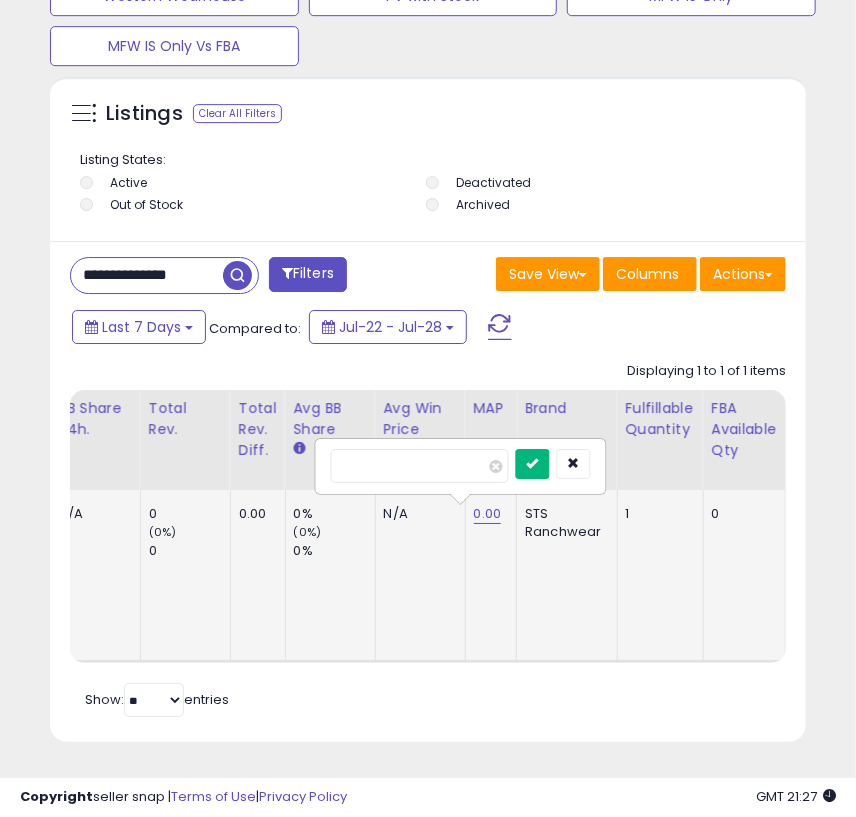 type on "*****" 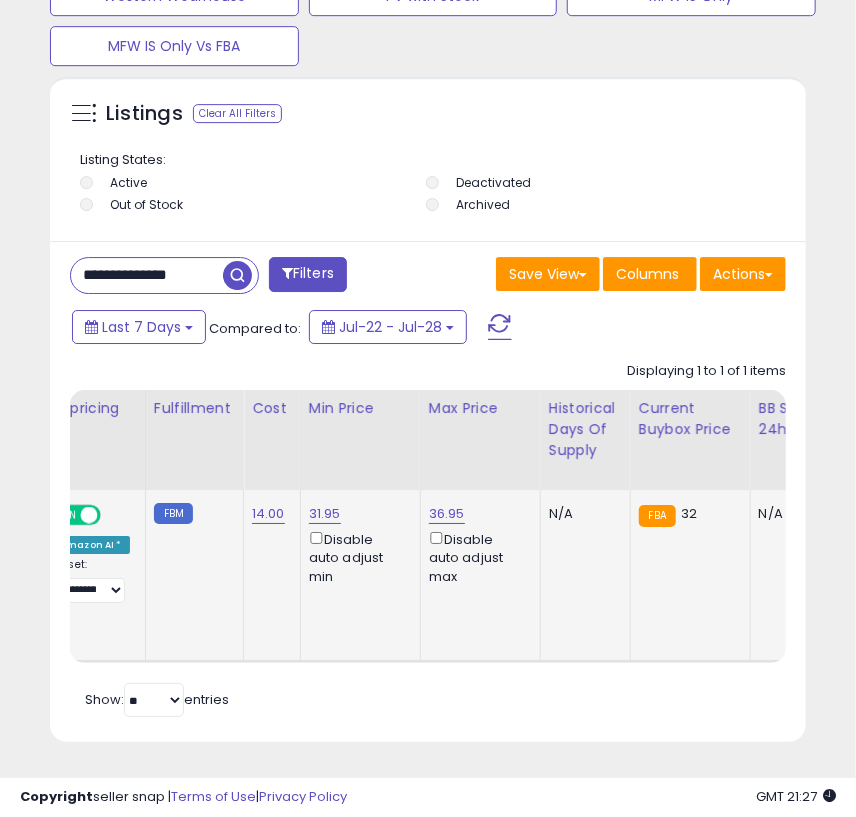 click on "**********" at bounding box center [147, 275] 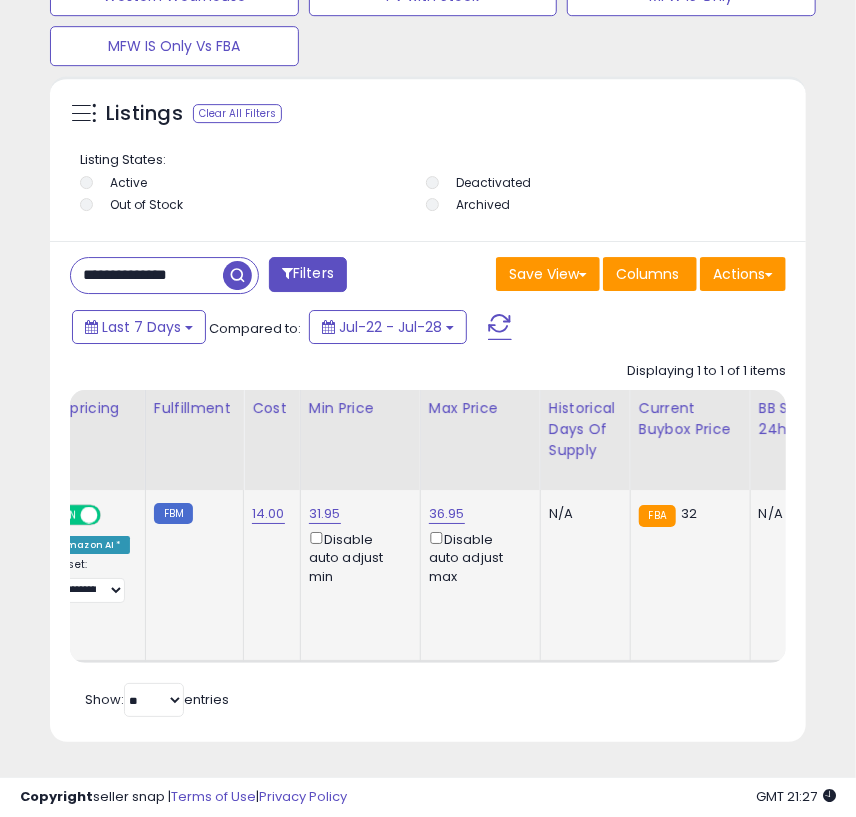paste 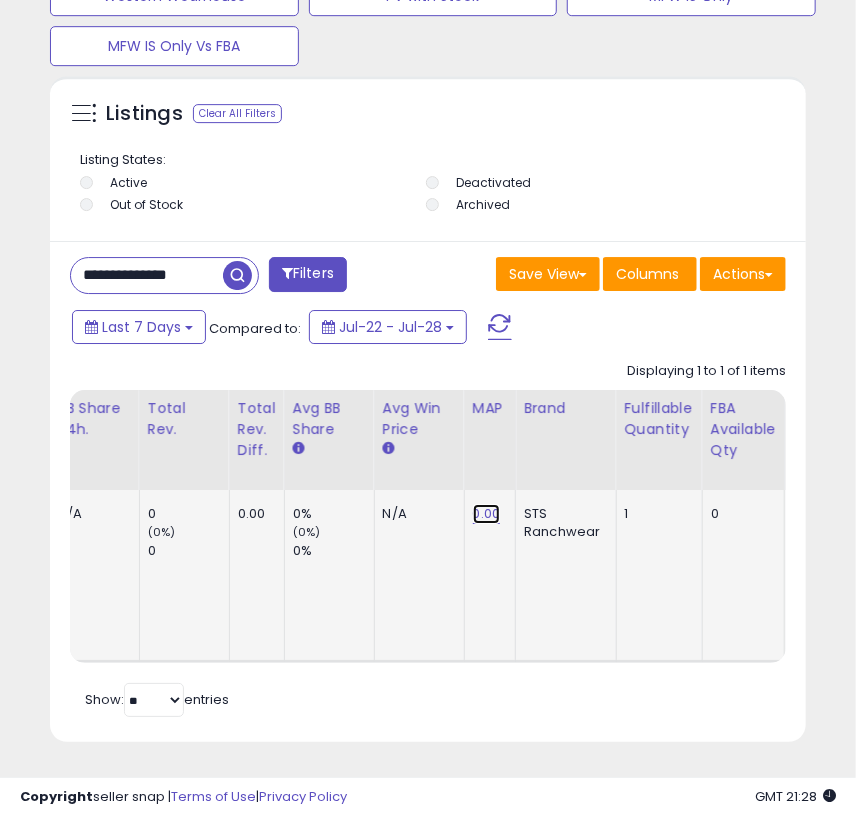 click on "0.00" at bounding box center (487, 514) 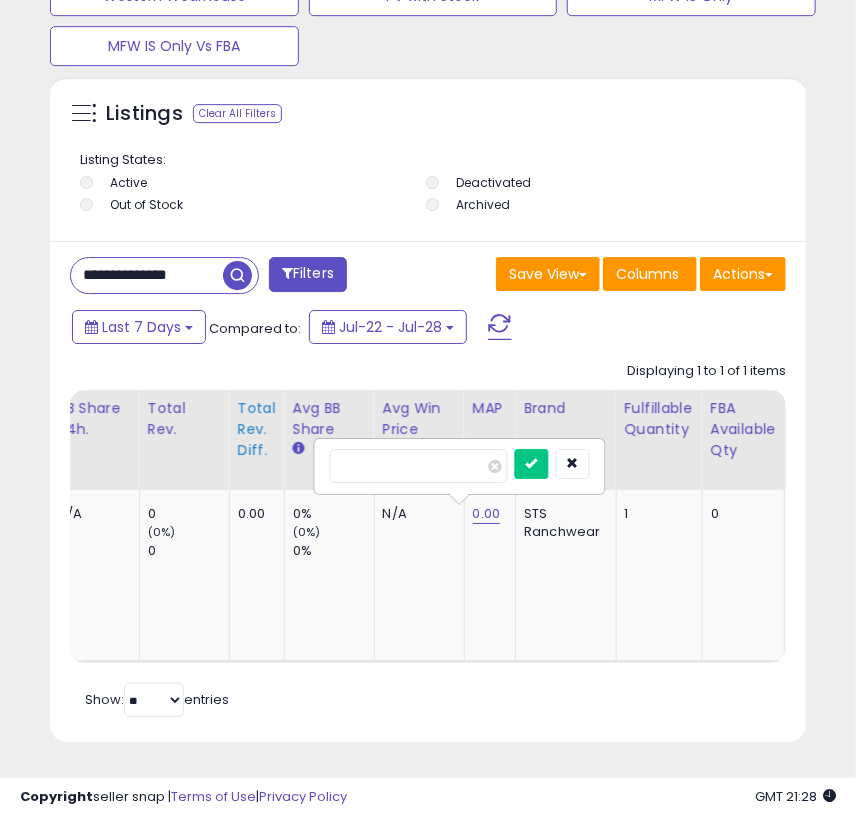 drag, startPoint x: 424, startPoint y: 467, endPoint x: 232, endPoint y: 449, distance: 192.8419 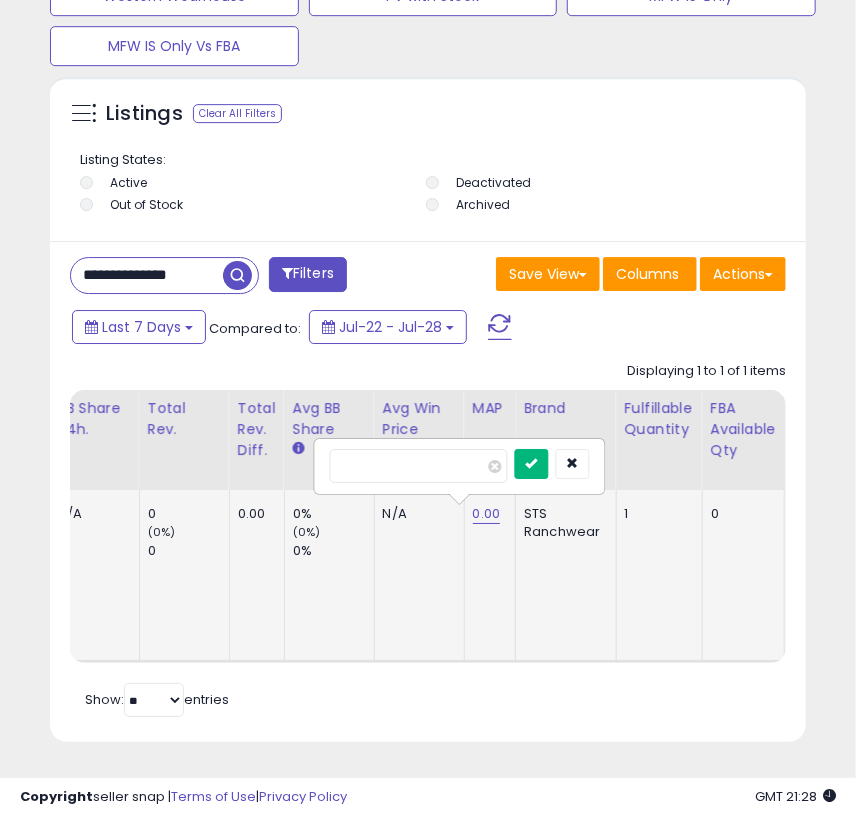 type on "*****" 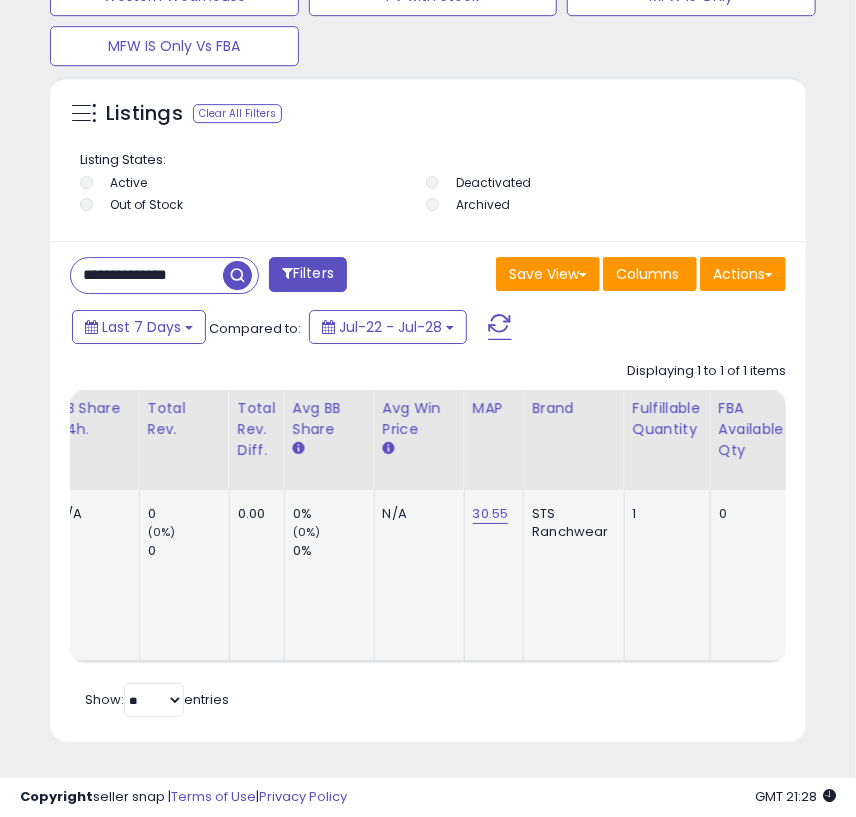 click on "**********" at bounding box center [147, 275] 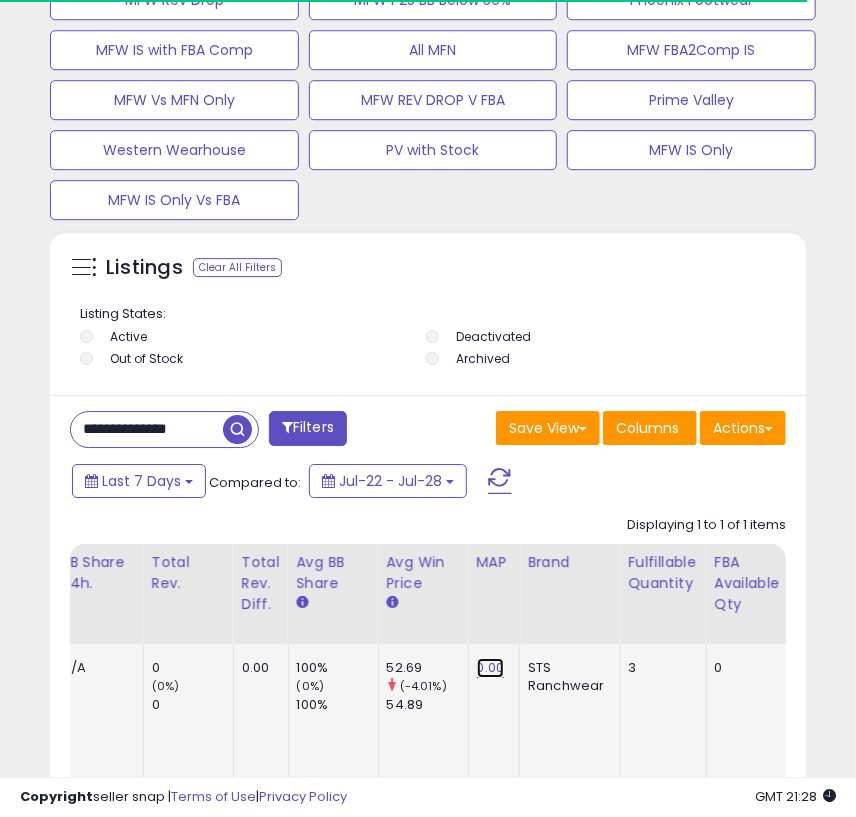 click on "0.00" at bounding box center [491, 668] 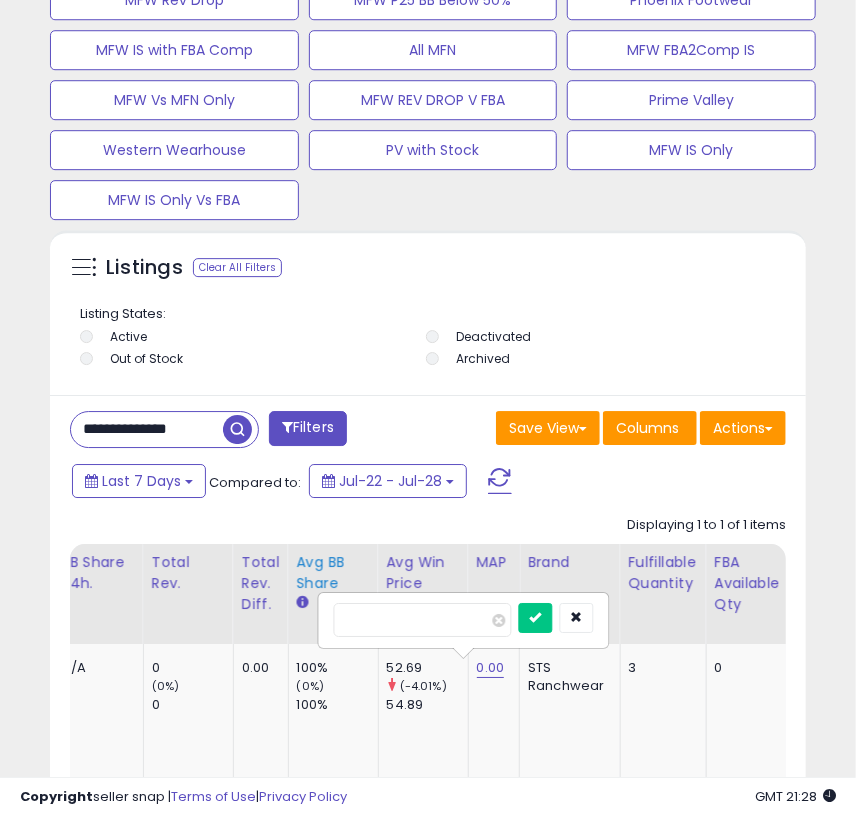 drag, startPoint x: 422, startPoint y: 630, endPoint x: 294, endPoint y: 614, distance: 128.99612 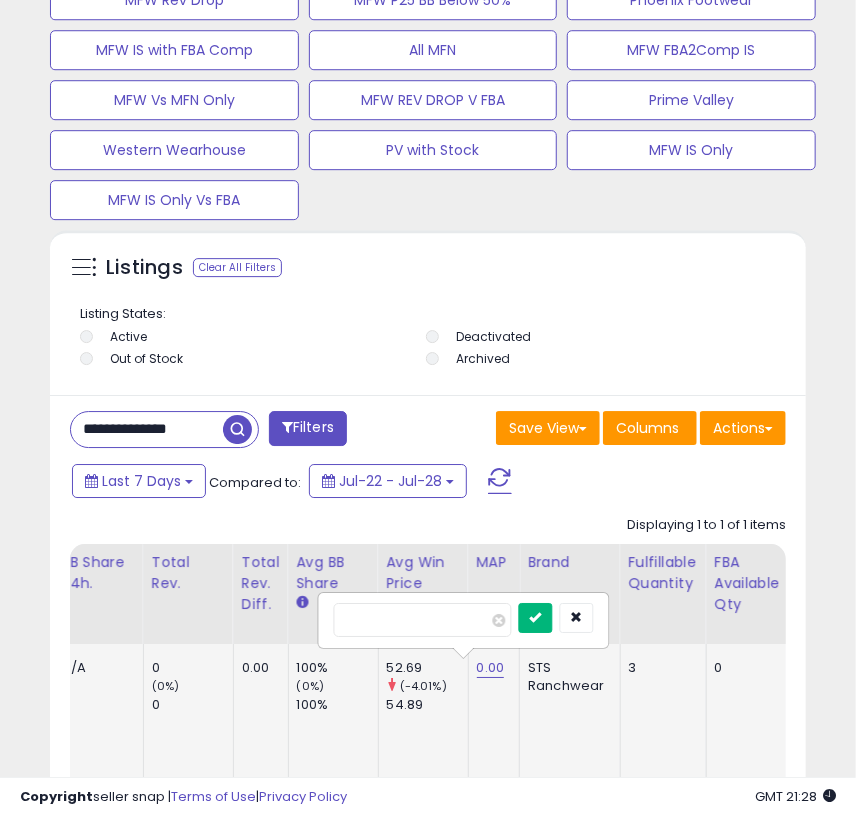 type on "*****" 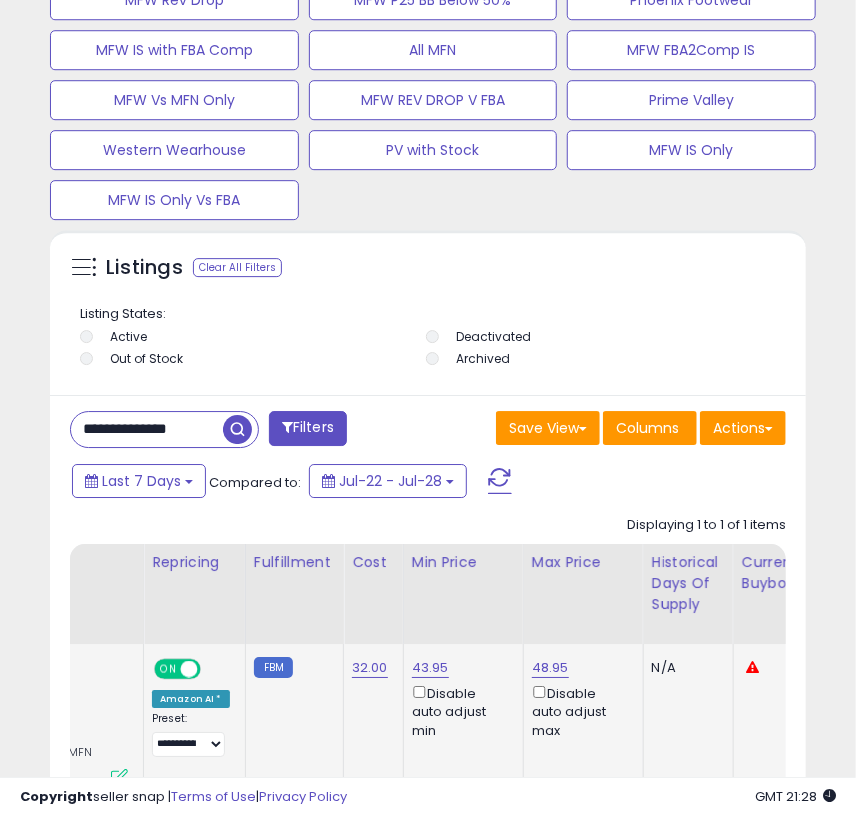 click on "**********" at bounding box center [147, 429] 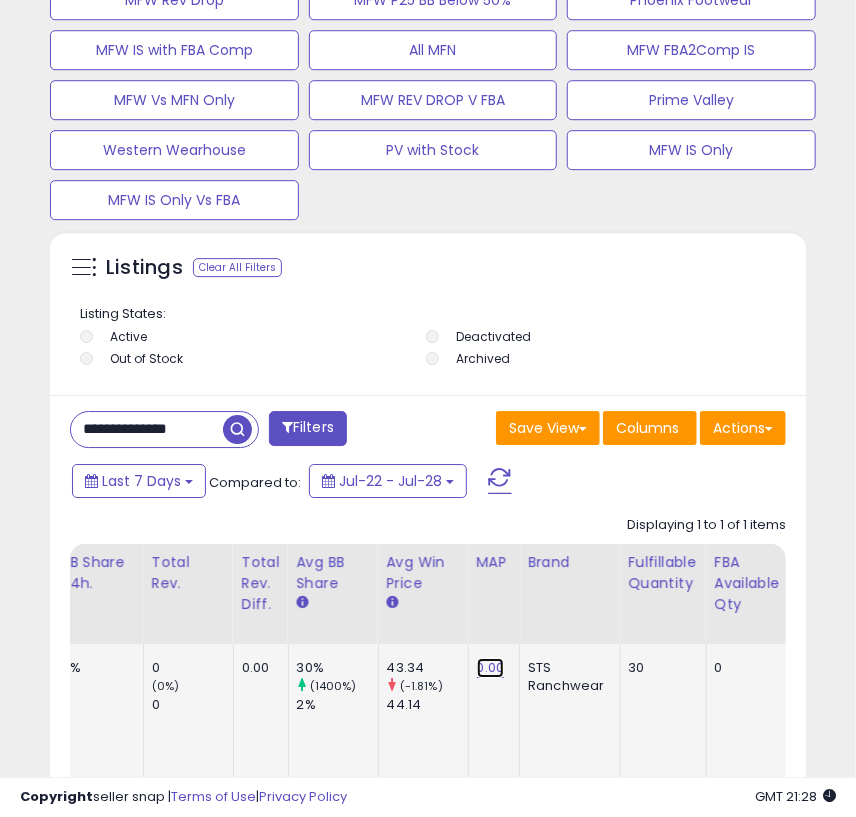 click on "0.00" at bounding box center (491, 668) 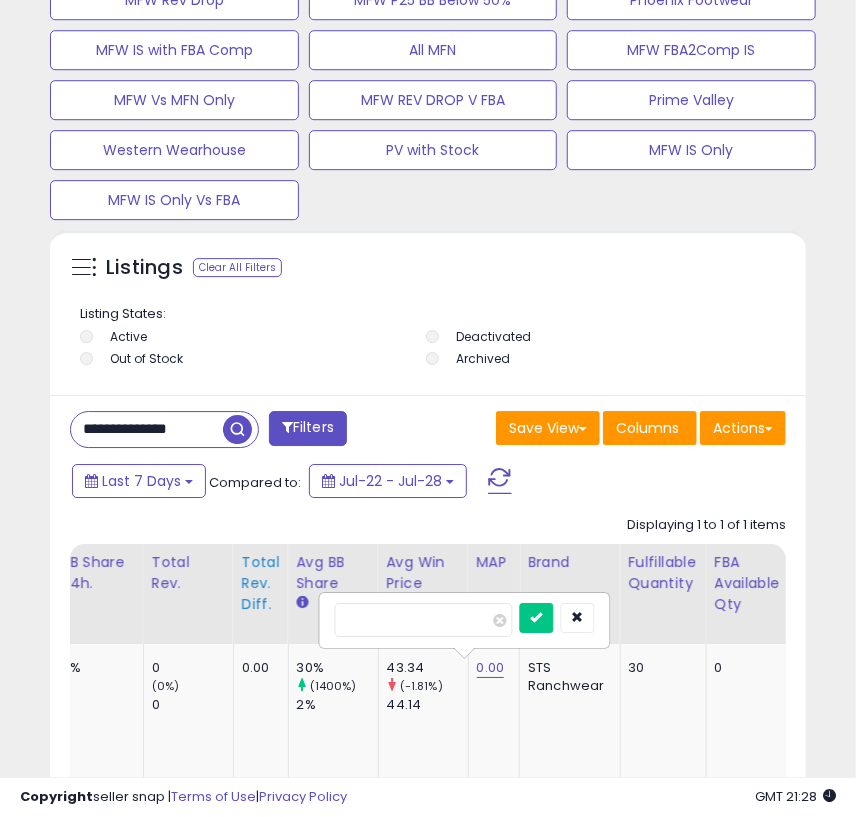 drag, startPoint x: 390, startPoint y: 624, endPoint x: 266, endPoint y: 615, distance: 124.32619 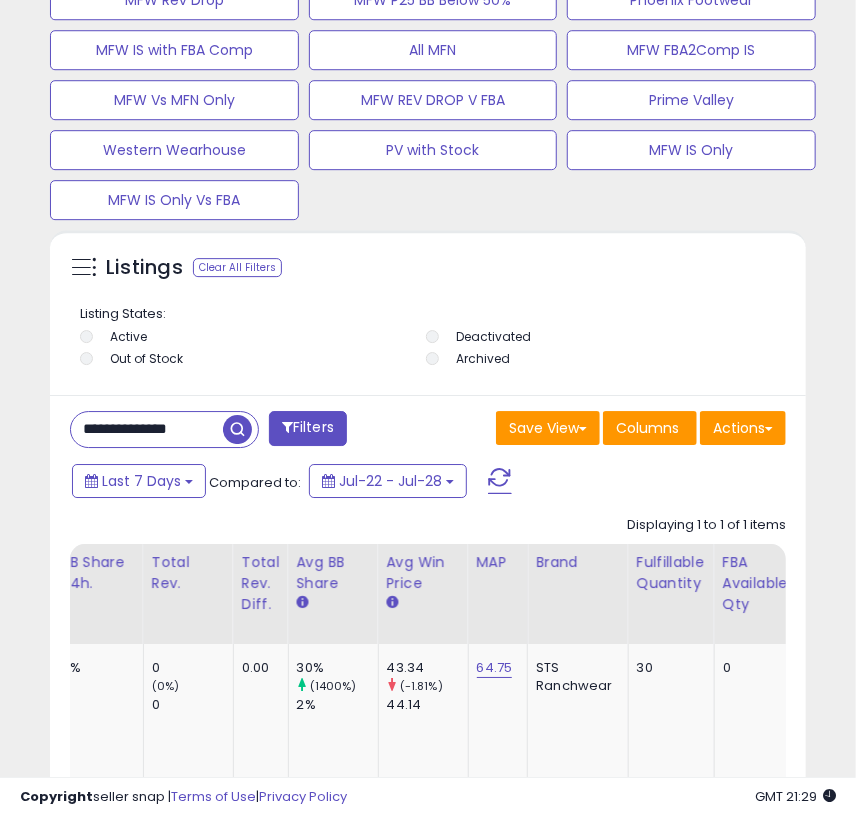 click on "**********" at bounding box center (147, 429) 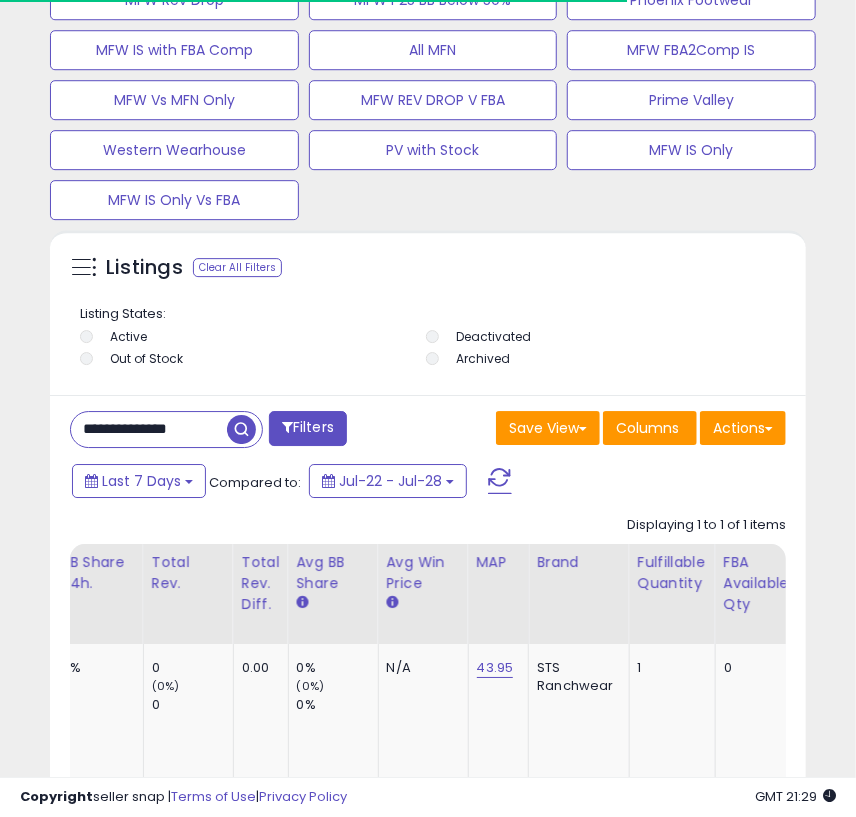 scroll, scrollTop: 390, scrollLeft: 746, axis: both 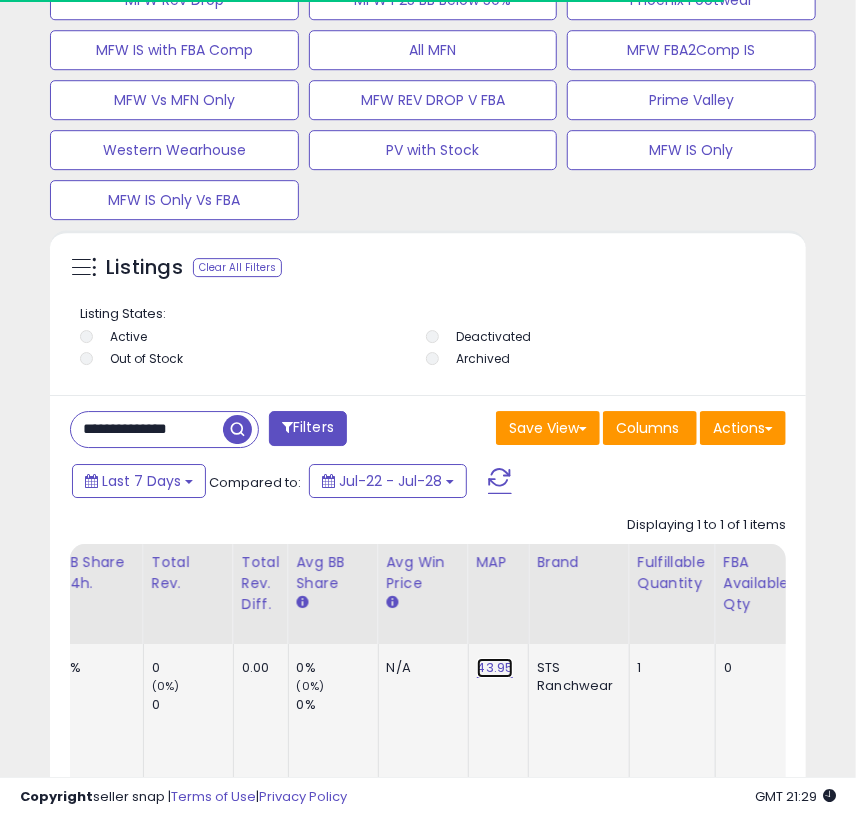 click on "43.95" at bounding box center [495, 668] 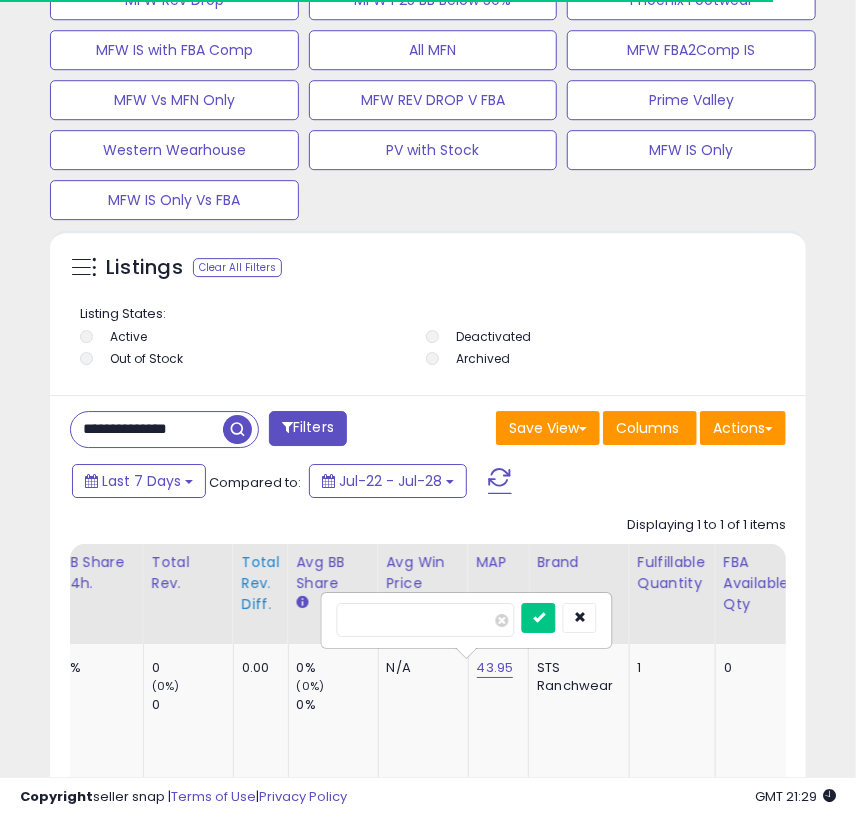 drag, startPoint x: 472, startPoint y: 624, endPoint x: 232, endPoint y: 605, distance: 240.75092 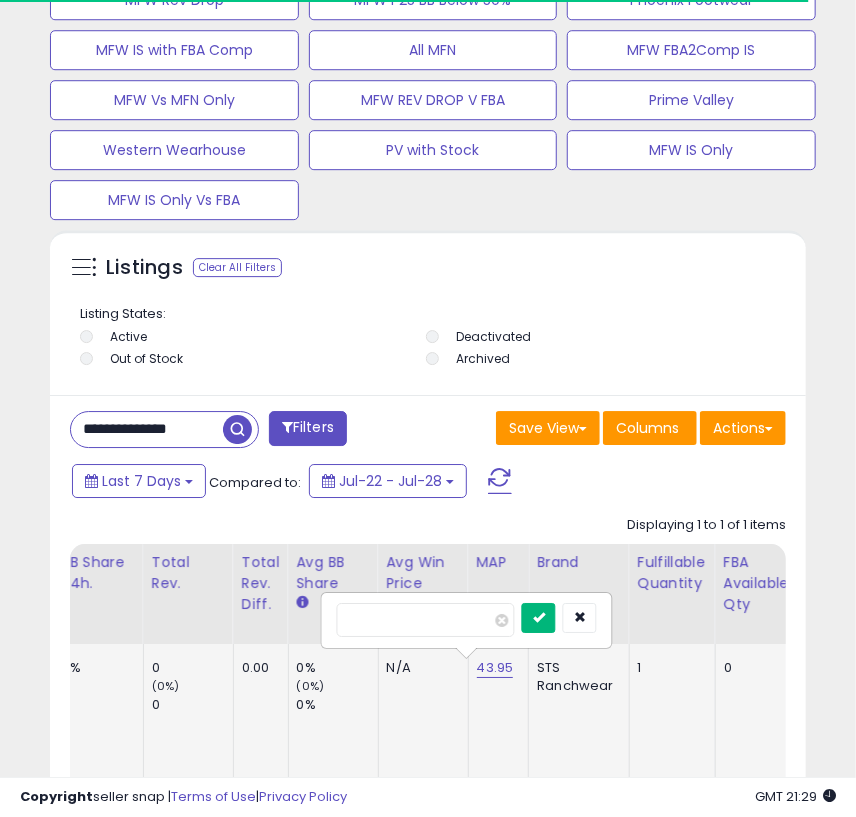 click at bounding box center [539, 617] 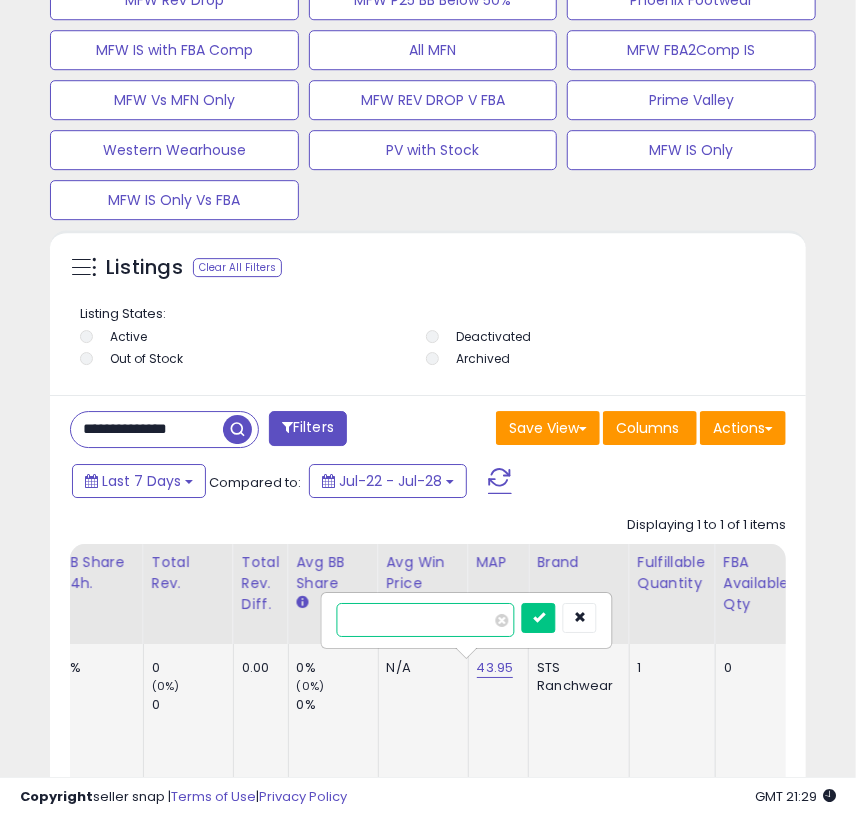 scroll, scrollTop: 999610, scrollLeft: 999253, axis: both 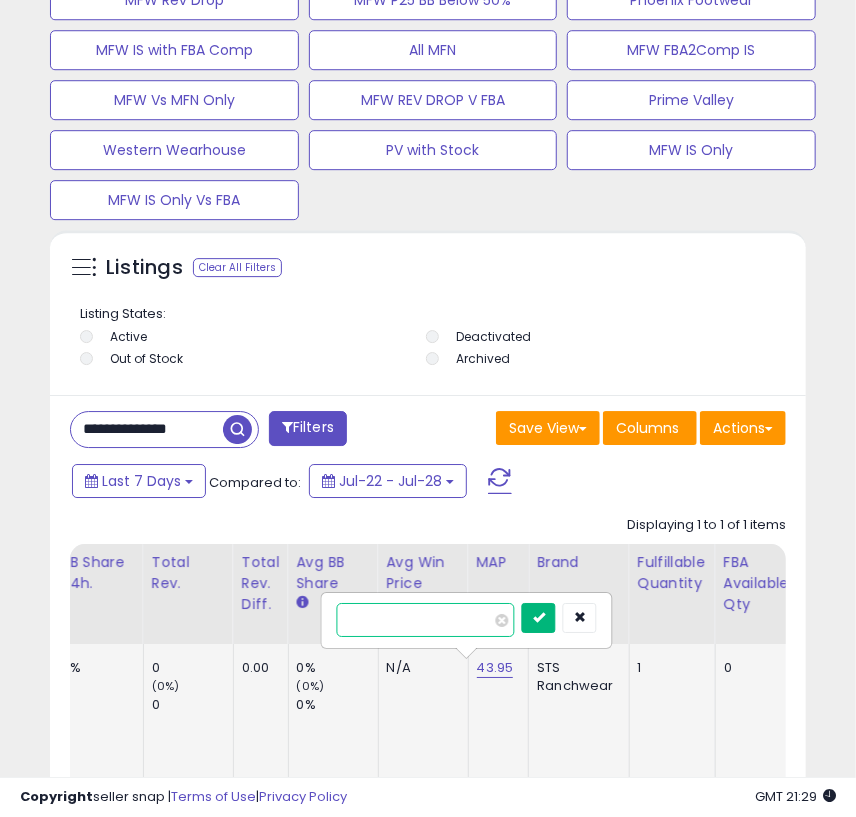 type on "****" 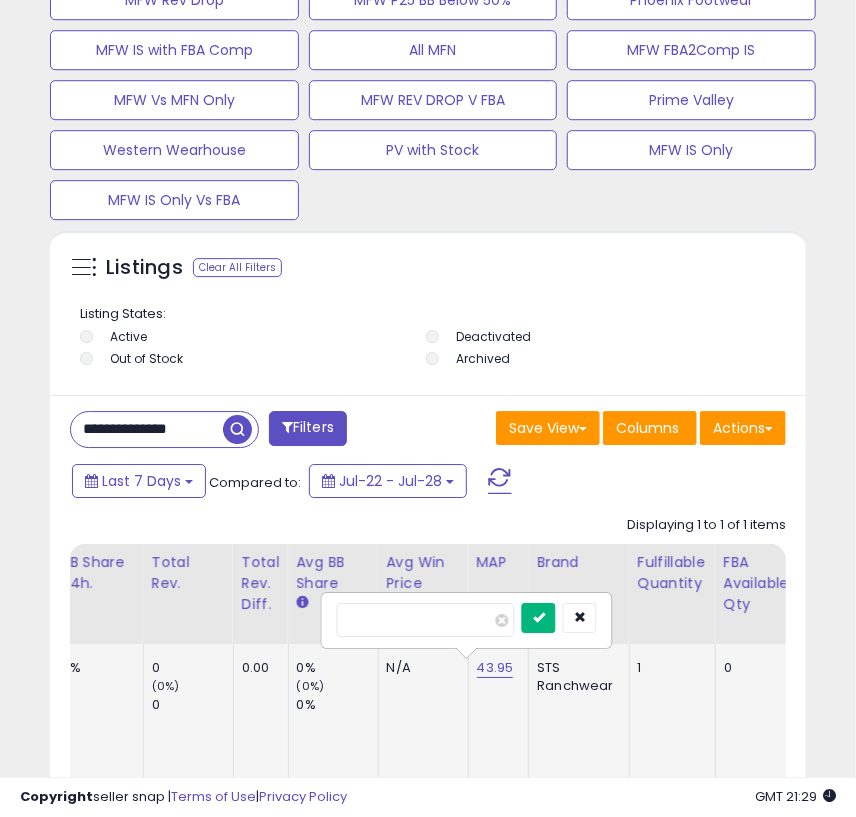 click at bounding box center (539, 618) 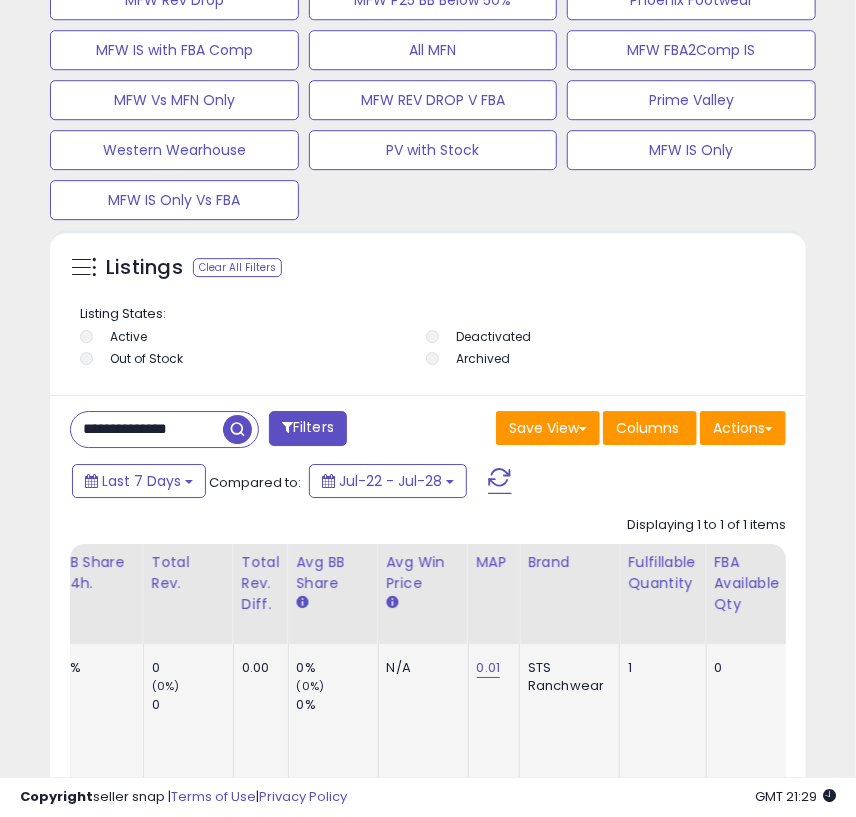 click on "**********" at bounding box center [147, 429] 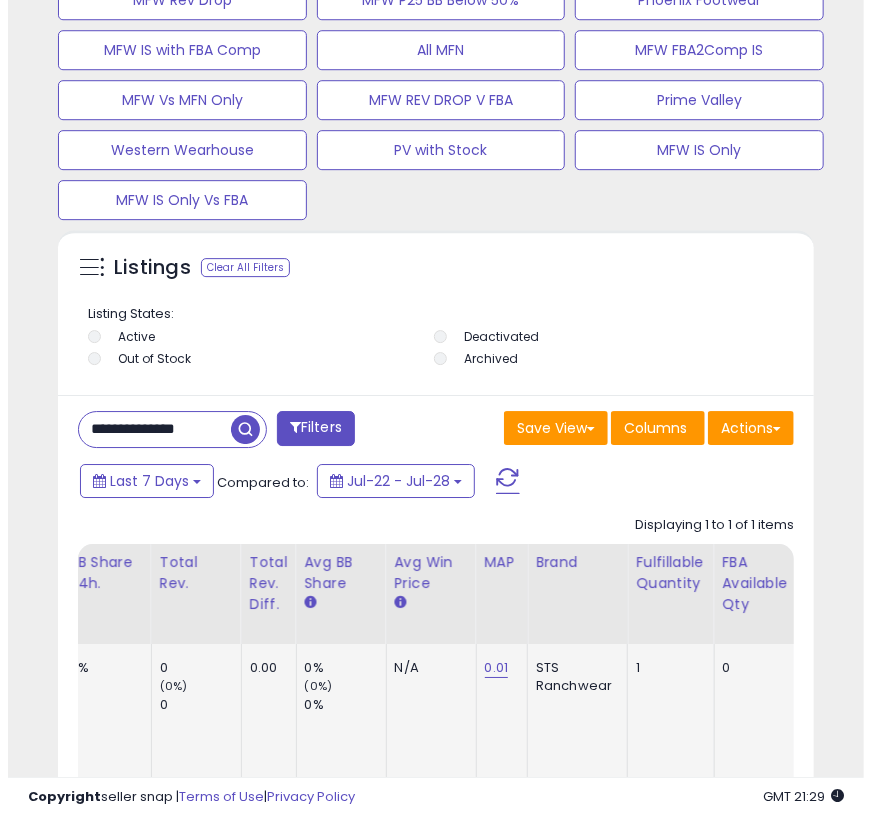 scroll, scrollTop: 0, scrollLeft: 0, axis: both 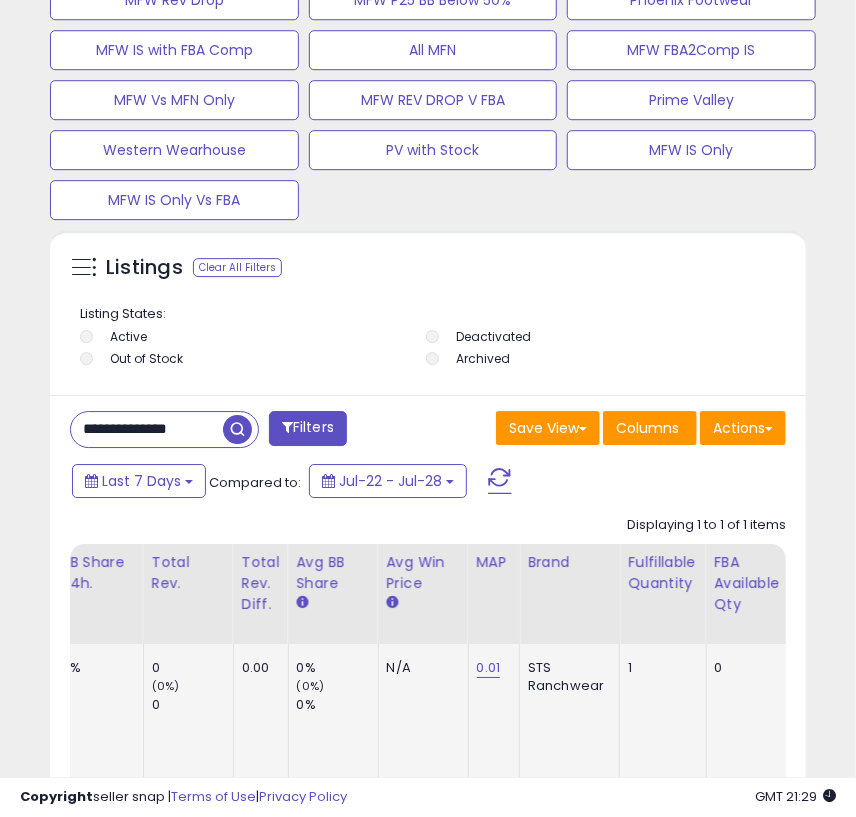 click at bounding box center [237, 429] 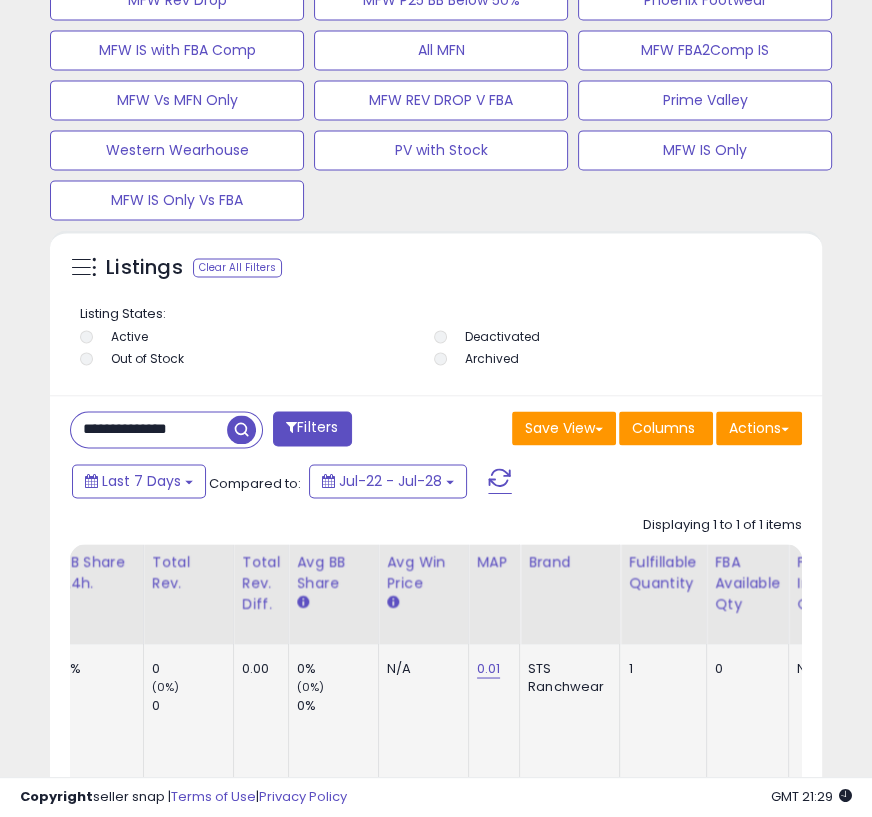 scroll, scrollTop: 999610, scrollLeft: 999238, axis: both 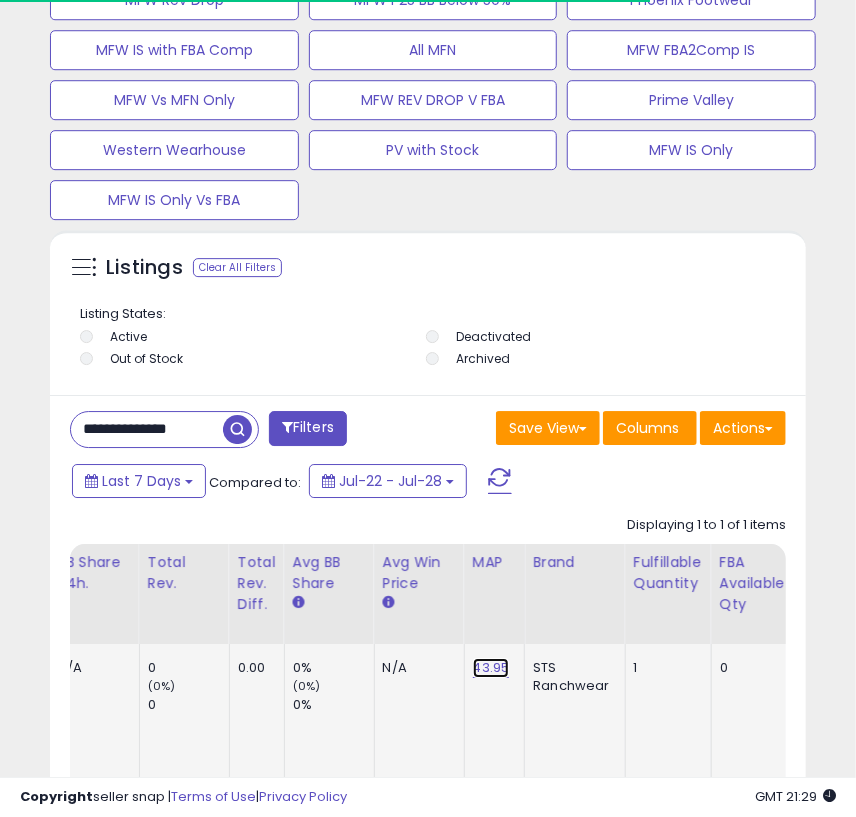 click on "43.95" at bounding box center (491, 668) 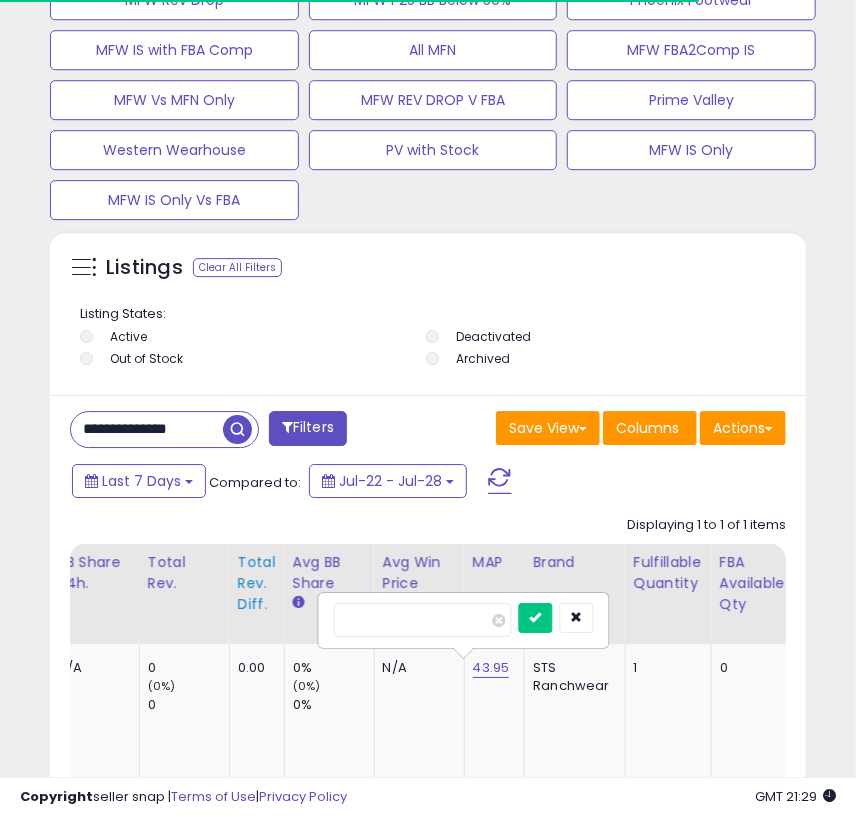 drag, startPoint x: 415, startPoint y: 618, endPoint x: 244, endPoint y: 609, distance: 171.23668 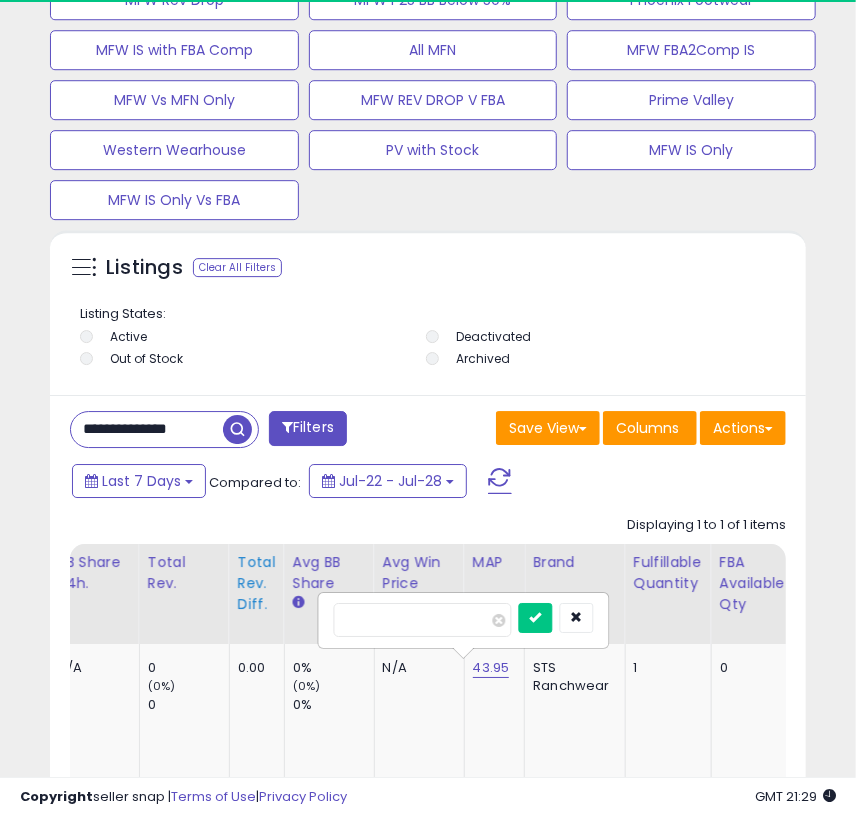 scroll, scrollTop: 999610, scrollLeft: 999253, axis: both 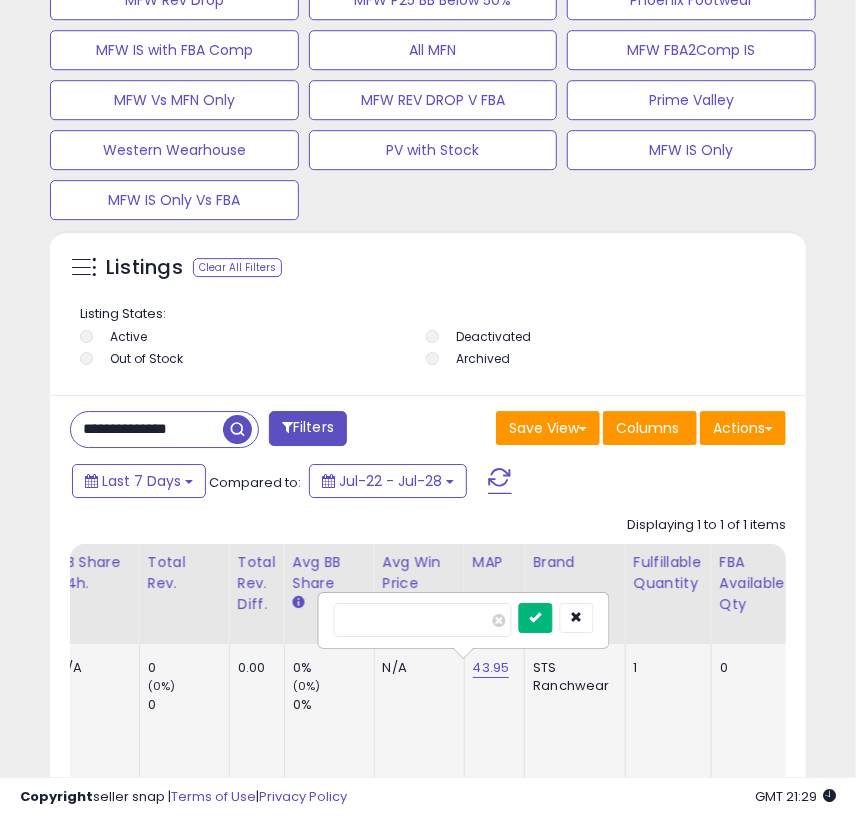 type on "****" 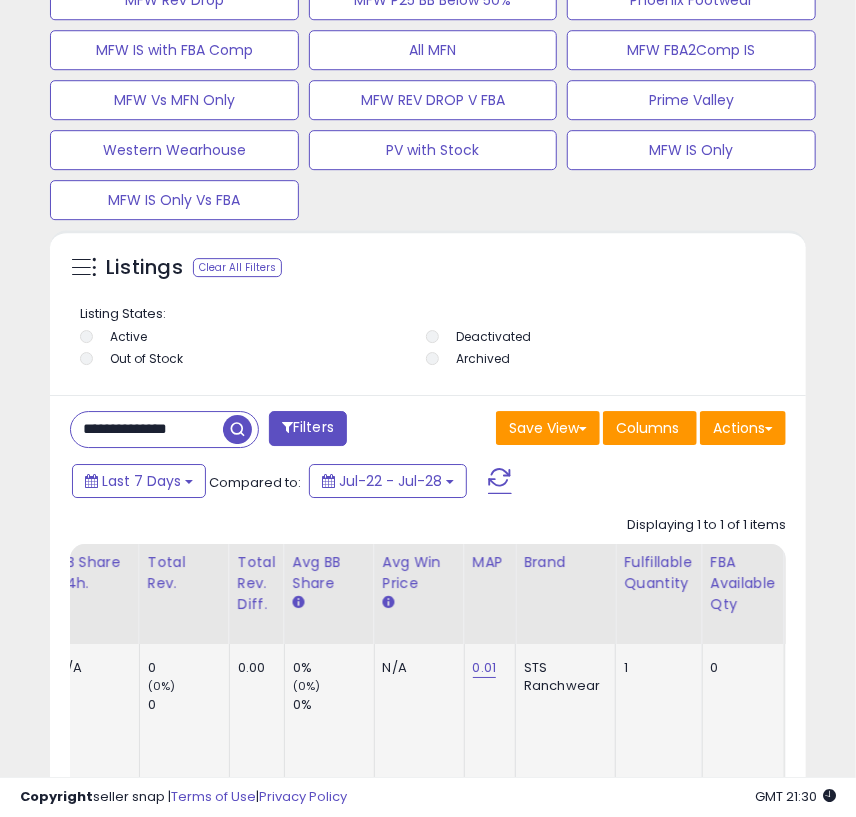 click on "**********" at bounding box center (147, 429) 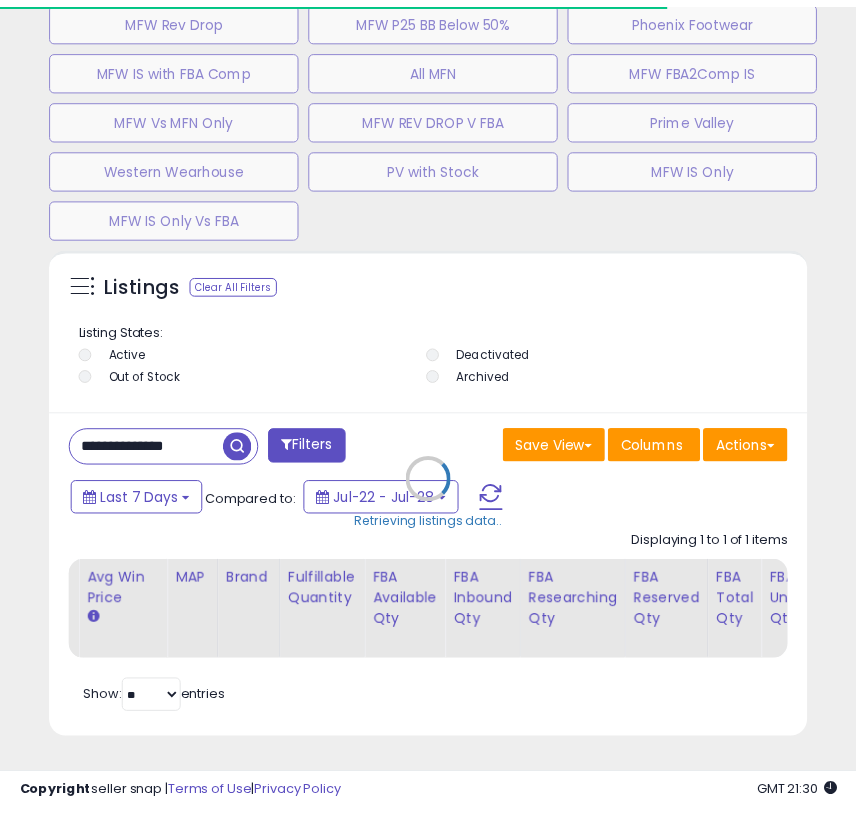 scroll, scrollTop: 390, scrollLeft: 746, axis: both 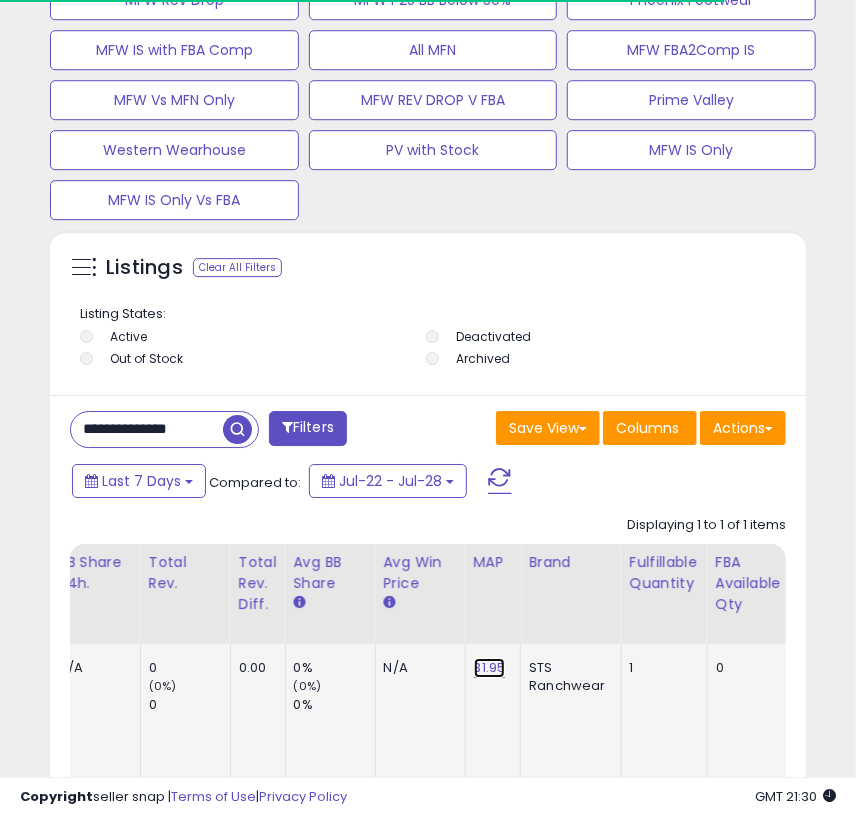click on "31.95" at bounding box center (490, 668) 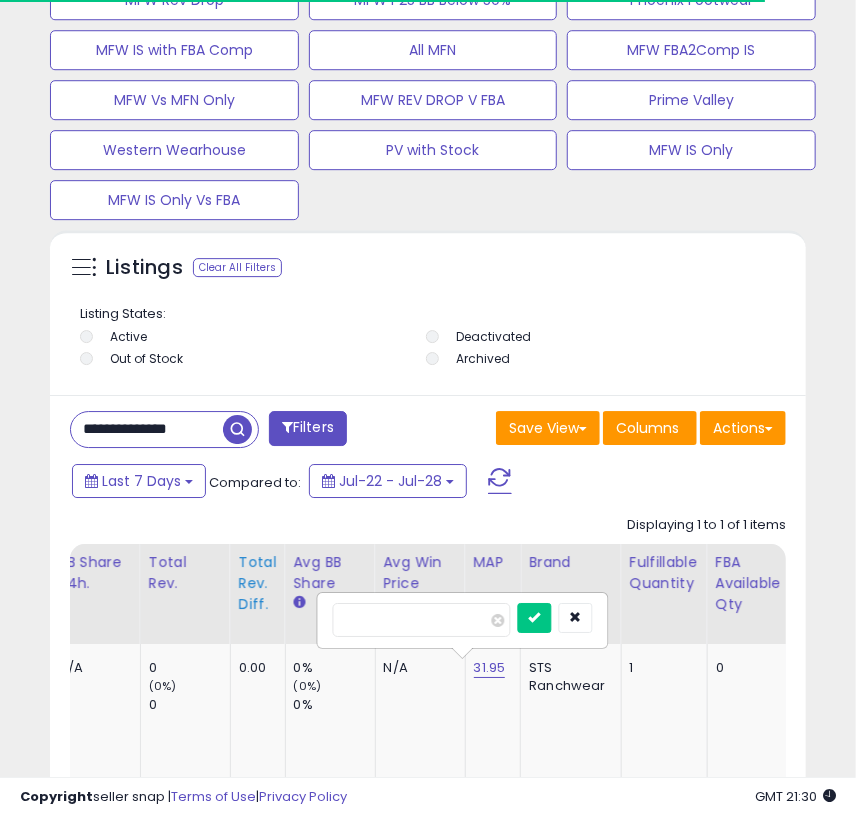 drag, startPoint x: 387, startPoint y: 614, endPoint x: 262, endPoint y: 608, distance: 125.14392 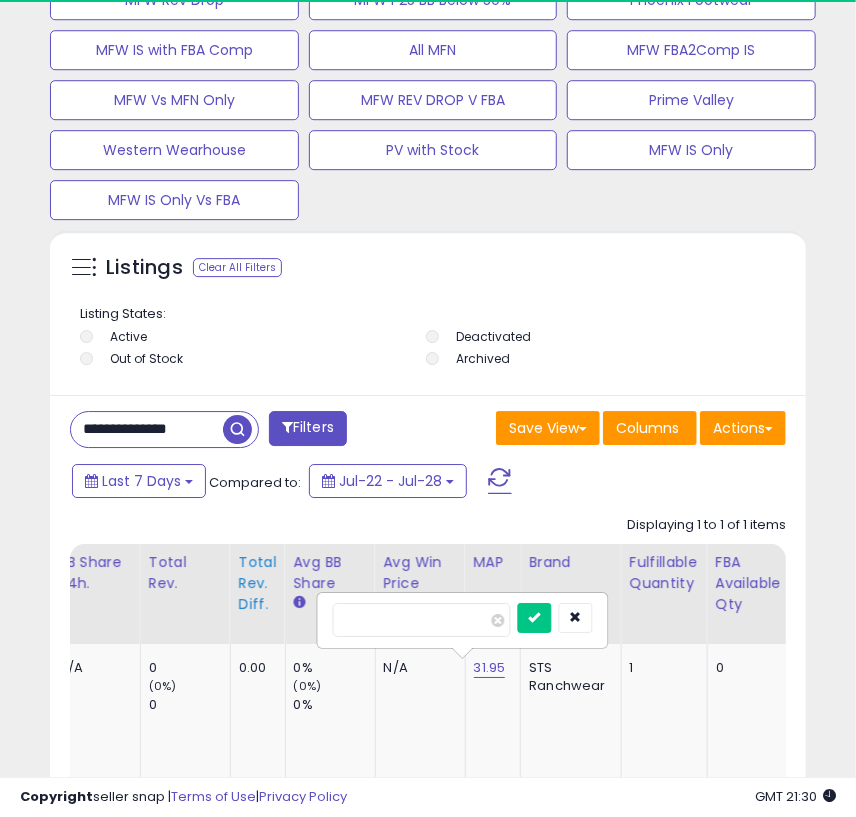 scroll, scrollTop: 999610, scrollLeft: 999253, axis: both 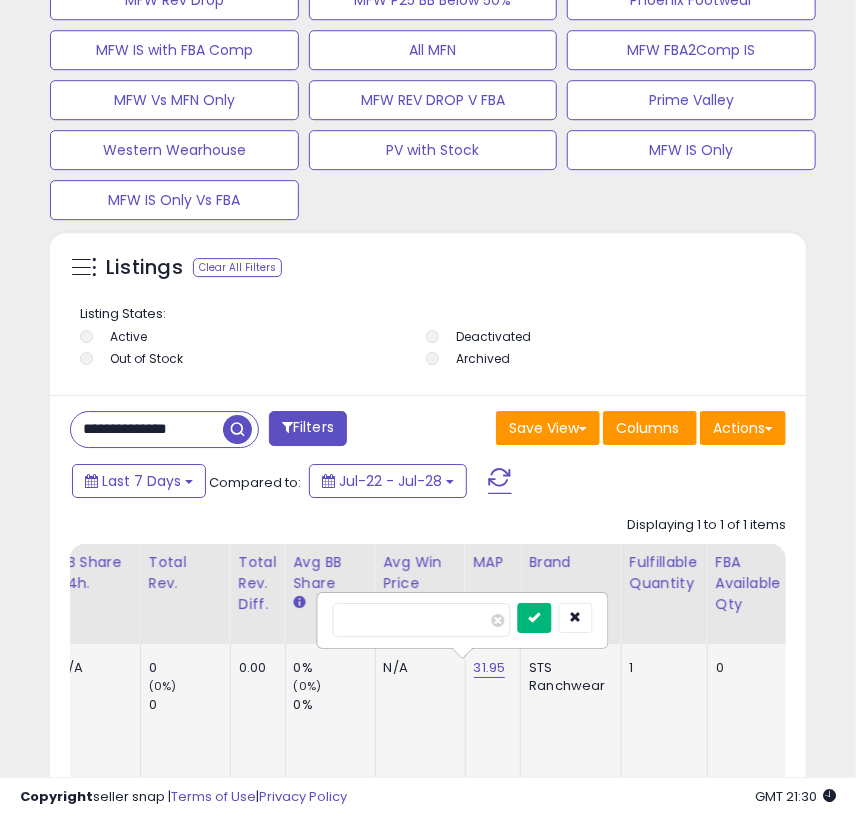 type on "****" 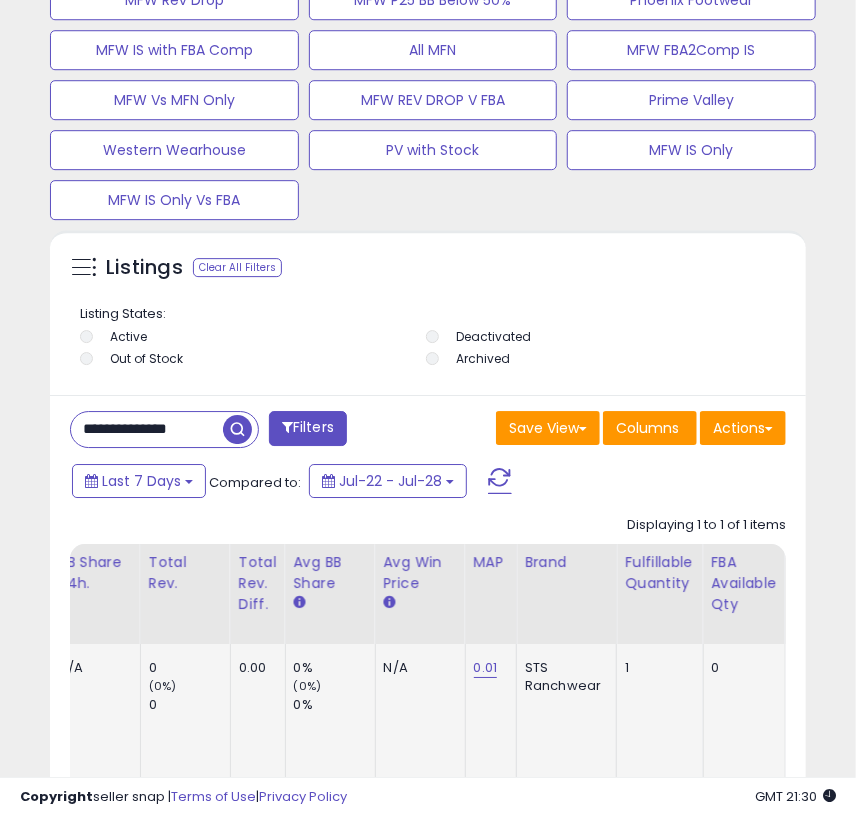 click on "**********" at bounding box center [147, 429] 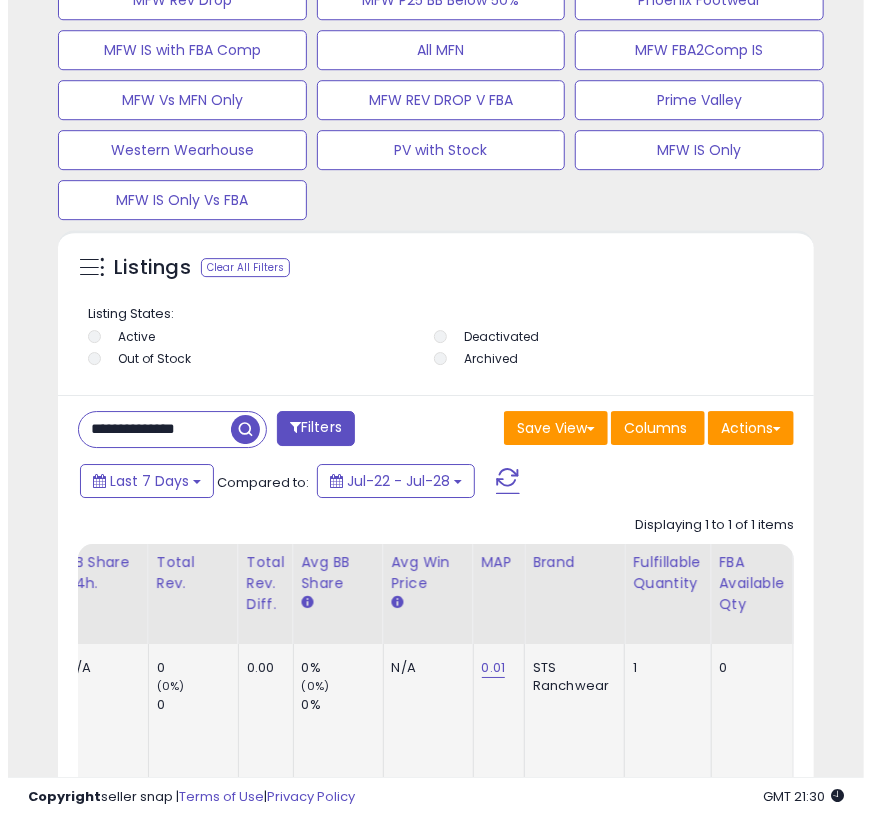 scroll, scrollTop: 0, scrollLeft: 0, axis: both 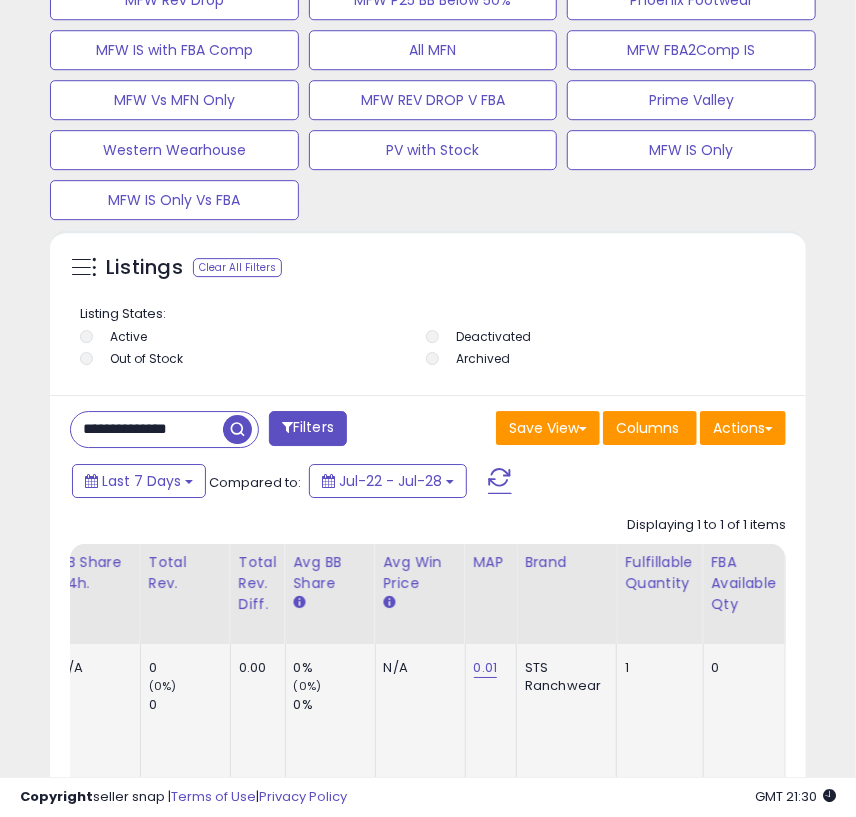 click at bounding box center [237, 429] 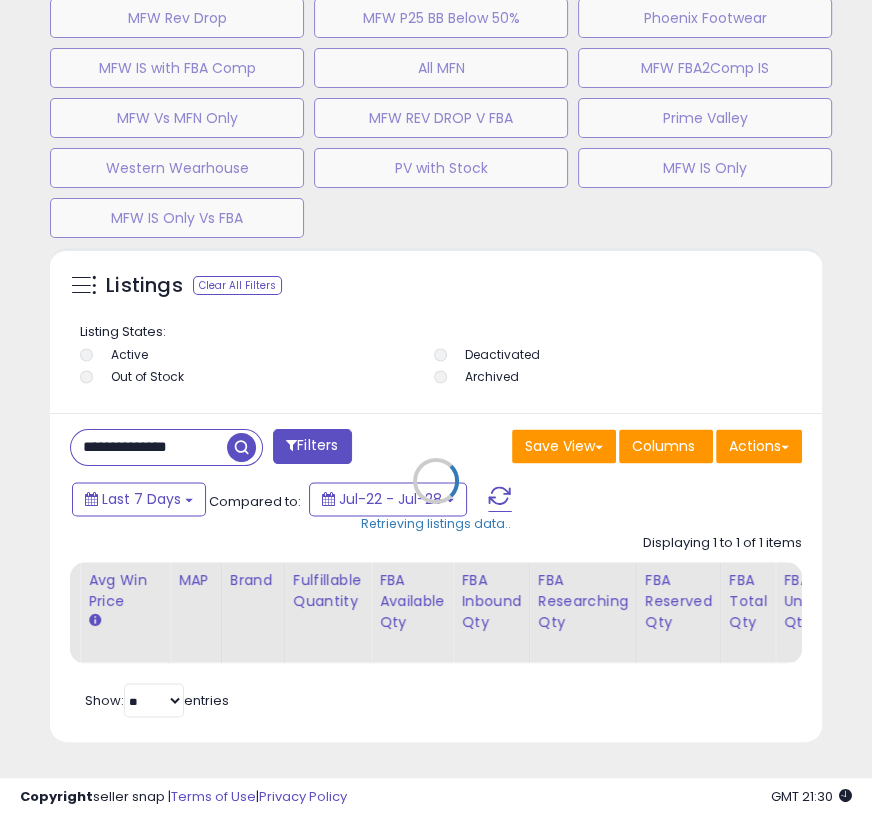 scroll, scrollTop: 999610, scrollLeft: 999238, axis: both 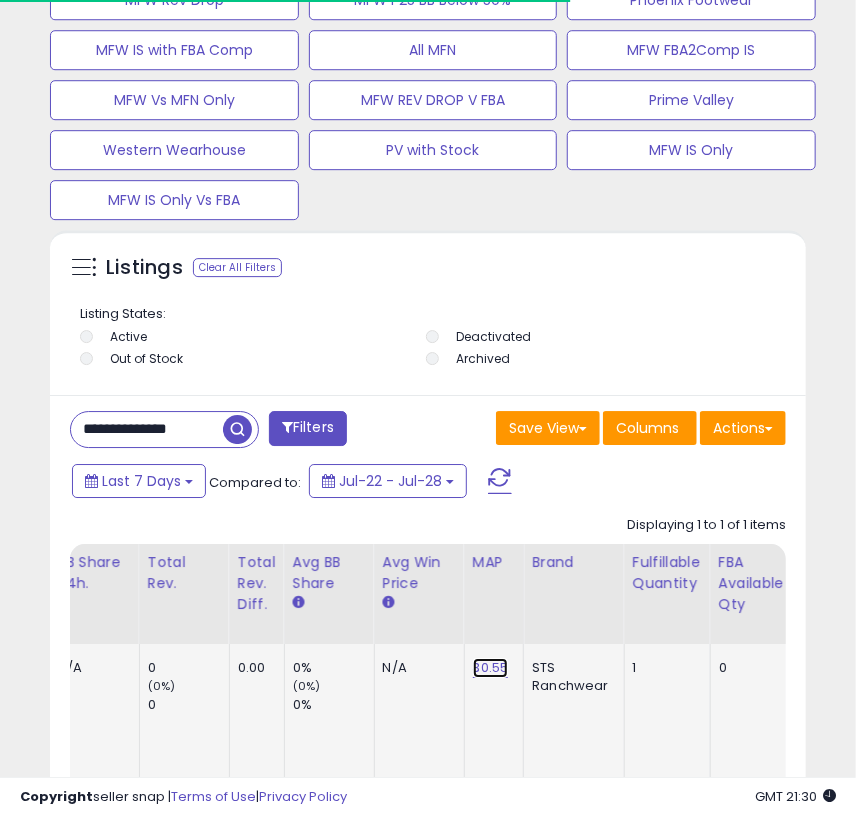click on "30.55" at bounding box center [491, 668] 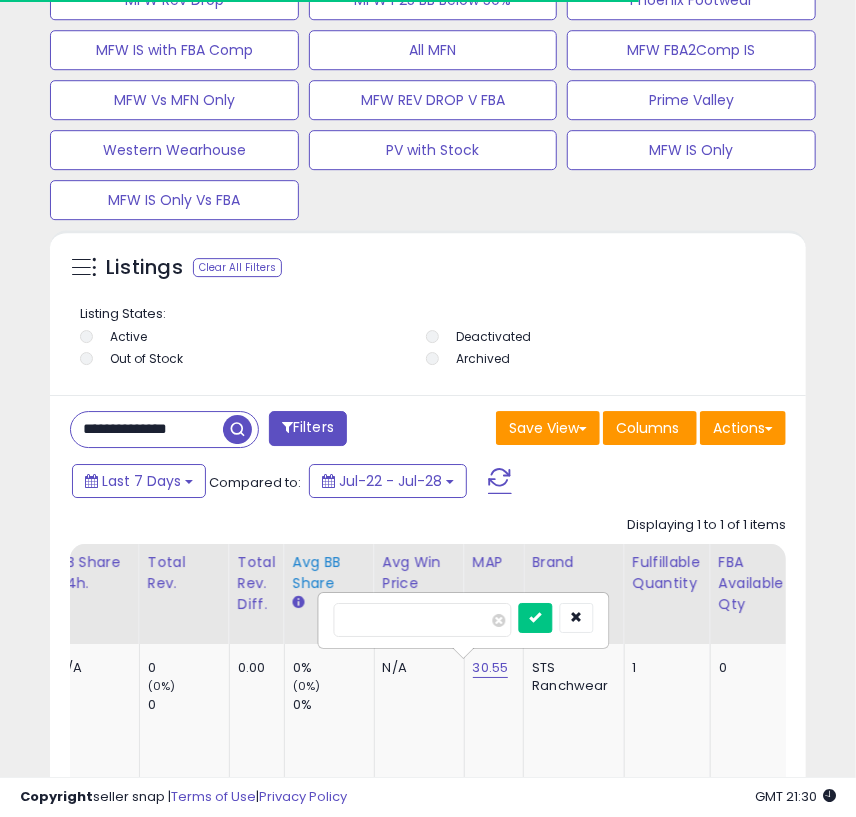 drag, startPoint x: 465, startPoint y: 618, endPoint x: 300, endPoint y: 619, distance: 165.00304 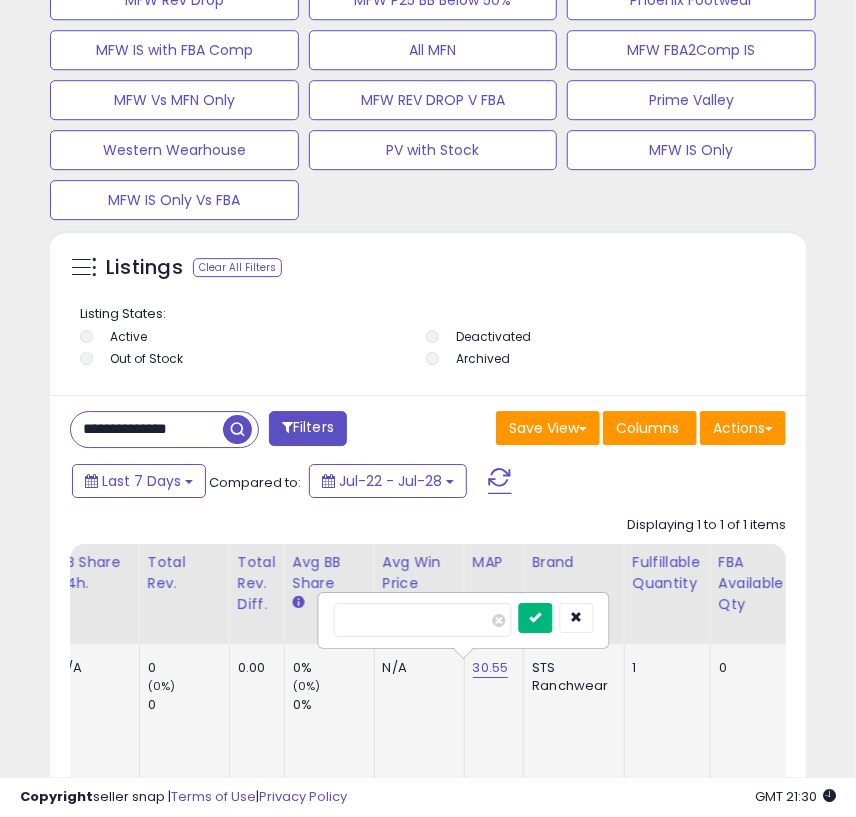 type on "****" 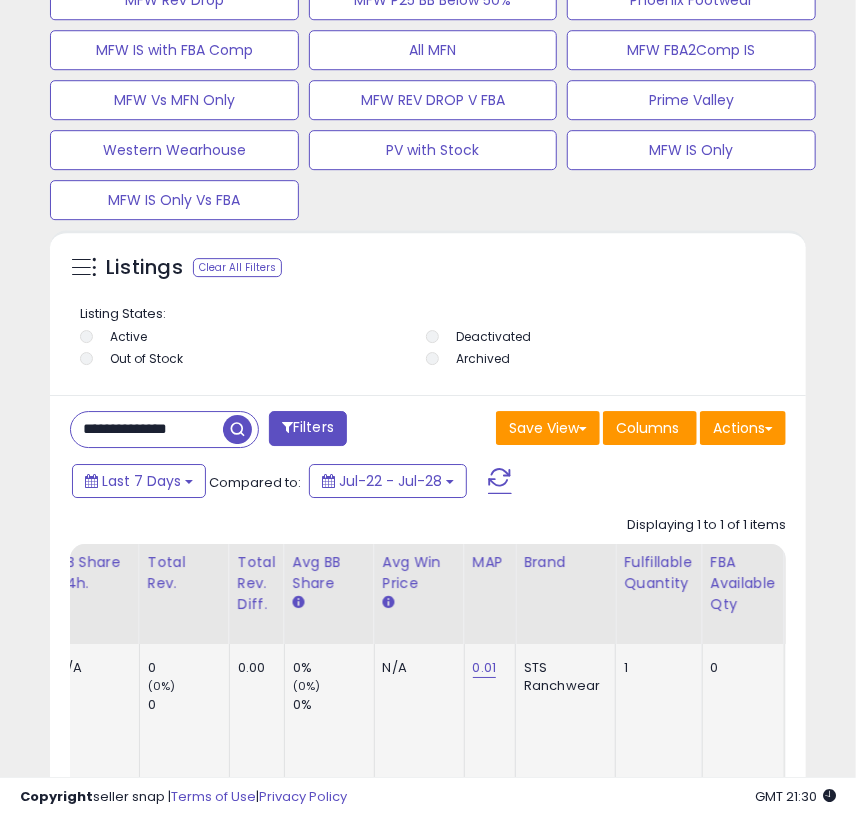click on "**********" at bounding box center [147, 429] 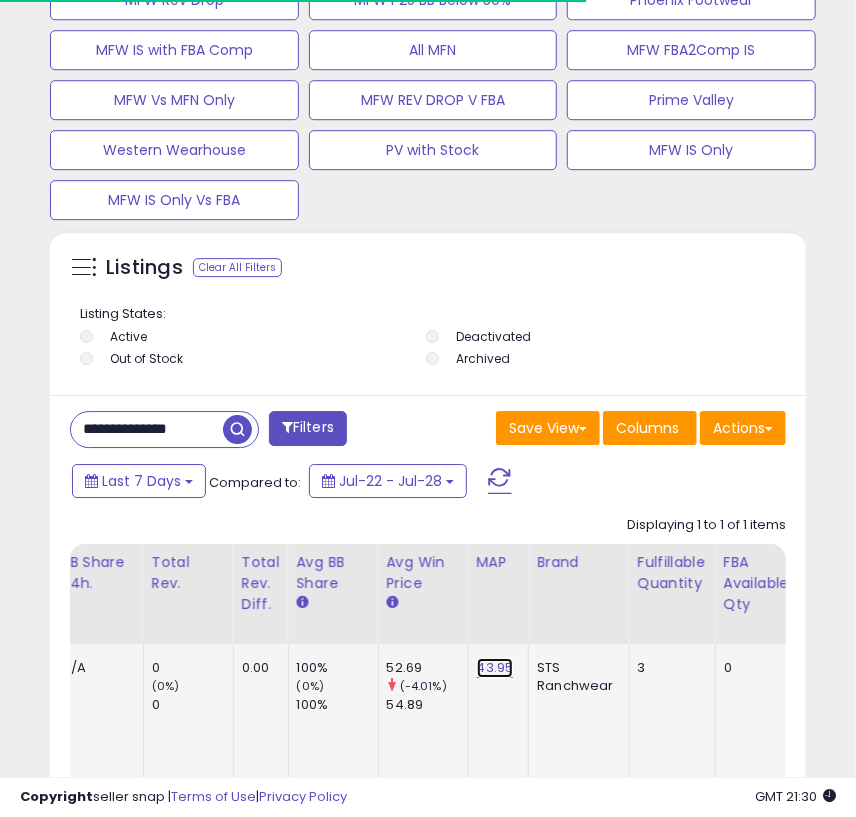 click on "43.95" at bounding box center (495, 668) 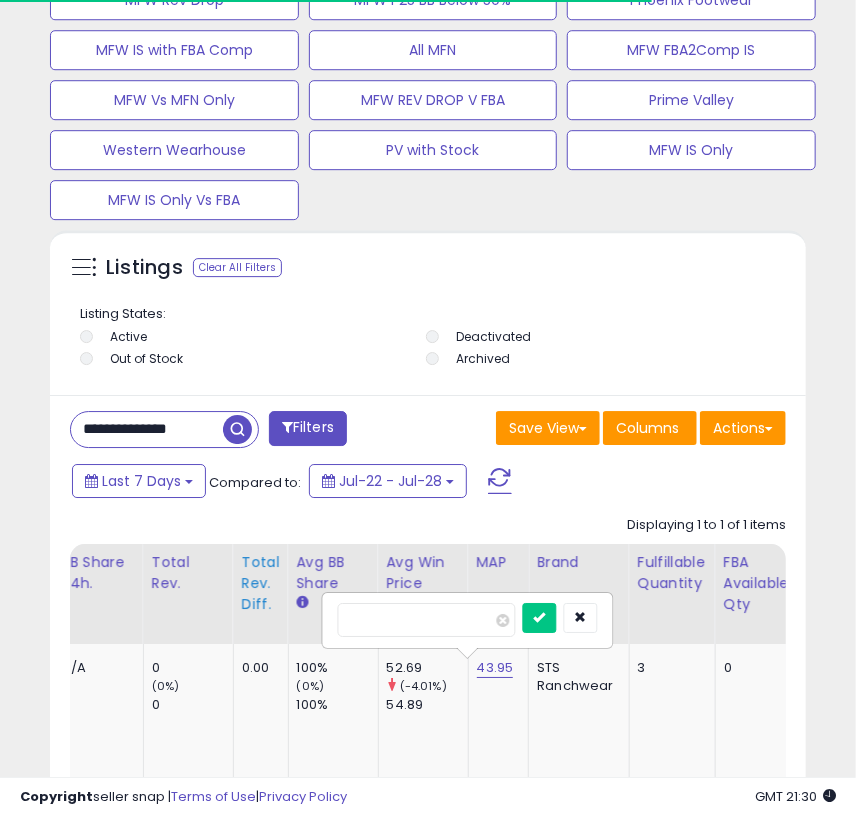 drag, startPoint x: 476, startPoint y: 614, endPoint x: 255, endPoint y: 598, distance: 221.57843 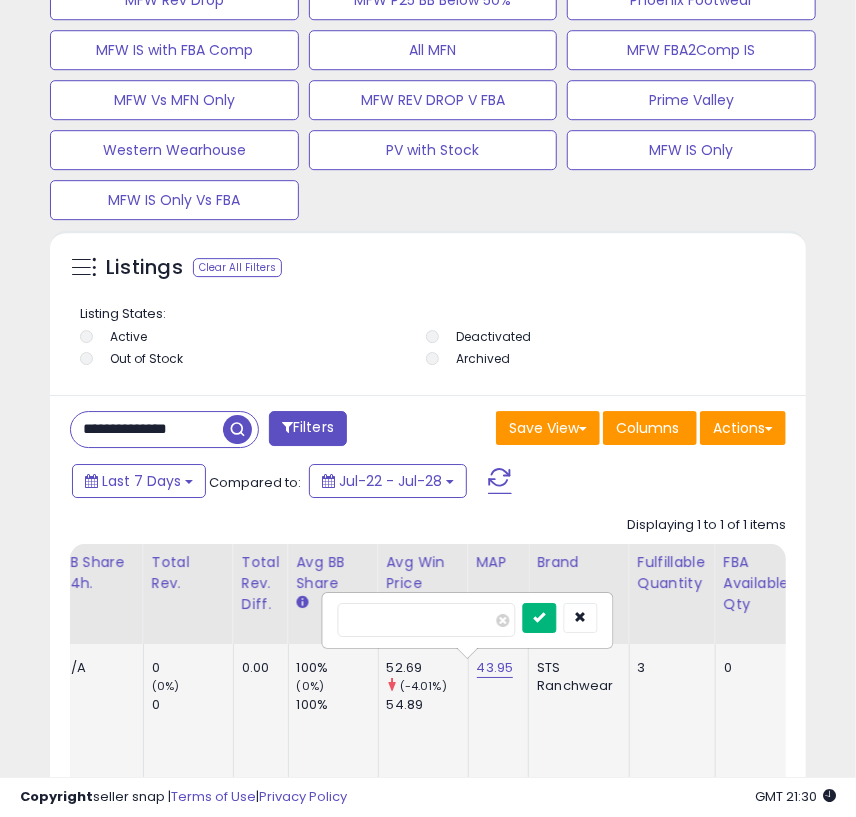 type on "****" 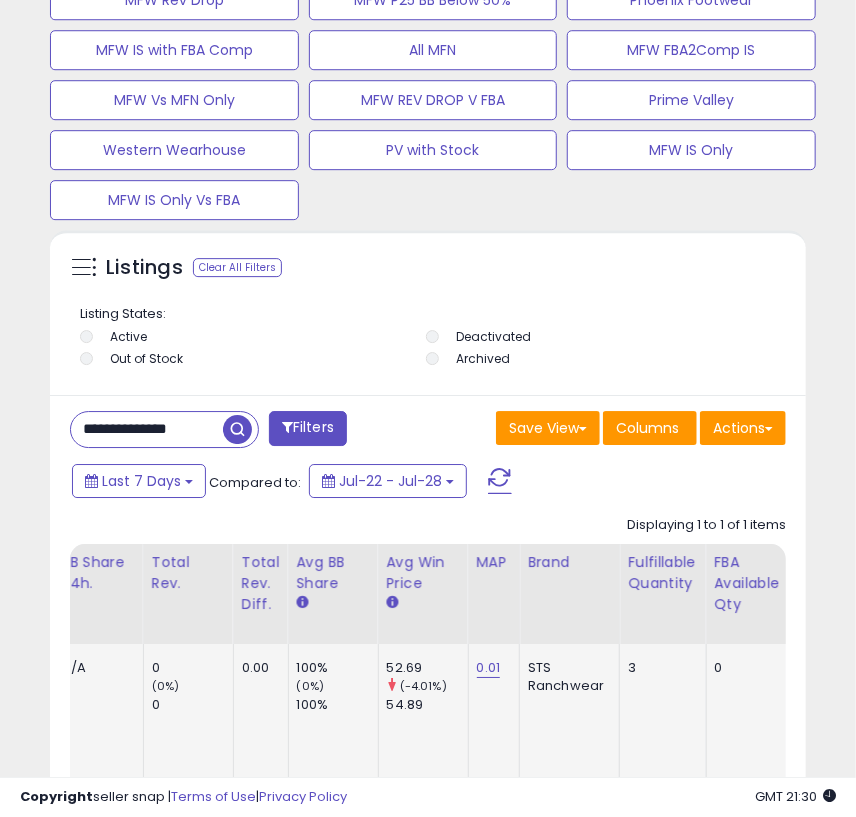 click on "**********" at bounding box center [147, 429] 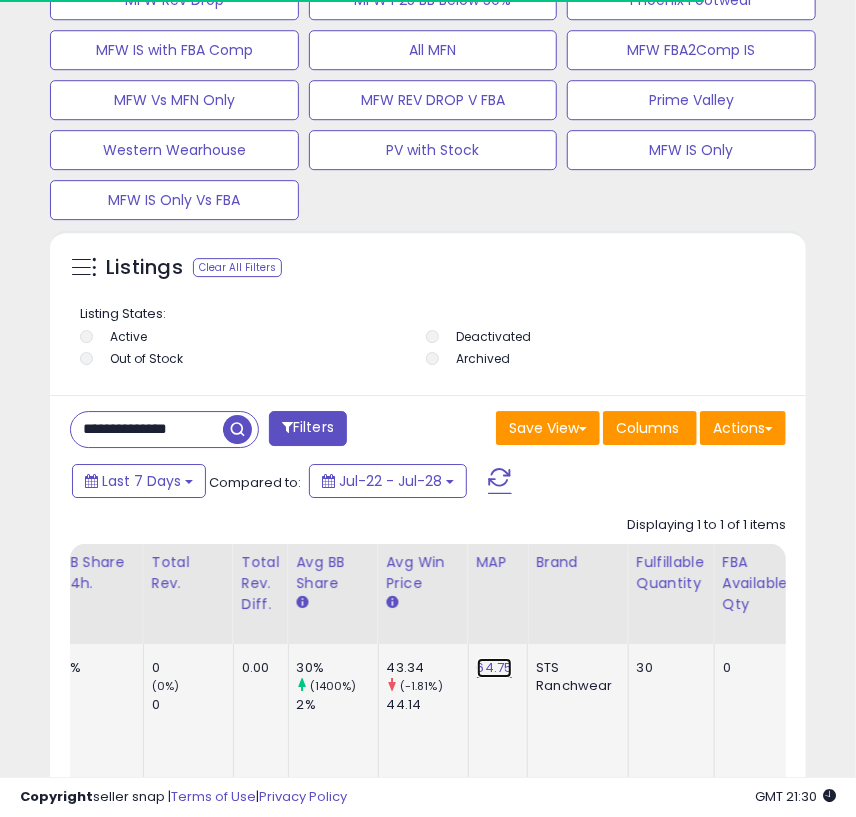 click on "64.75" at bounding box center (495, 668) 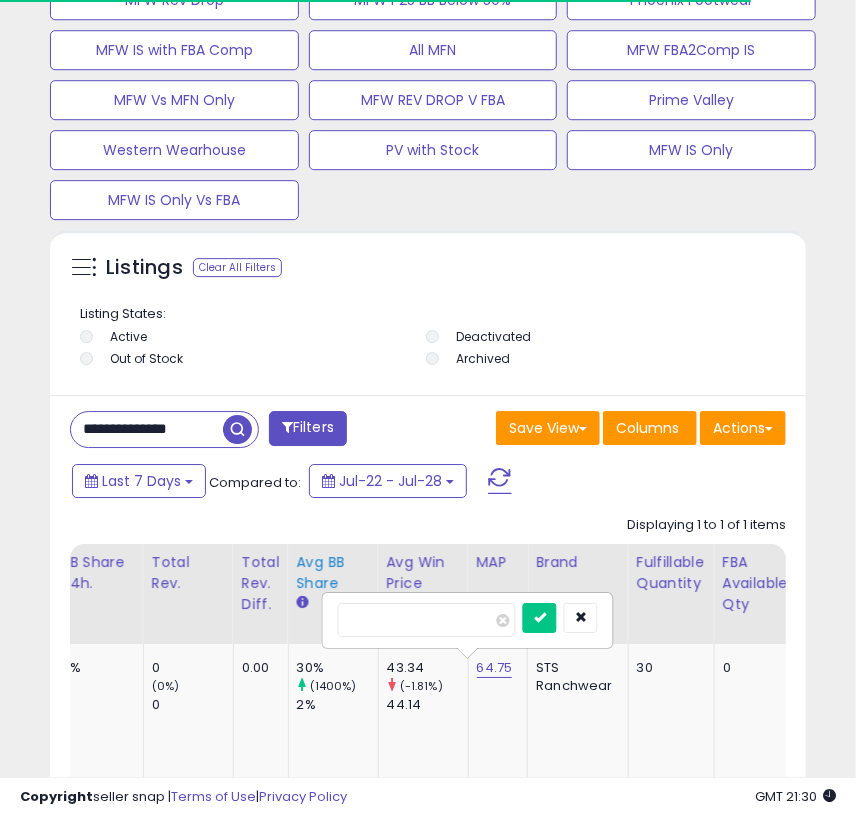 drag, startPoint x: 467, startPoint y: 623, endPoint x: 305, endPoint y: 609, distance: 162.6038 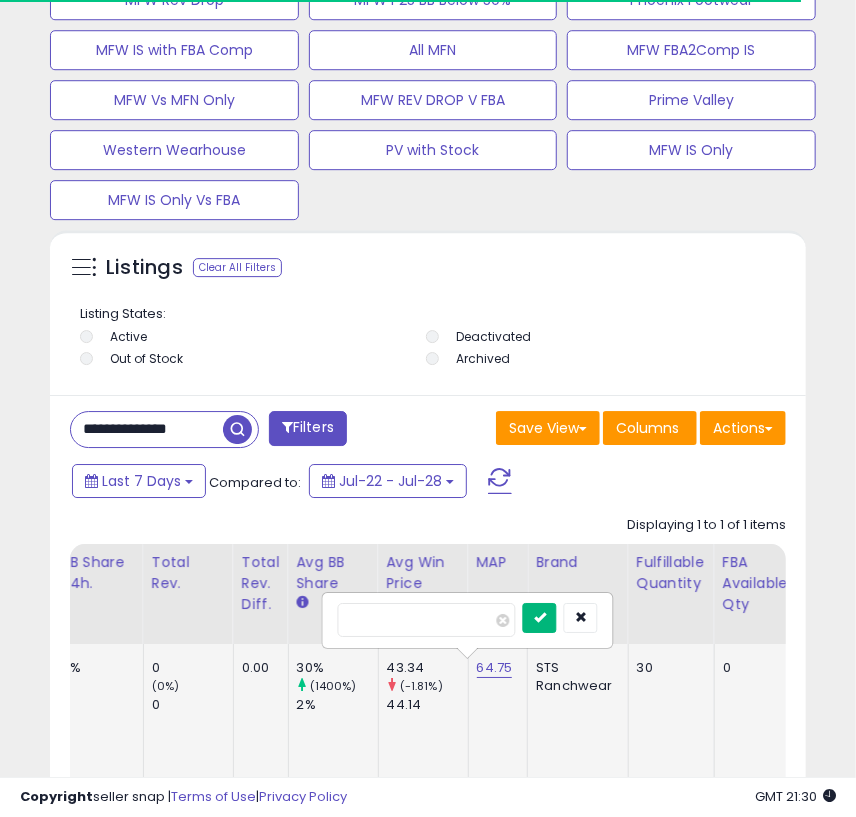 type on "****" 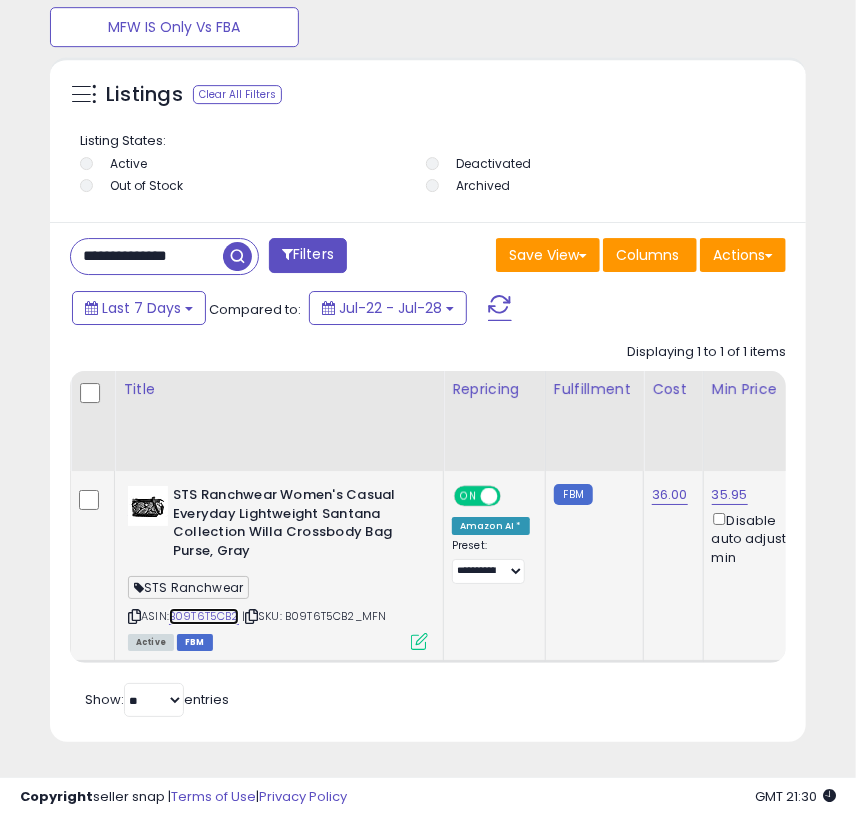 click on "B09T6T5CB2" at bounding box center (204, 616) 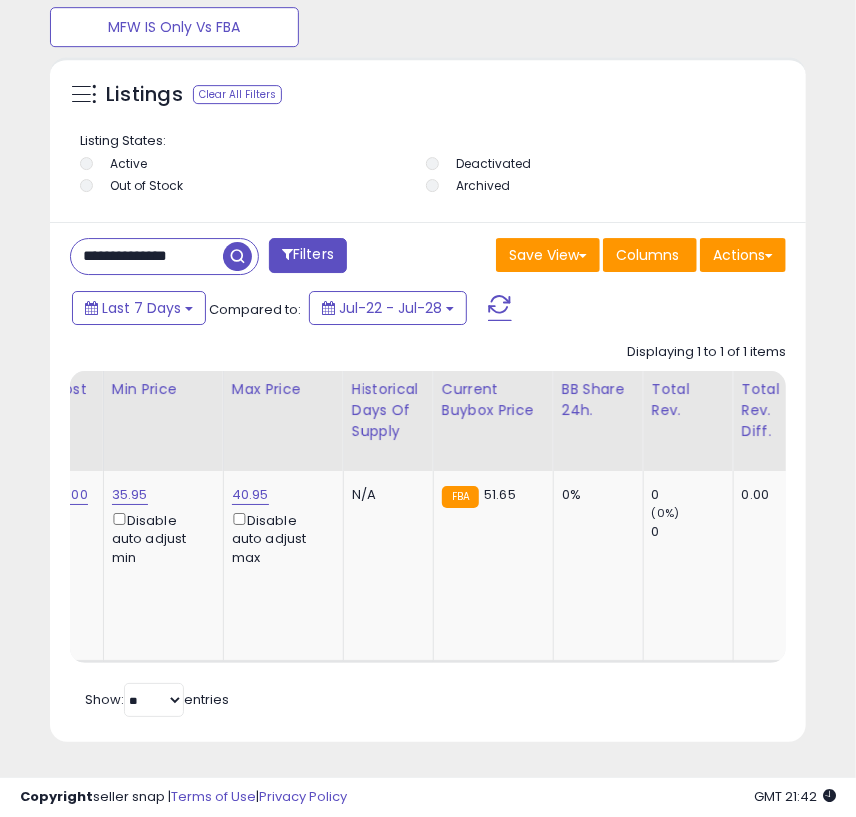click on "**********" at bounding box center [147, 256] 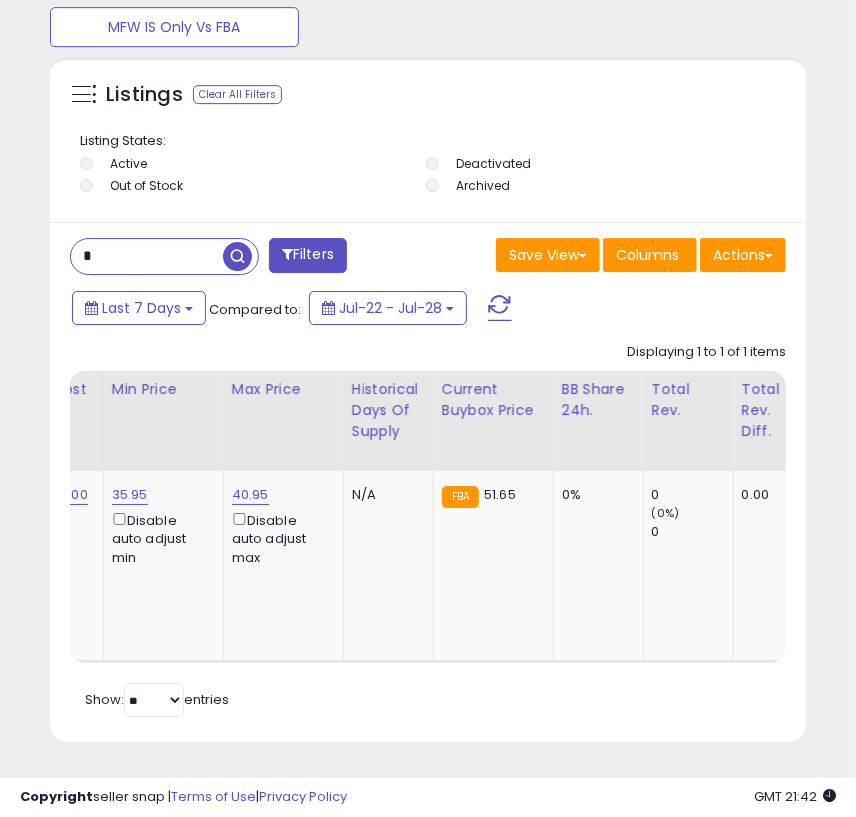 click on "*" at bounding box center [147, 256] 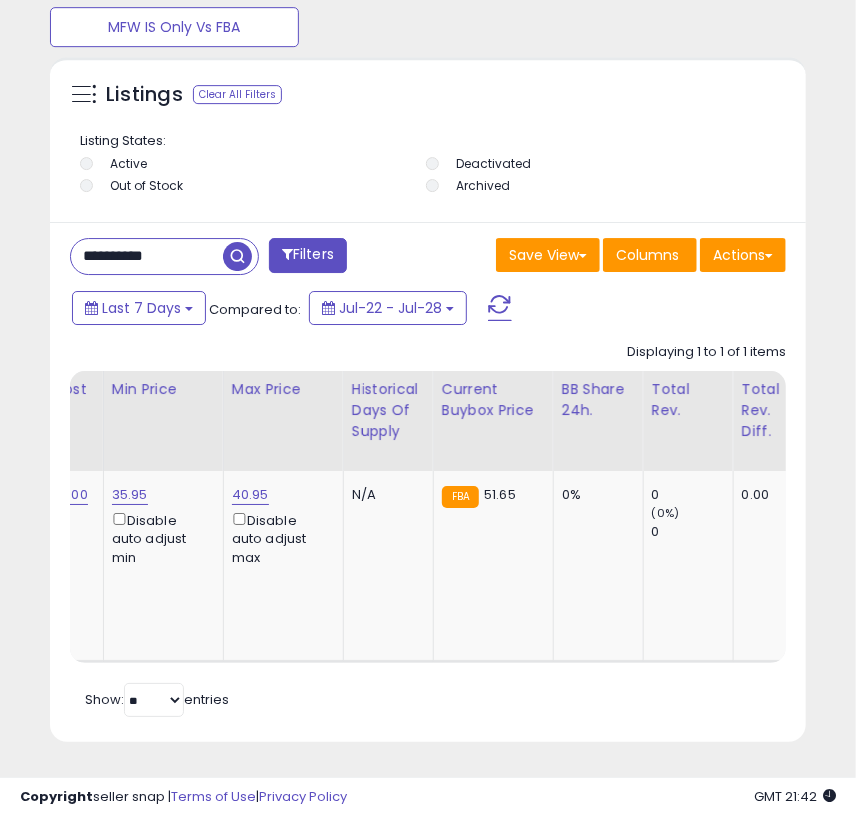 type on "**********" 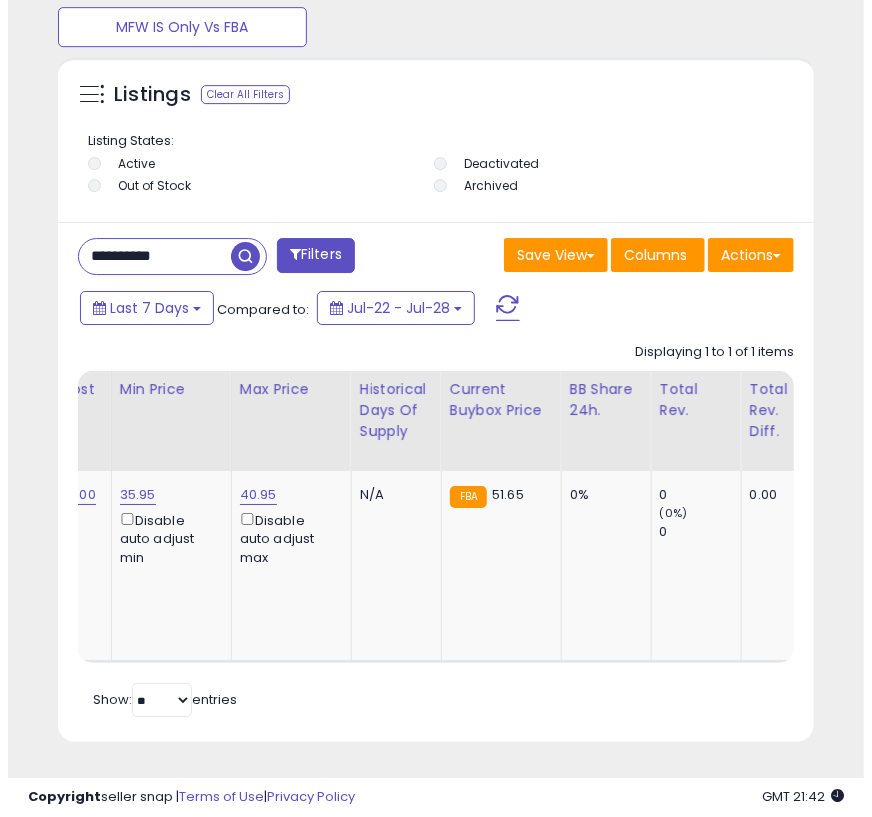scroll, scrollTop: 1791, scrollLeft: 0, axis: vertical 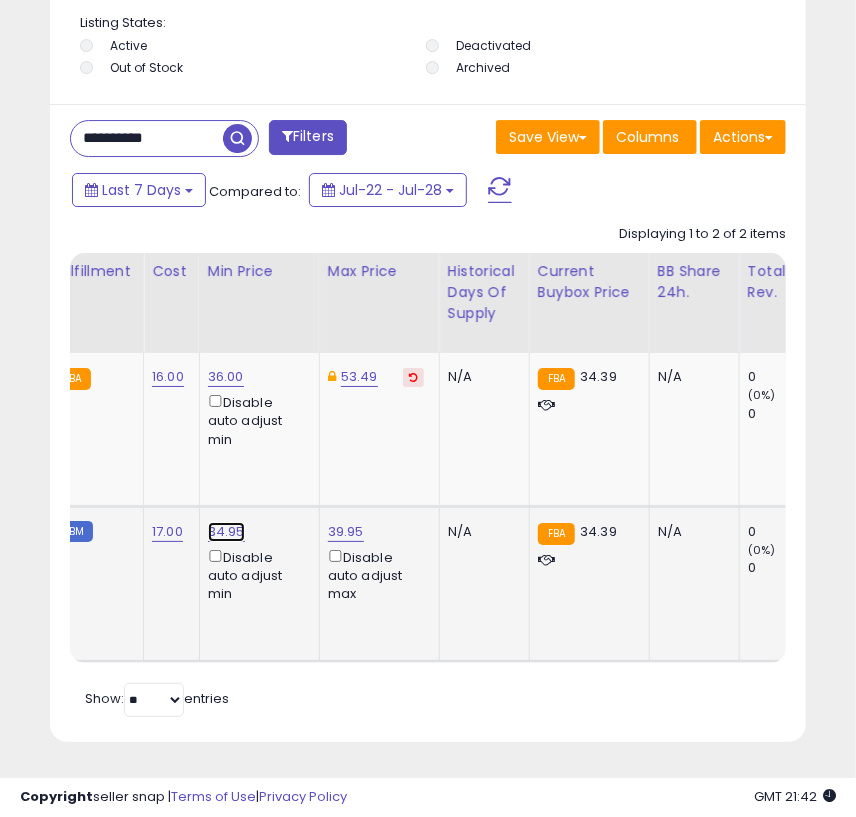 click on "34.95" at bounding box center (226, 377) 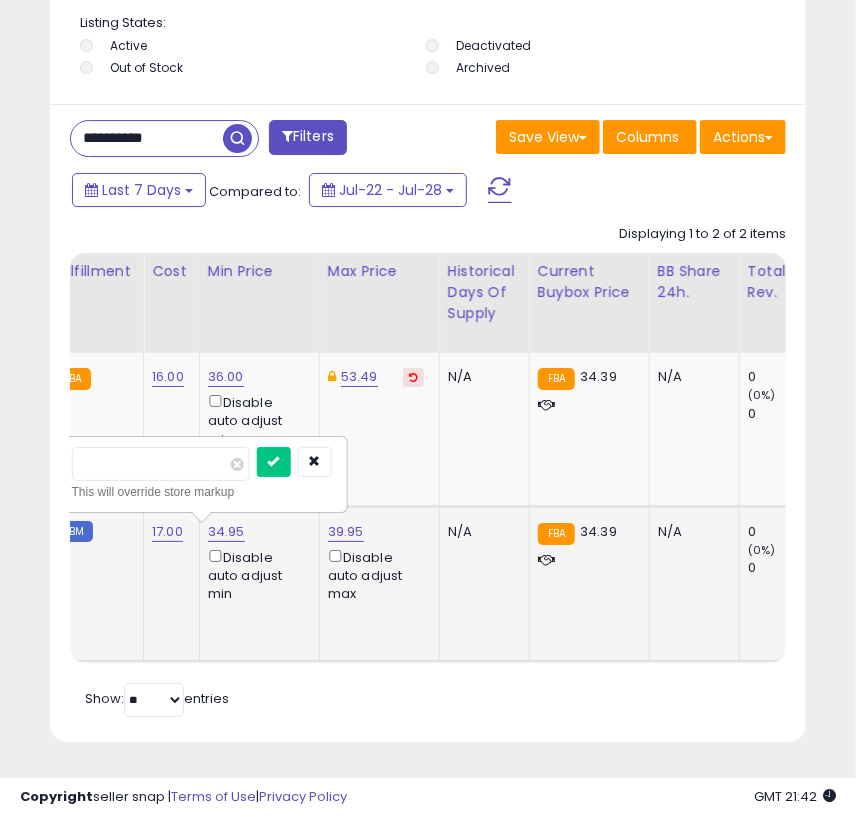 click on "*****" at bounding box center (161, 464) 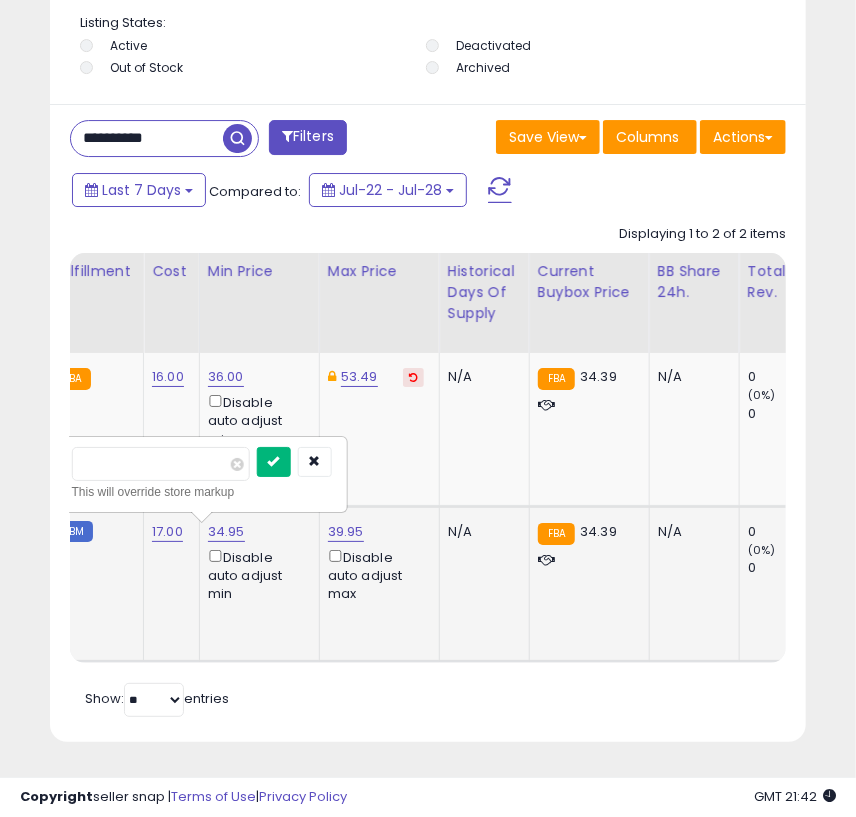 type on "*****" 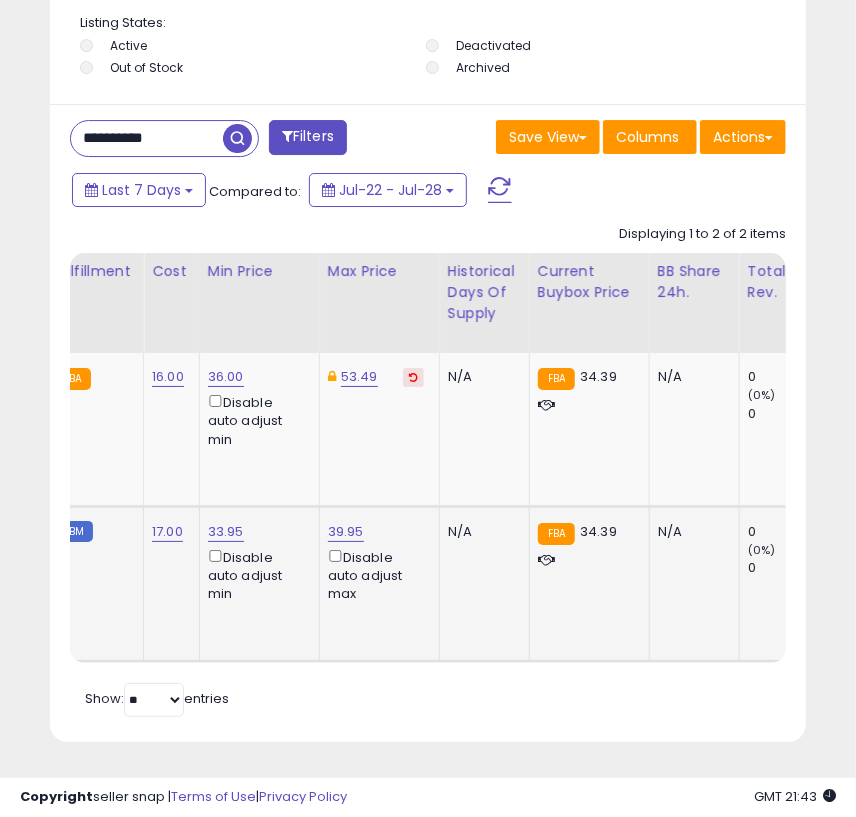 click on "**********" at bounding box center [147, 138] 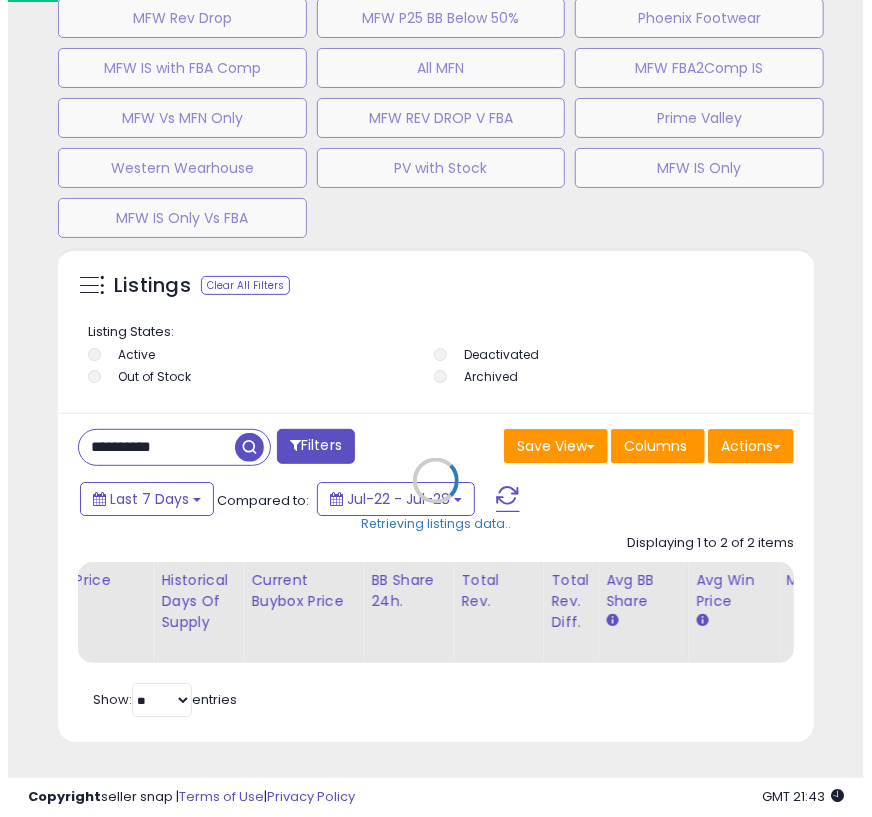 scroll, scrollTop: 1791, scrollLeft: 0, axis: vertical 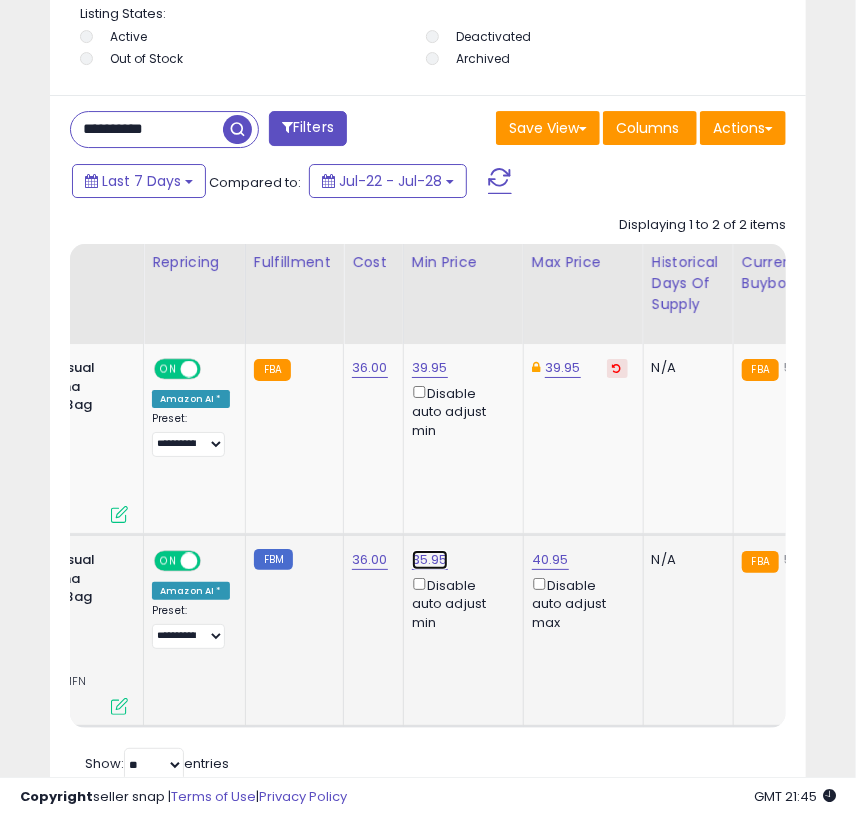 click on "35.95" at bounding box center (430, 368) 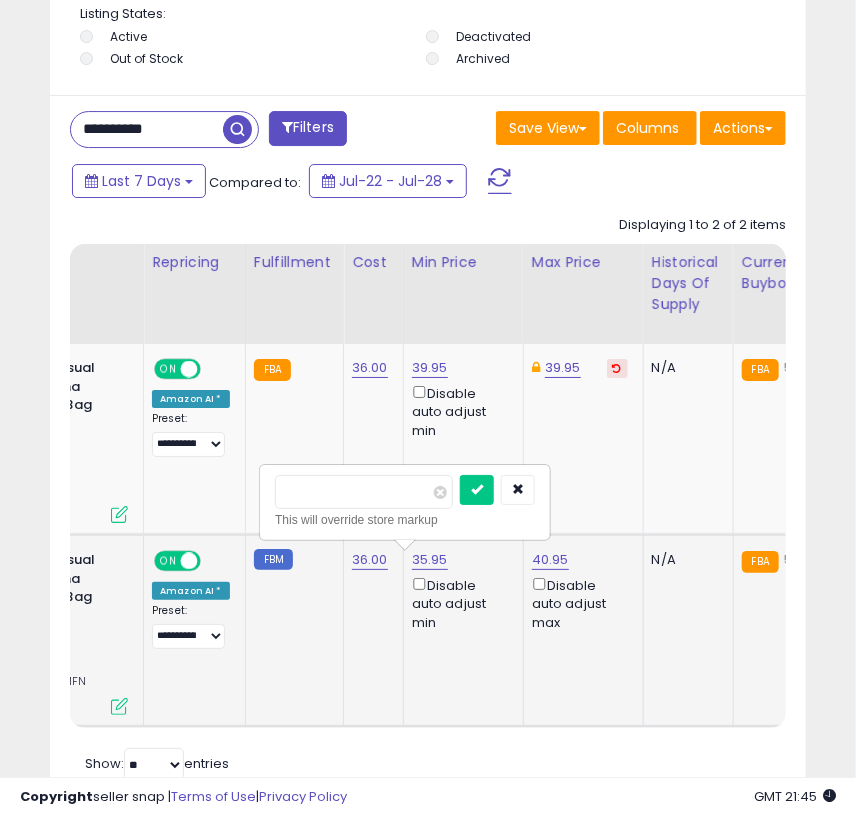 drag, startPoint x: 351, startPoint y: 488, endPoint x: 244, endPoint y: 496, distance: 107.298645 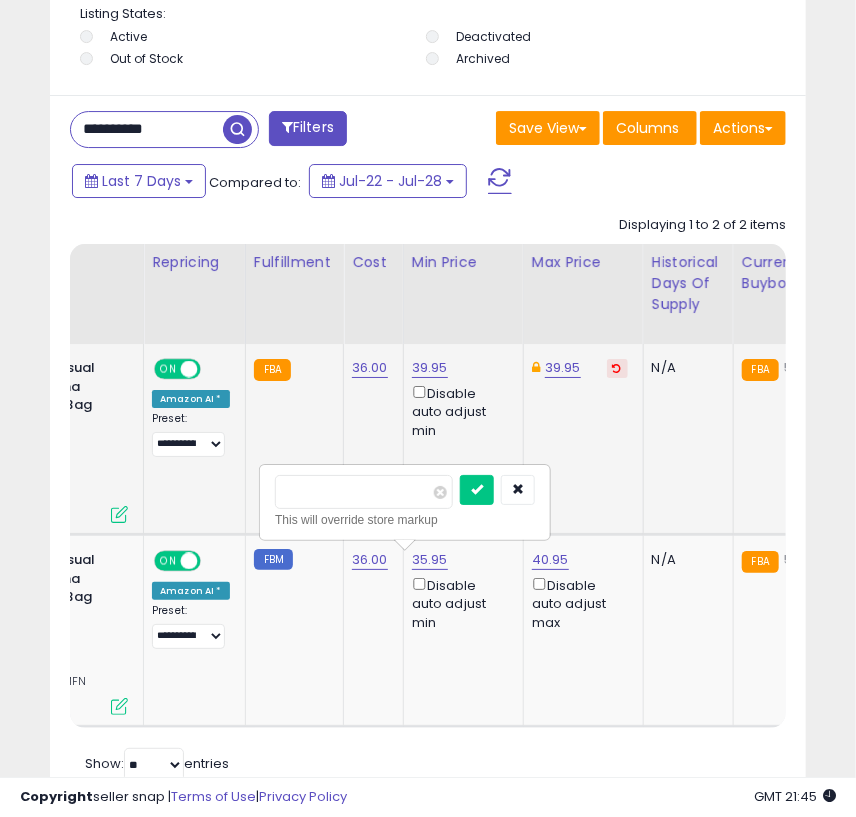 click on "**********" at bounding box center (1200, 535) 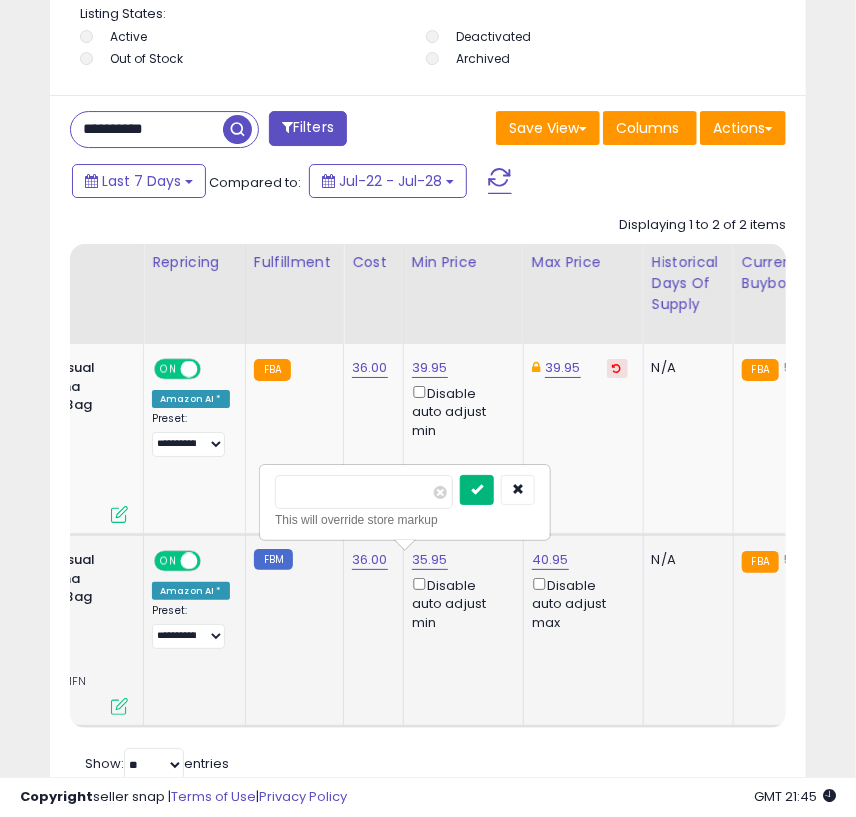 type on "*****" 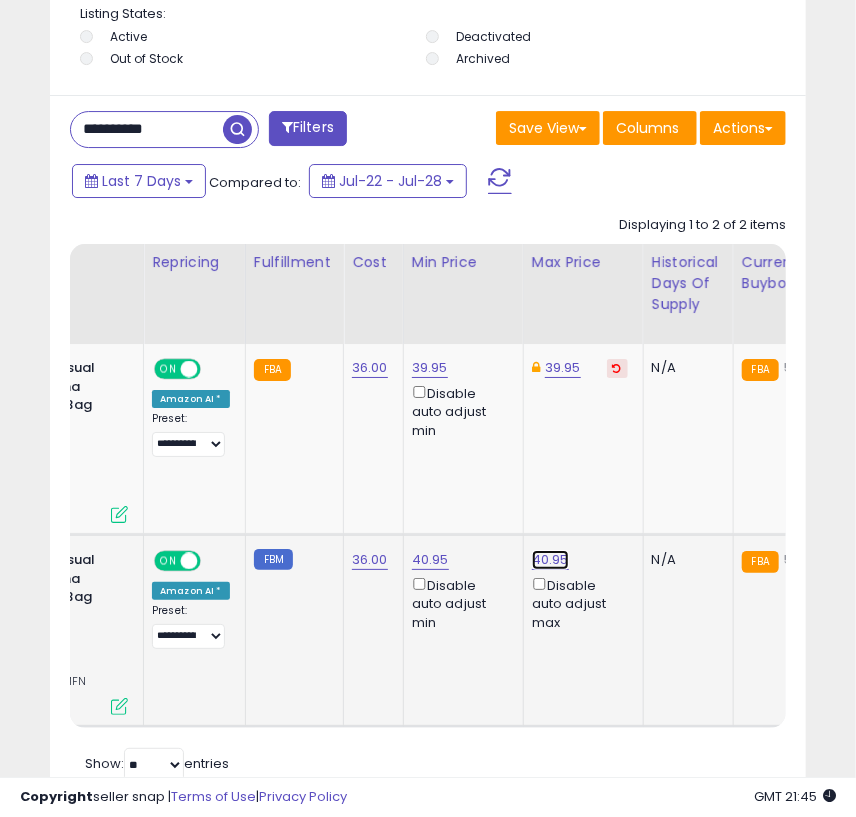 click on "40.95" at bounding box center [550, 560] 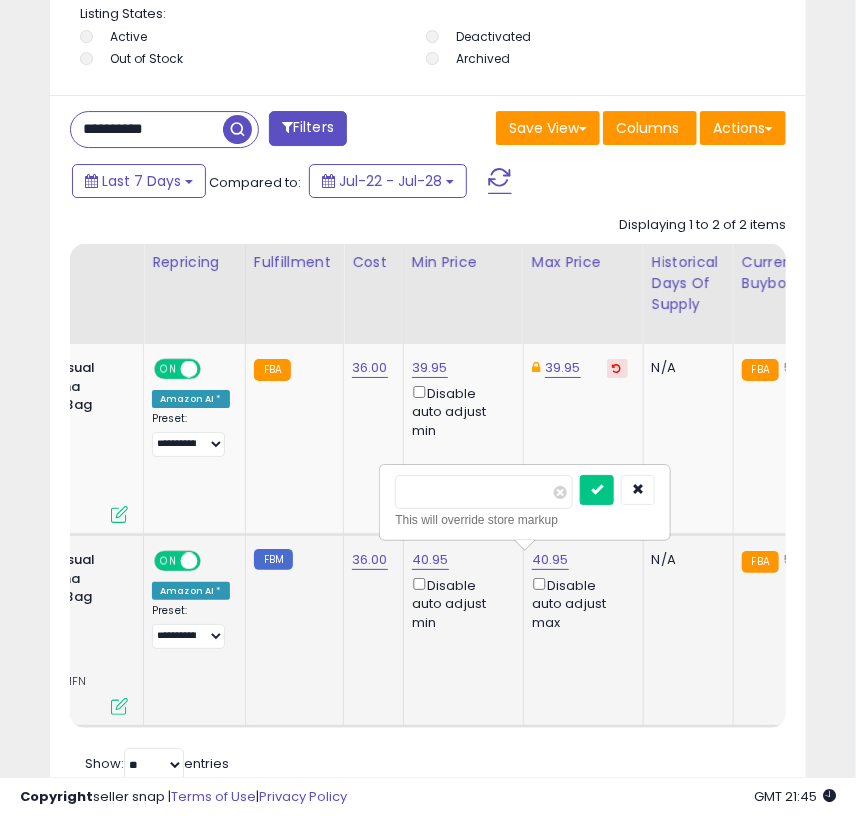 click on "*****" at bounding box center [484, 492] 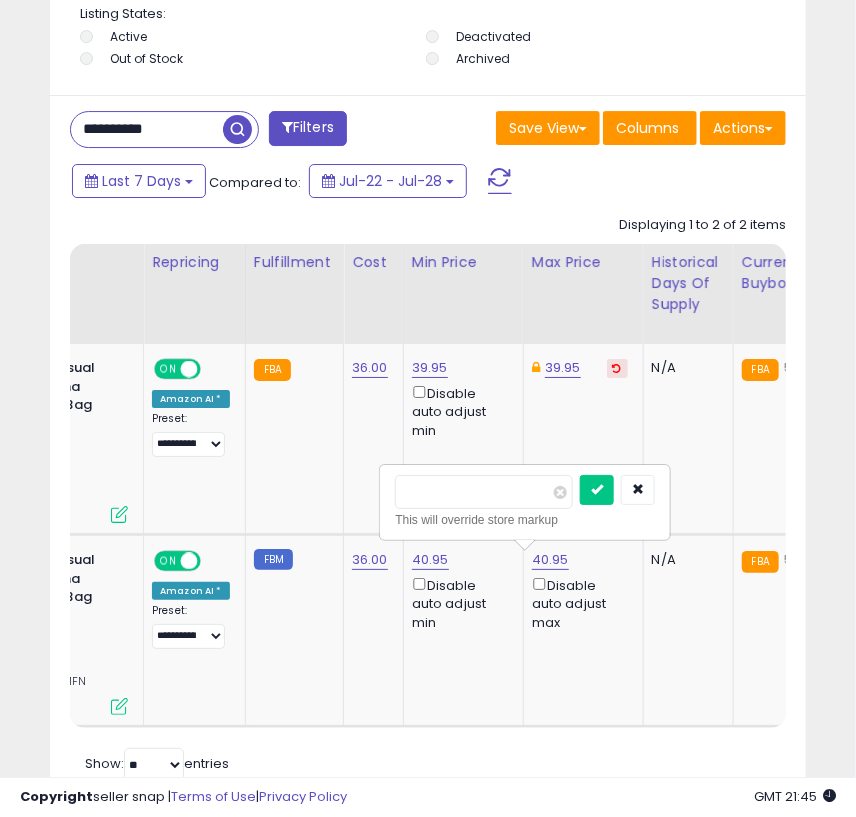 type on "*****" 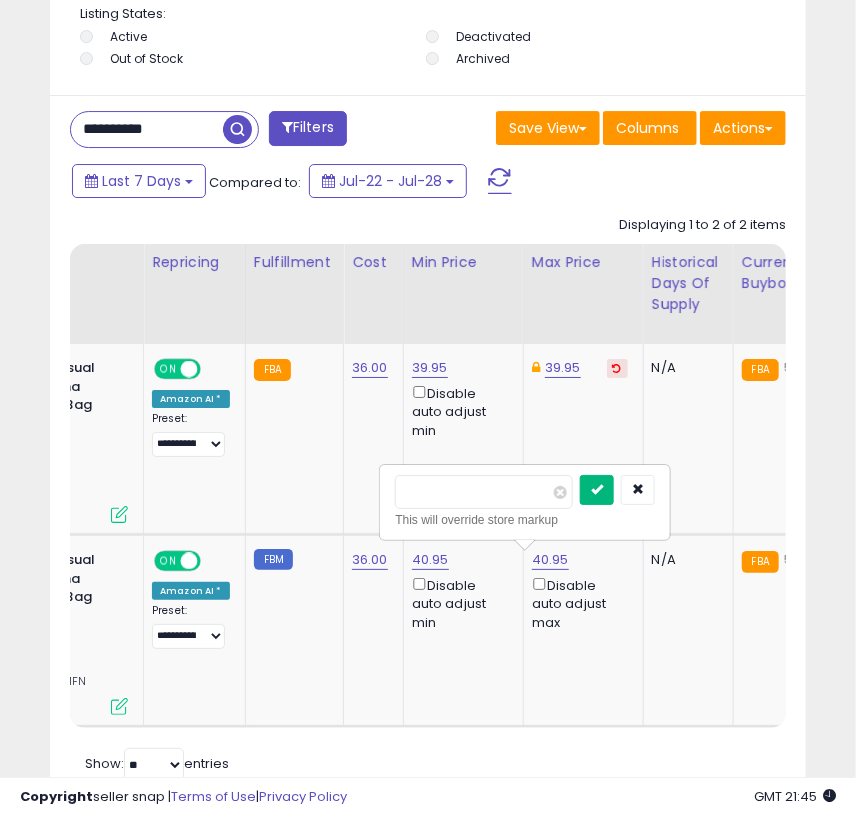 click at bounding box center (597, 489) 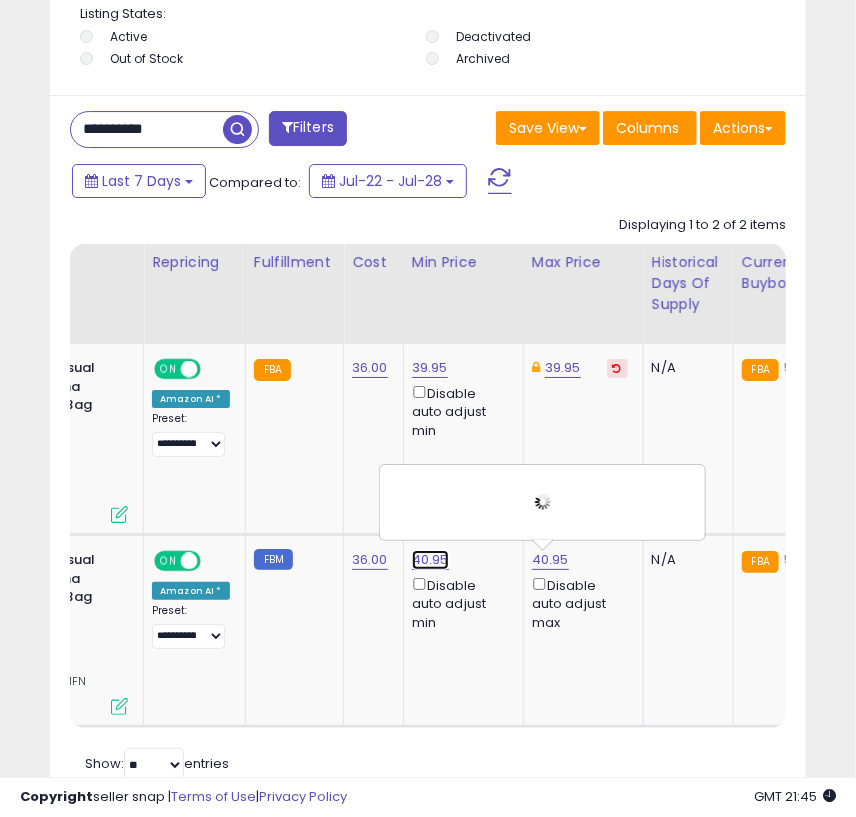 click on "40.95" at bounding box center [430, 368] 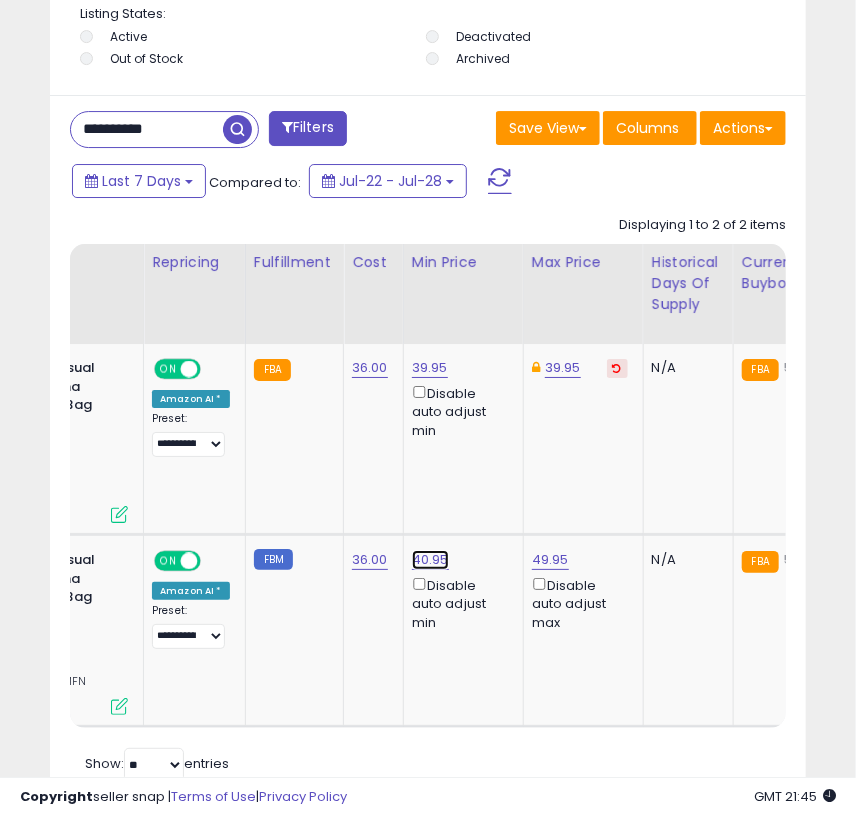 click on "40.95" at bounding box center (430, 368) 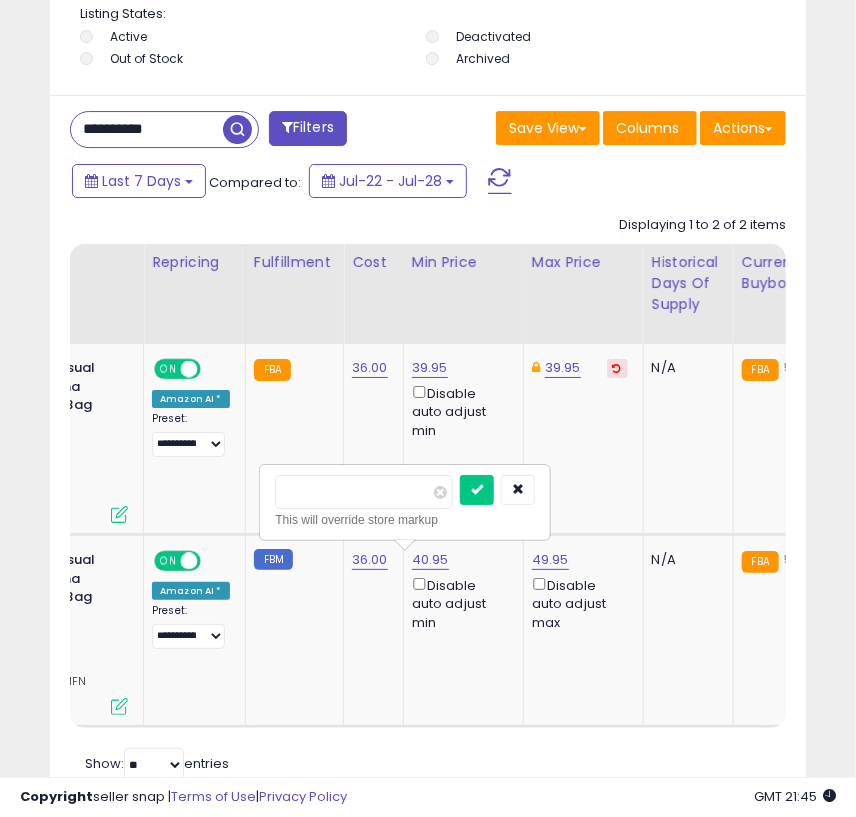 click on "*****" at bounding box center (364, 492) 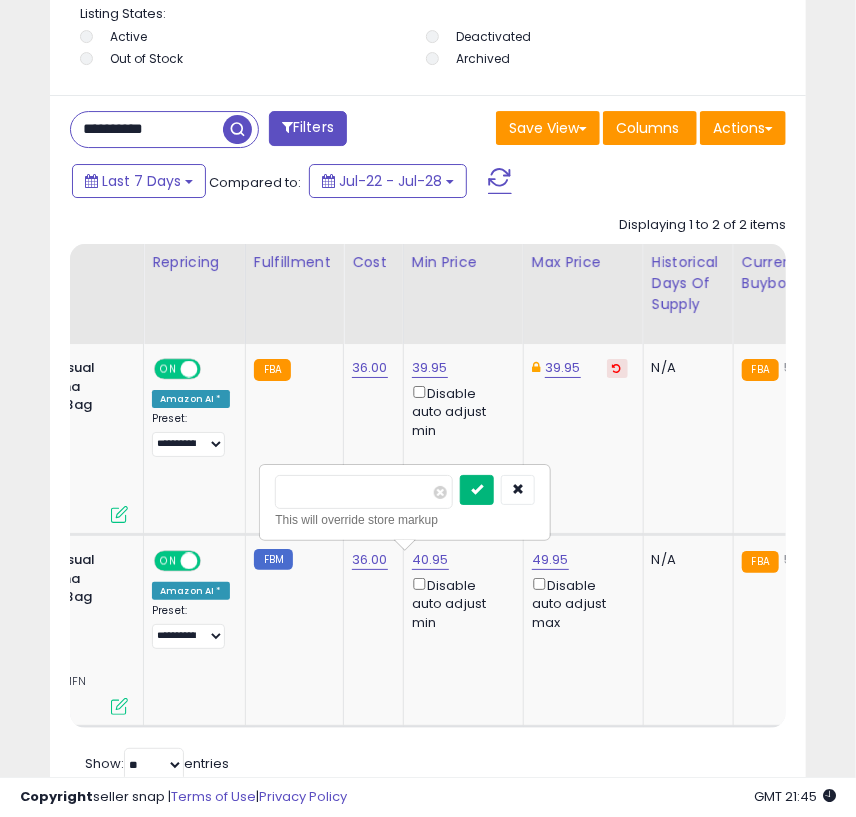 type on "*****" 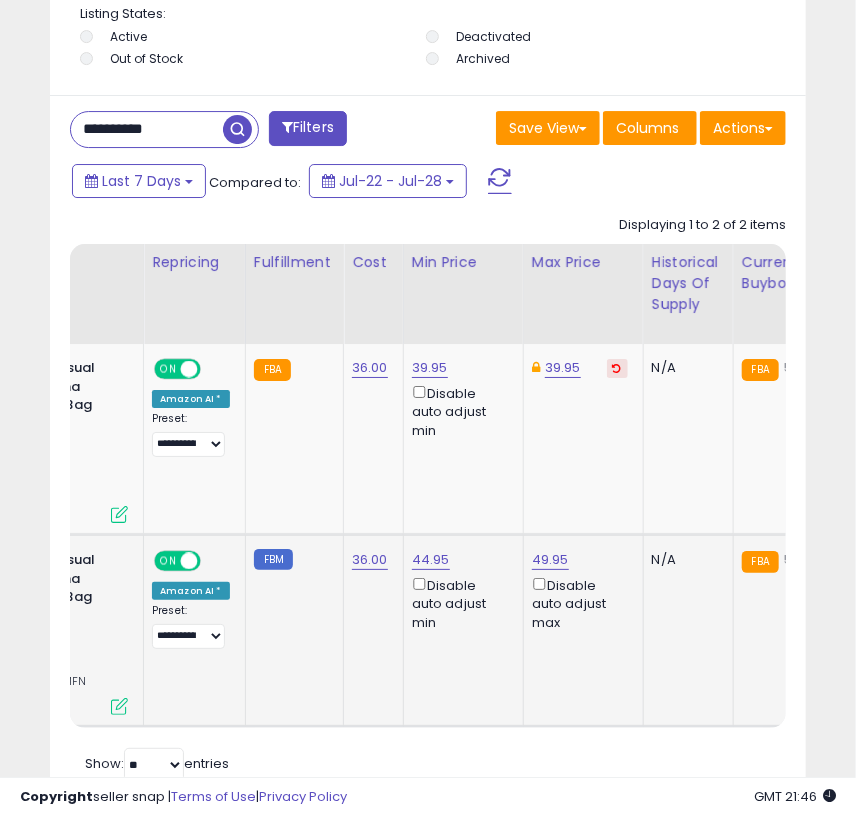 scroll, scrollTop: 0, scrollLeft: 181, axis: horizontal 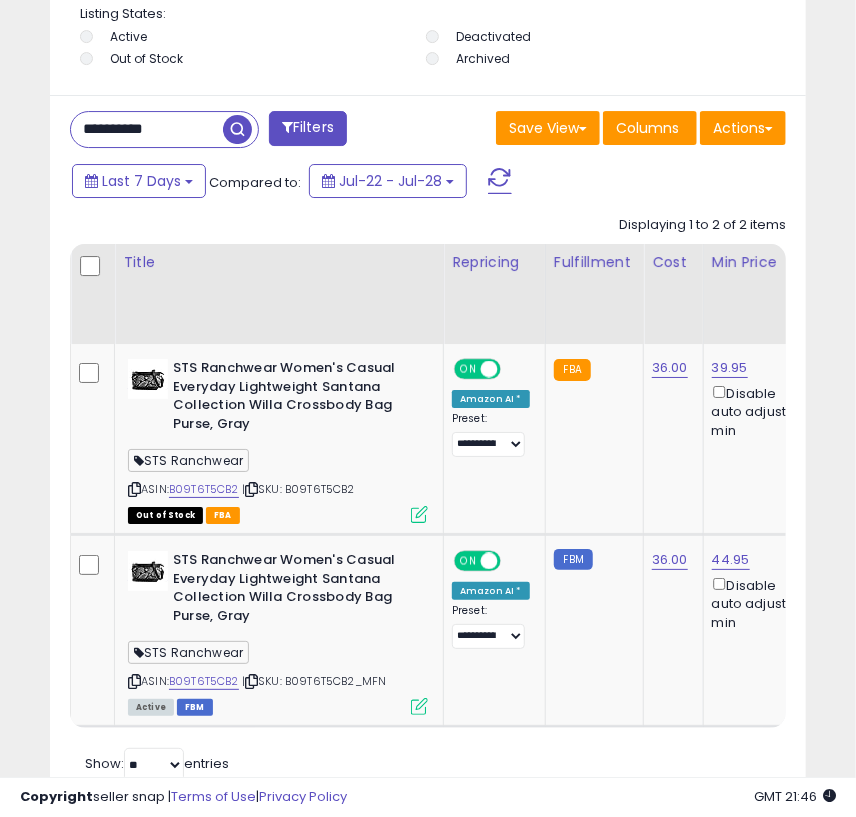 click on "**********" at bounding box center (147, 129) 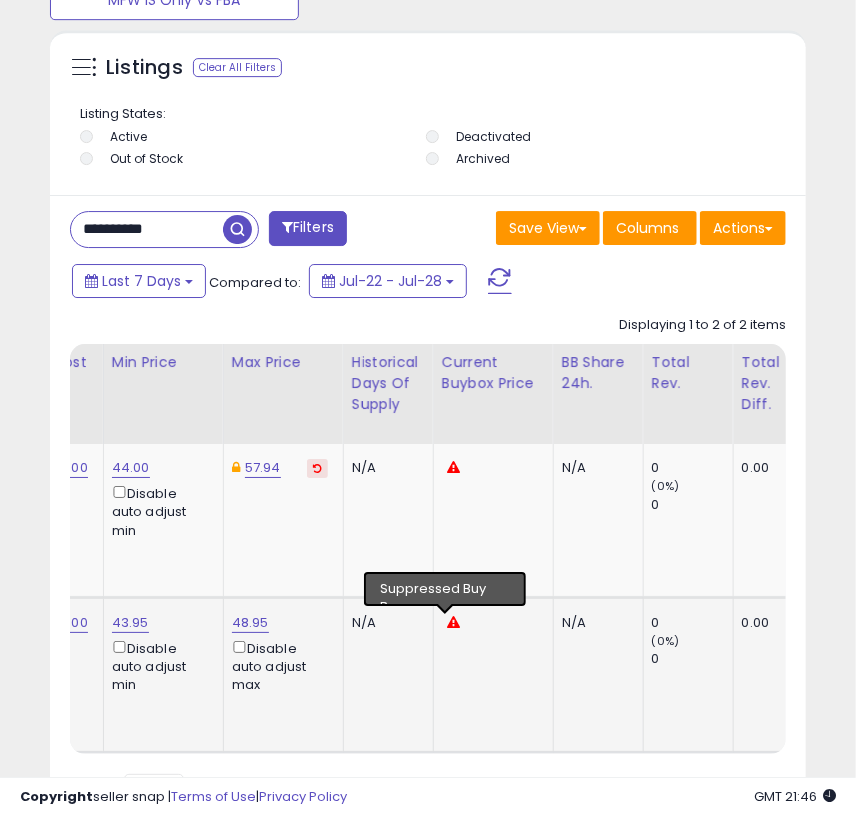 click at bounding box center [453, 622] 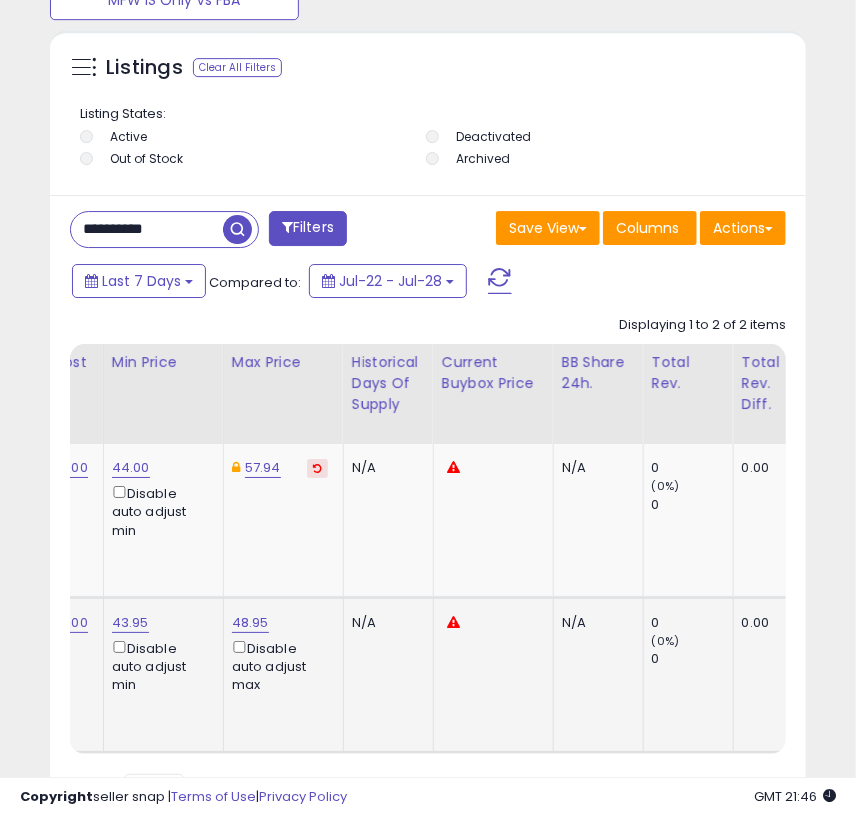 click at bounding box center (453, 622) 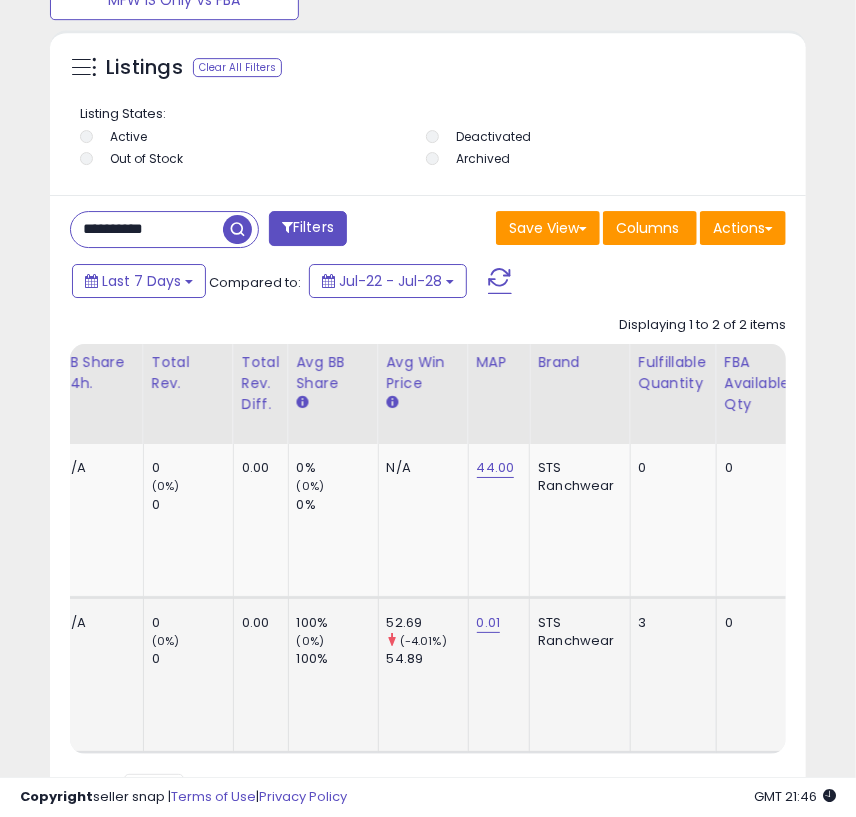 click on "100%     (0%)   100%" 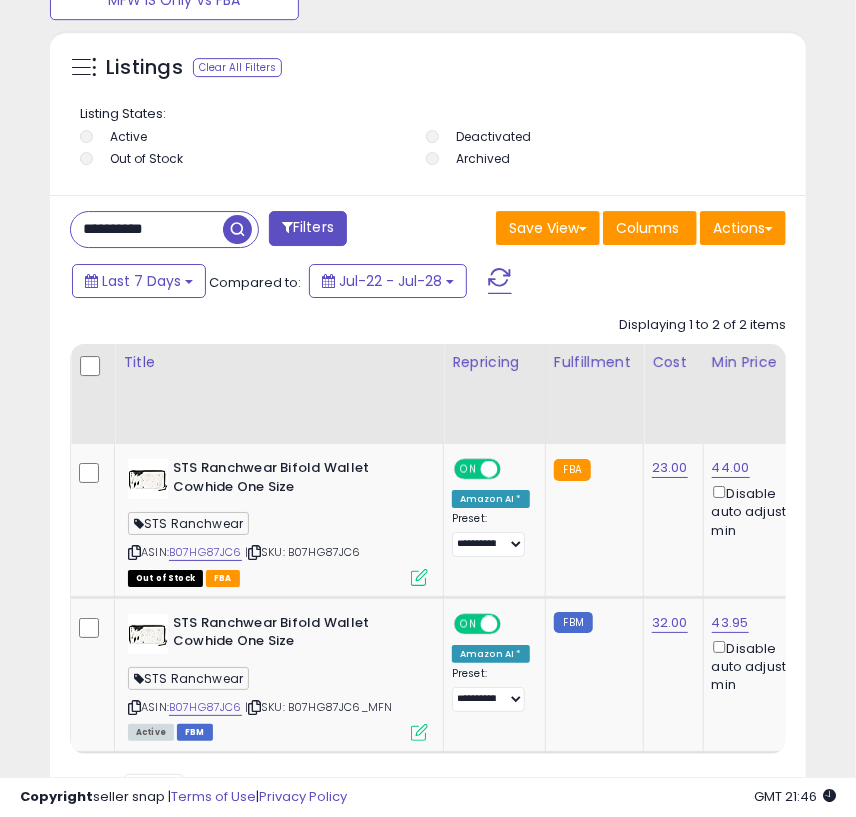click on "**********" at bounding box center [428, 514] 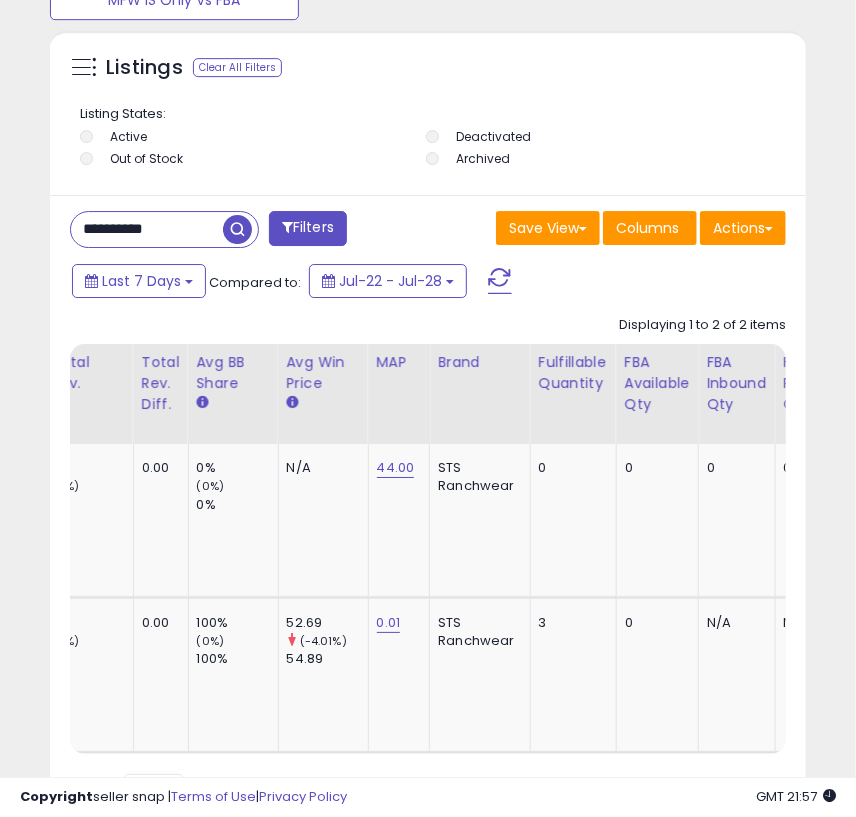 click on "**********" at bounding box center [147, 229] 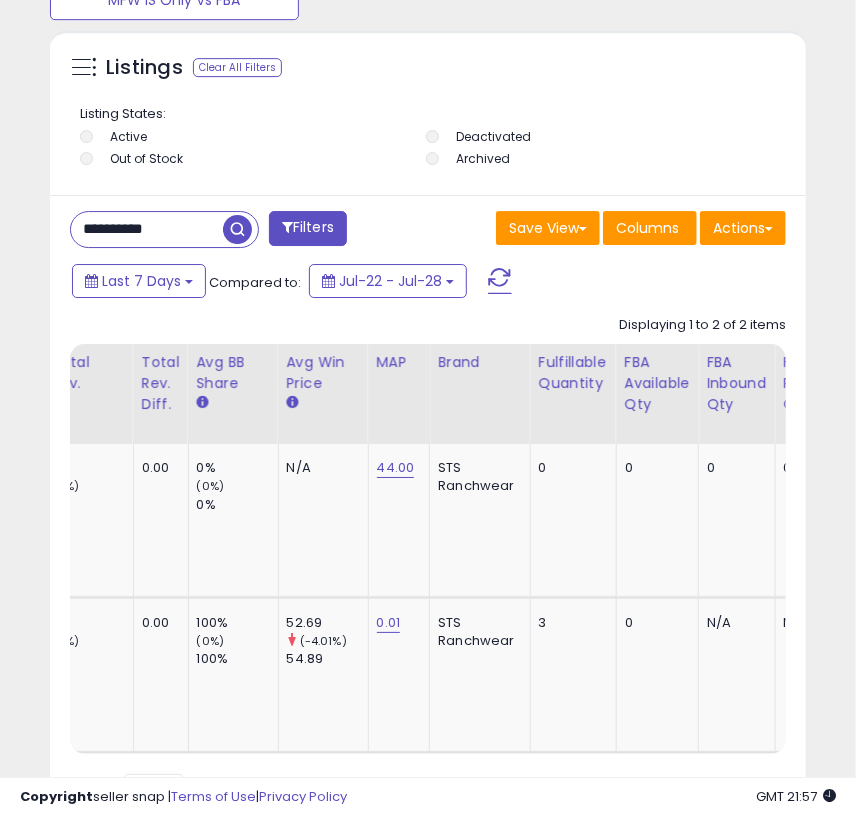 paste on "**" 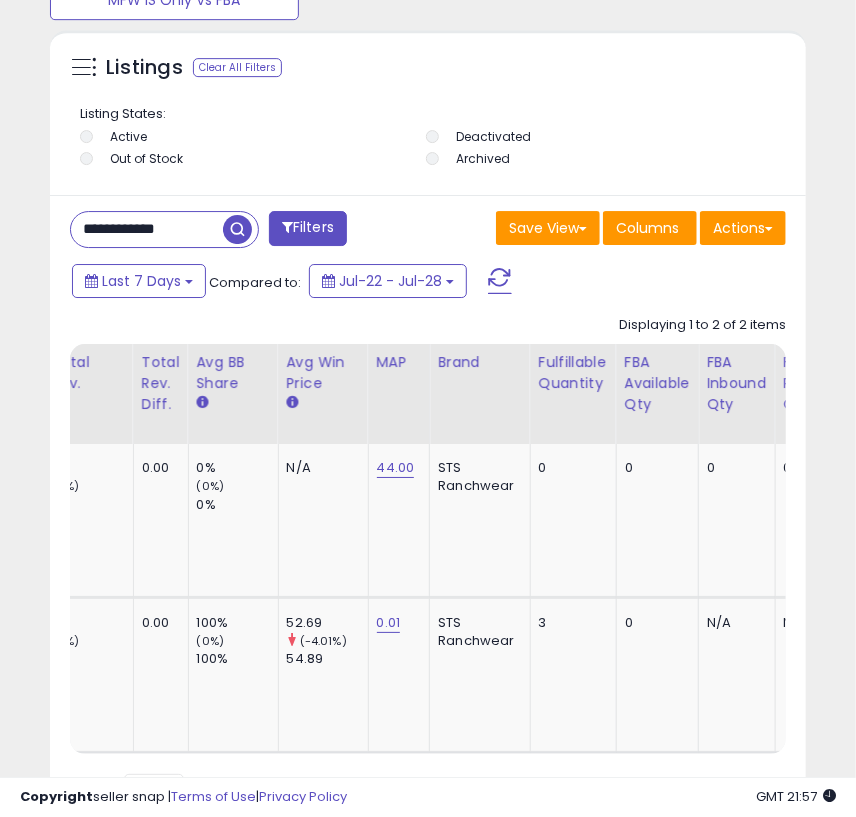click at bounding box center (237, 229) 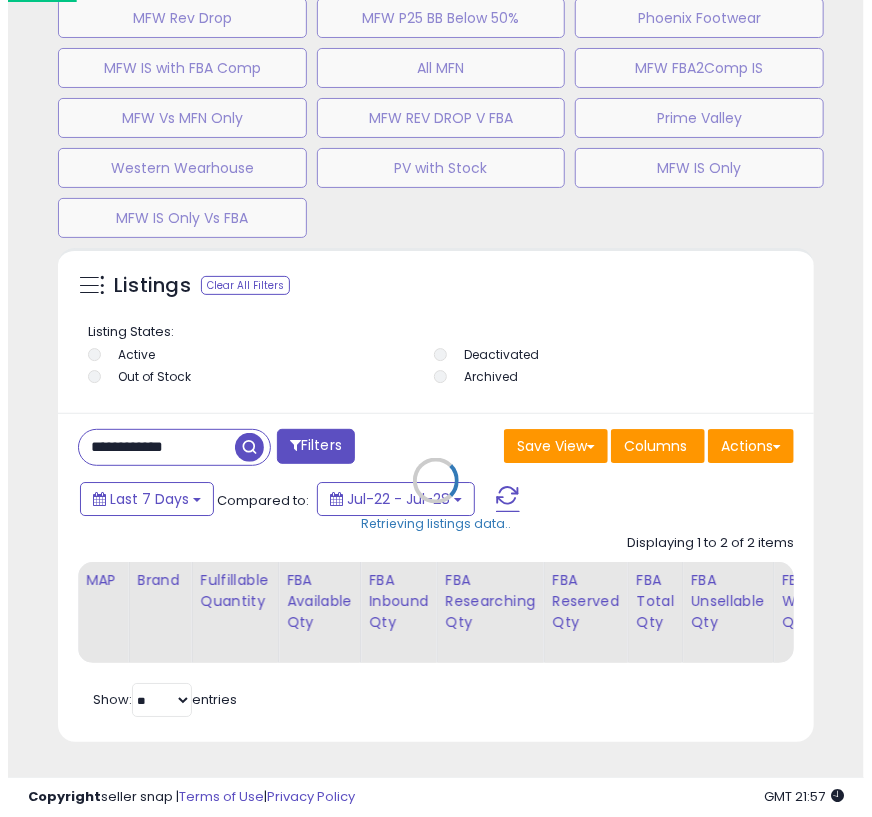 scroll, scrollTop: 1791, scrollLeft: 0, axis: vertical 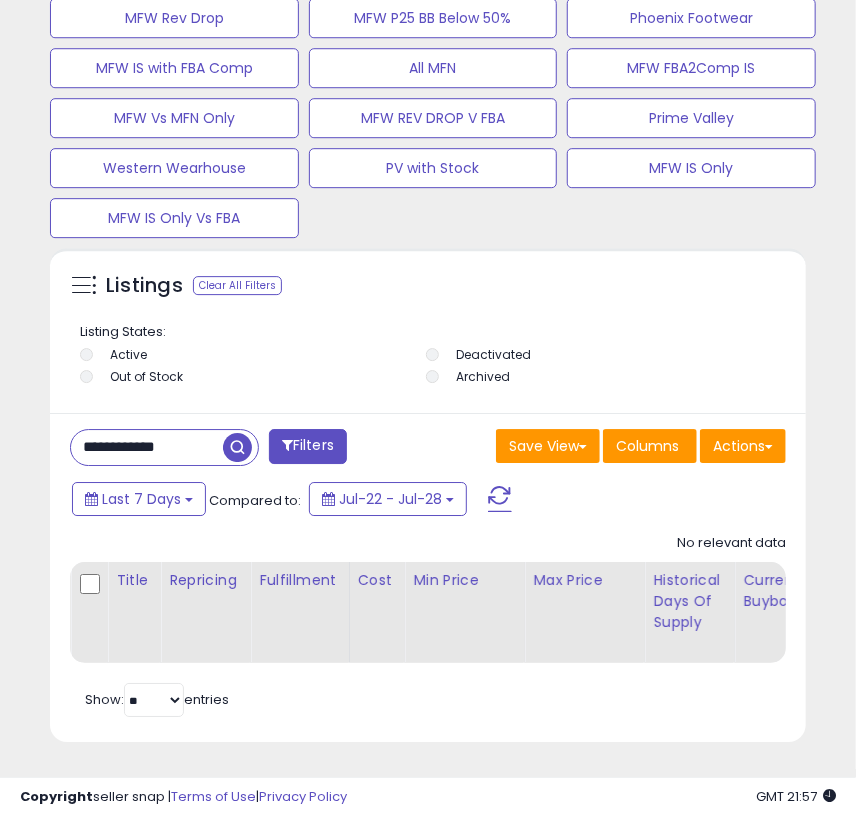 click on "**********" at bounding box center [147, 447] 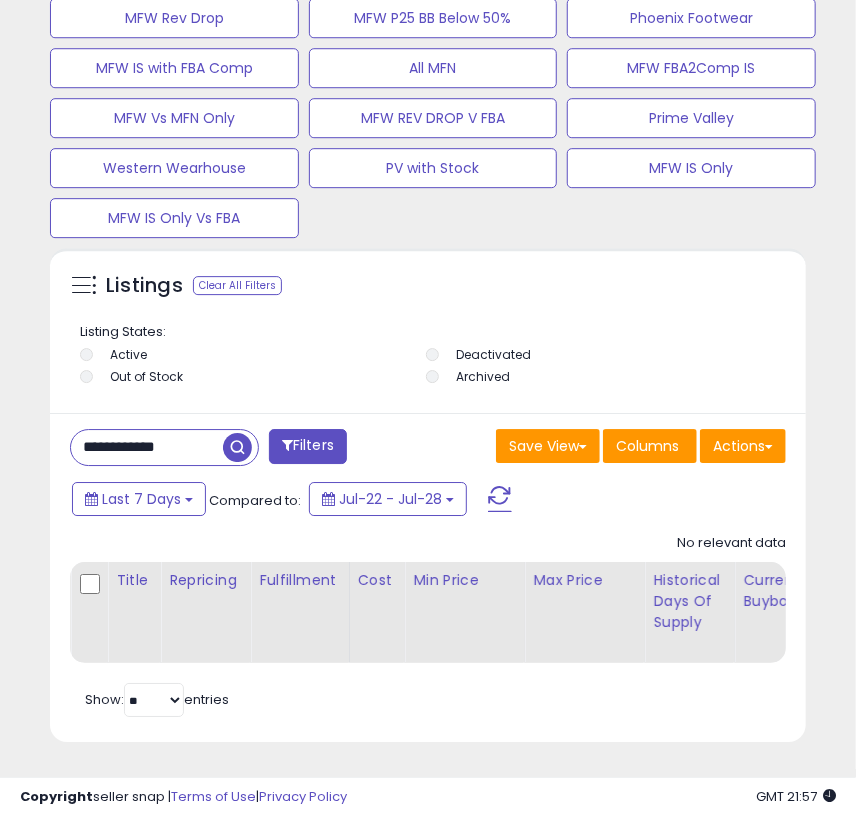 paste 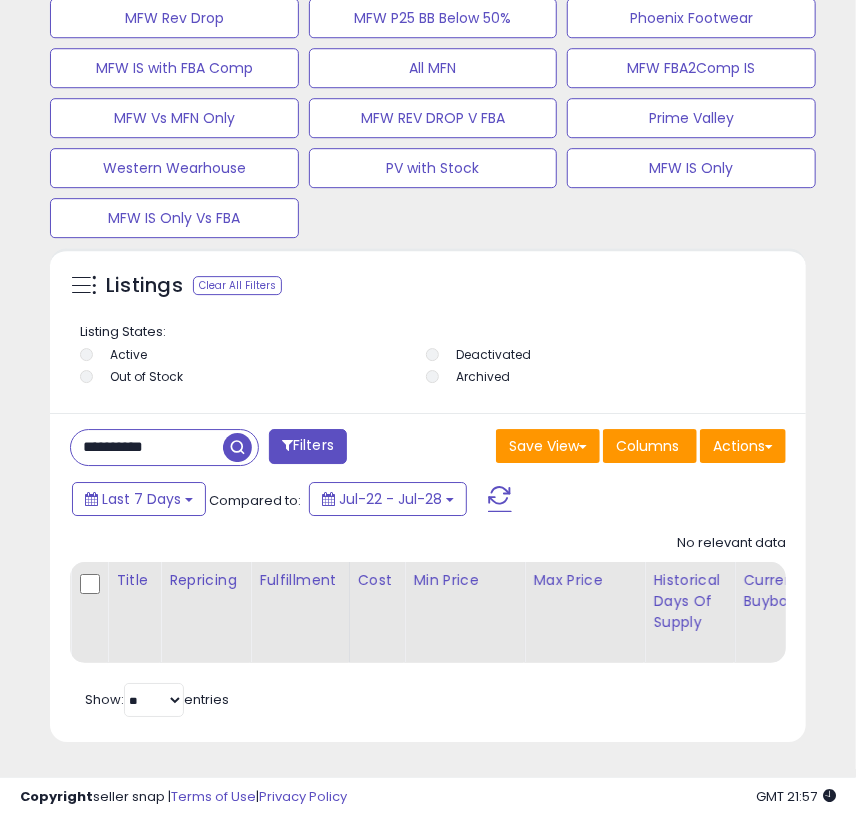 type on "**********" 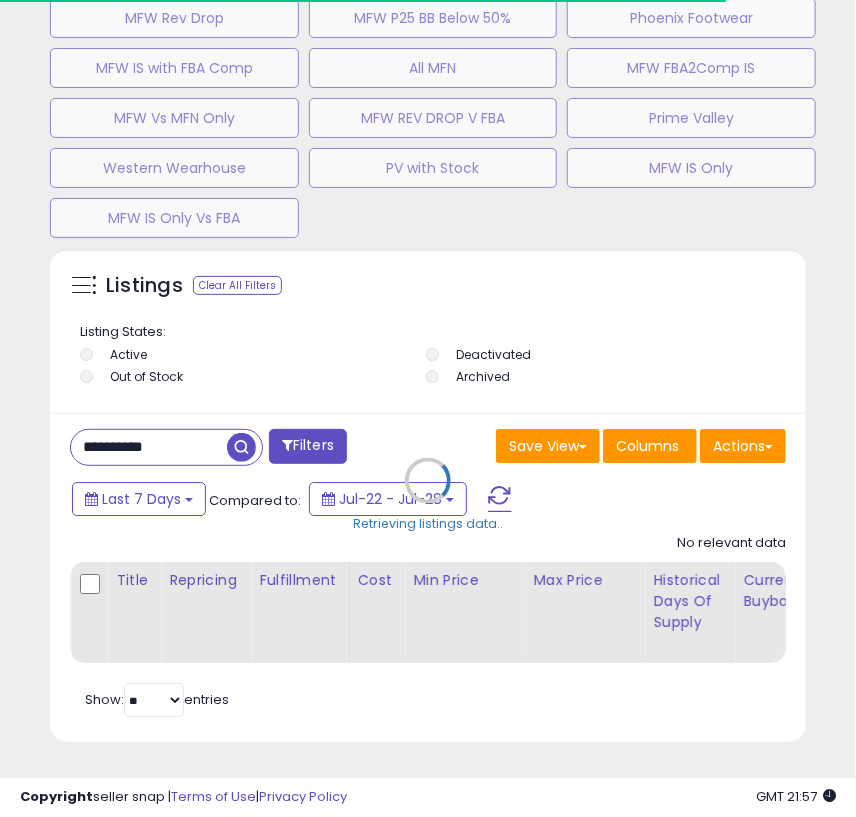 scroll, scrollTop: 390, scrollLeft: 746, axis: both 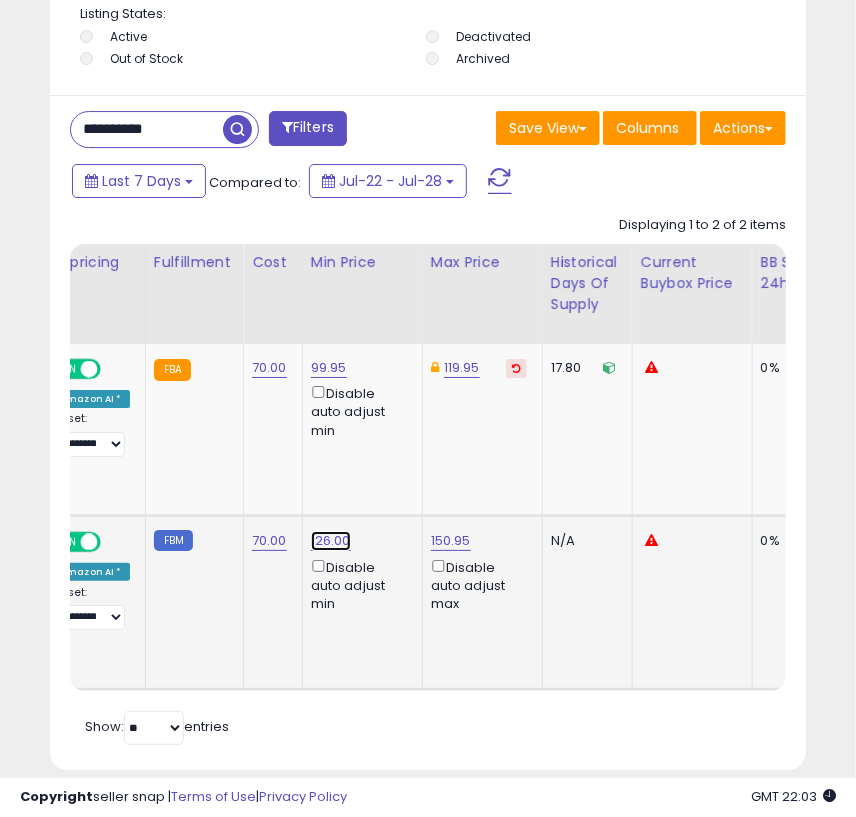 click on "126.00" at bounding box center (329, 368) 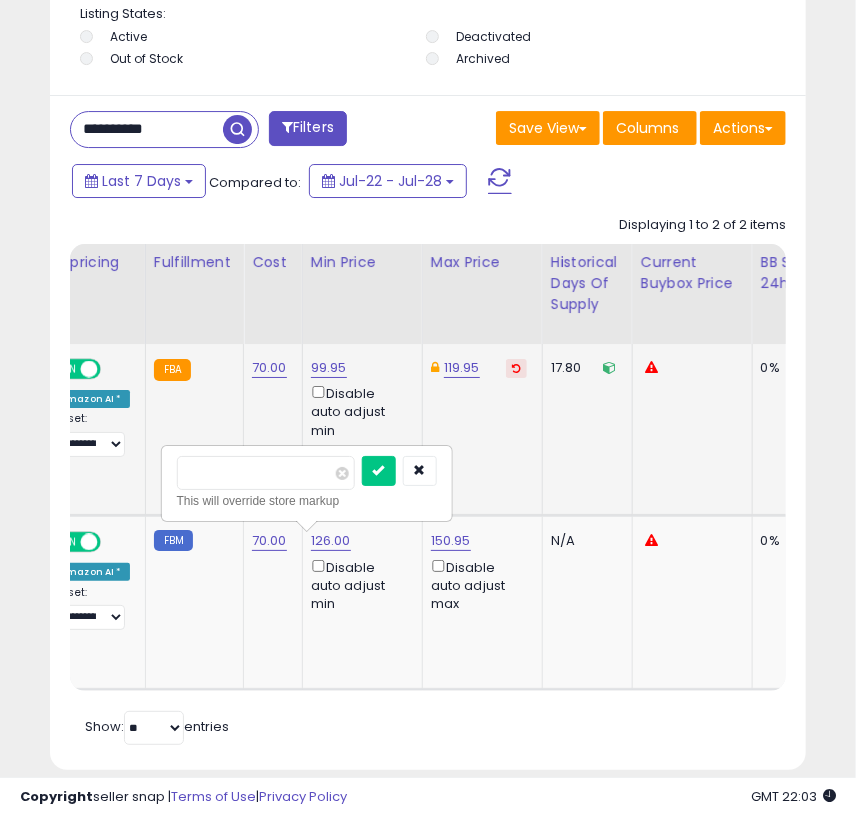drag, startPoint x: 247, startPoint y: 477, endPoint x: 146, endPoint y: 476, distance: 101.00495 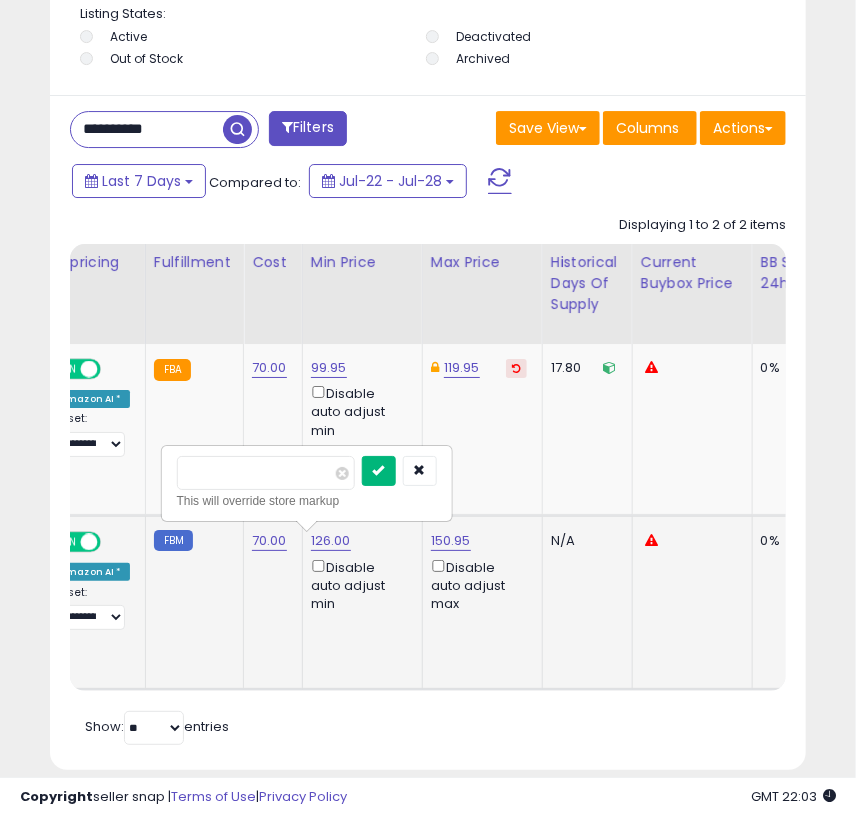type on "*****" 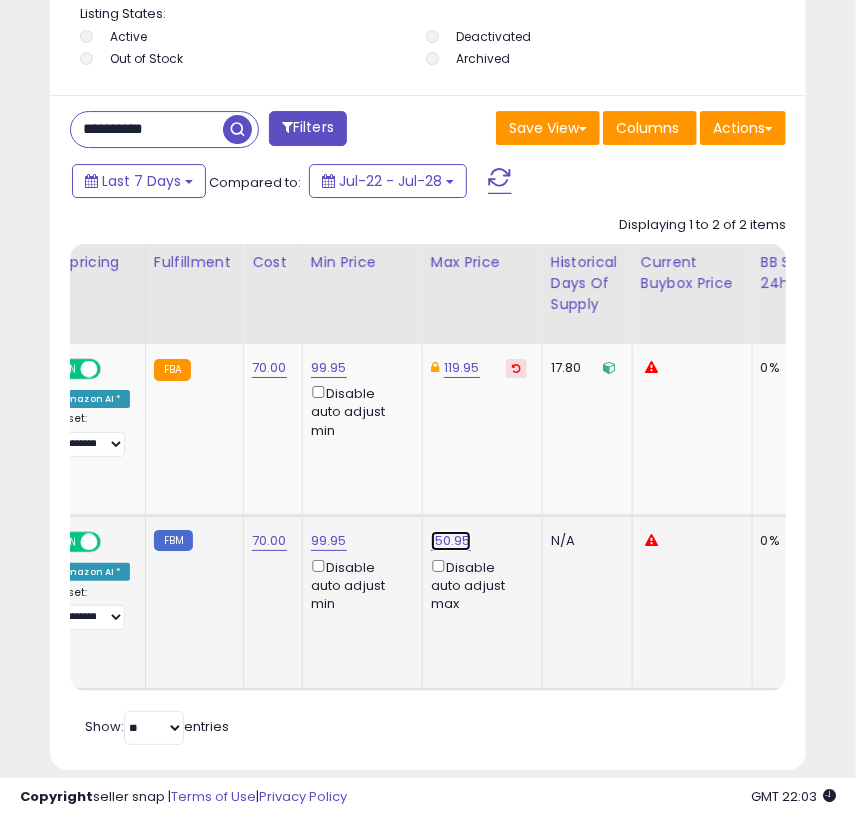 click on "150.95" at bounding box center (451, 541) 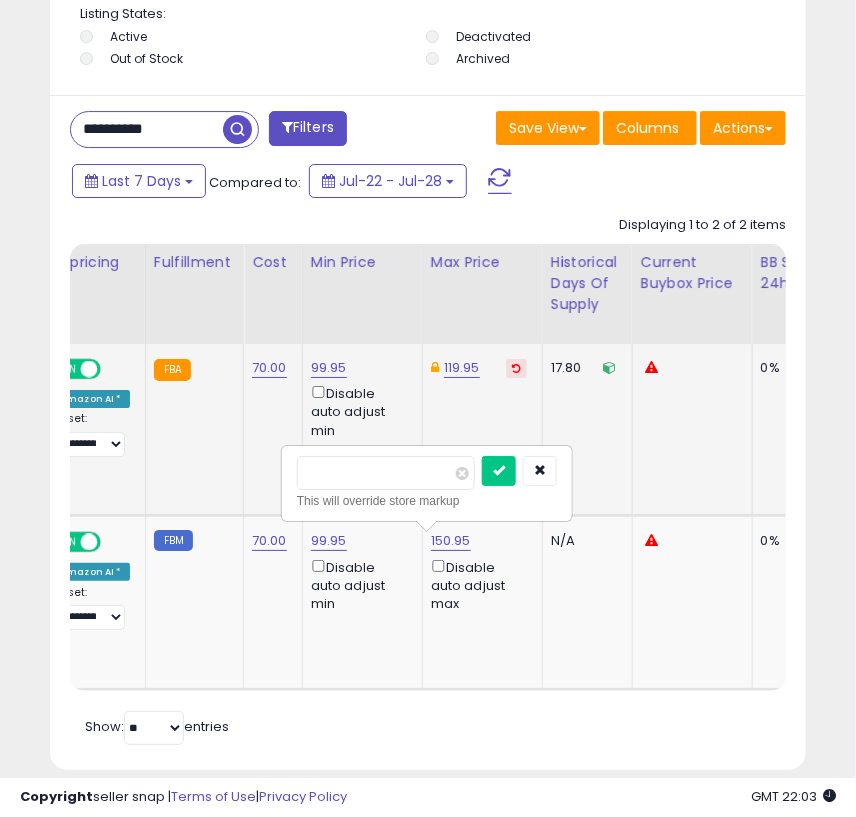 drag, startPoint x: 434, startPoint y: 476, endPoint x: 250, endPoint y: 475, distance: 184.00272 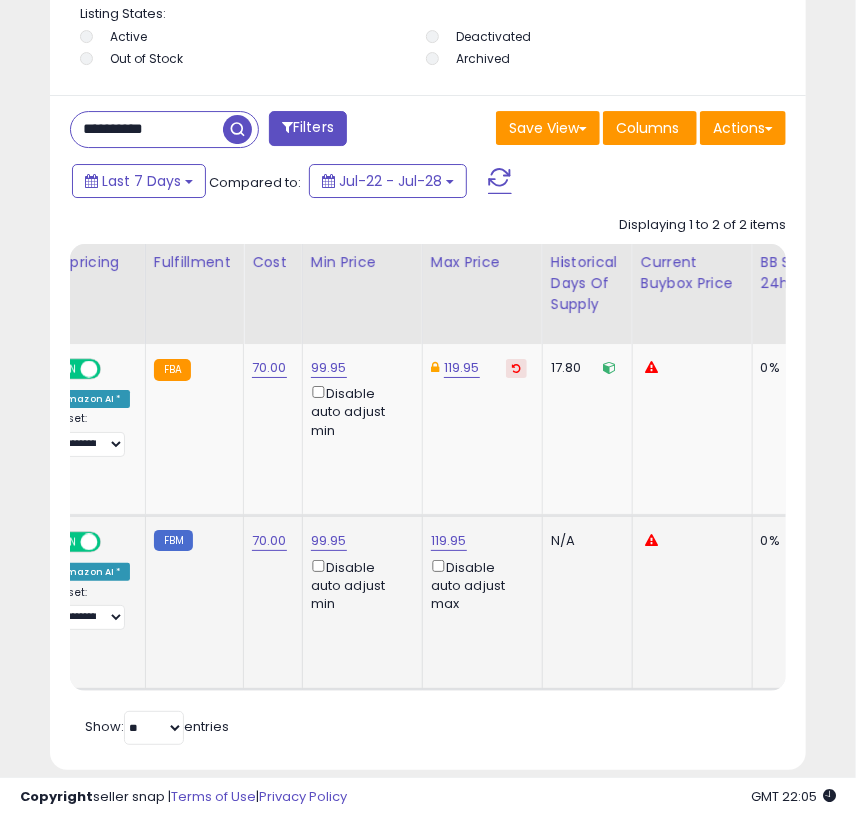 scroll, scrollTop: 0, scrollLeft: 619, axis: horizontal 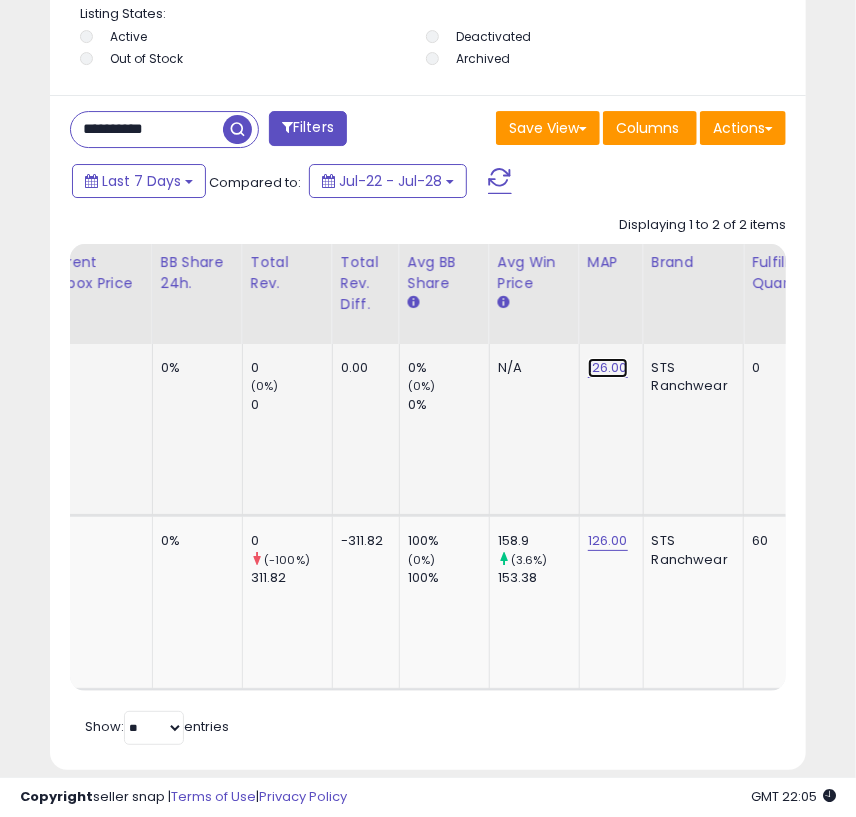 click on "126.00" at bounding box center (608, 368) 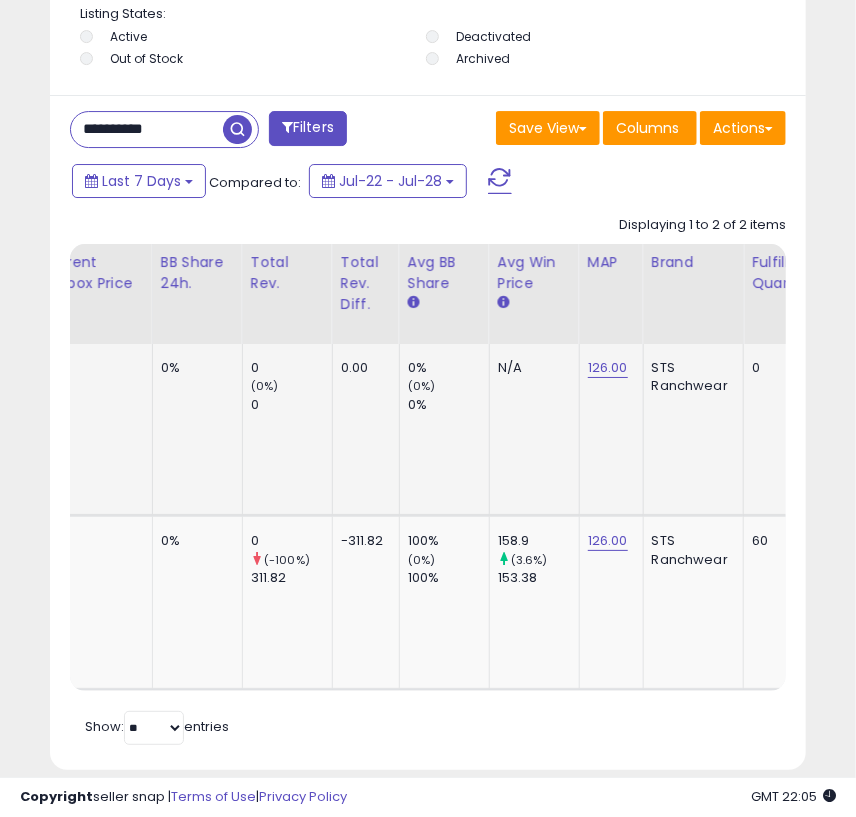 scroll, scrollTop: 0, scrollLeft: 1014, axis: horizontal 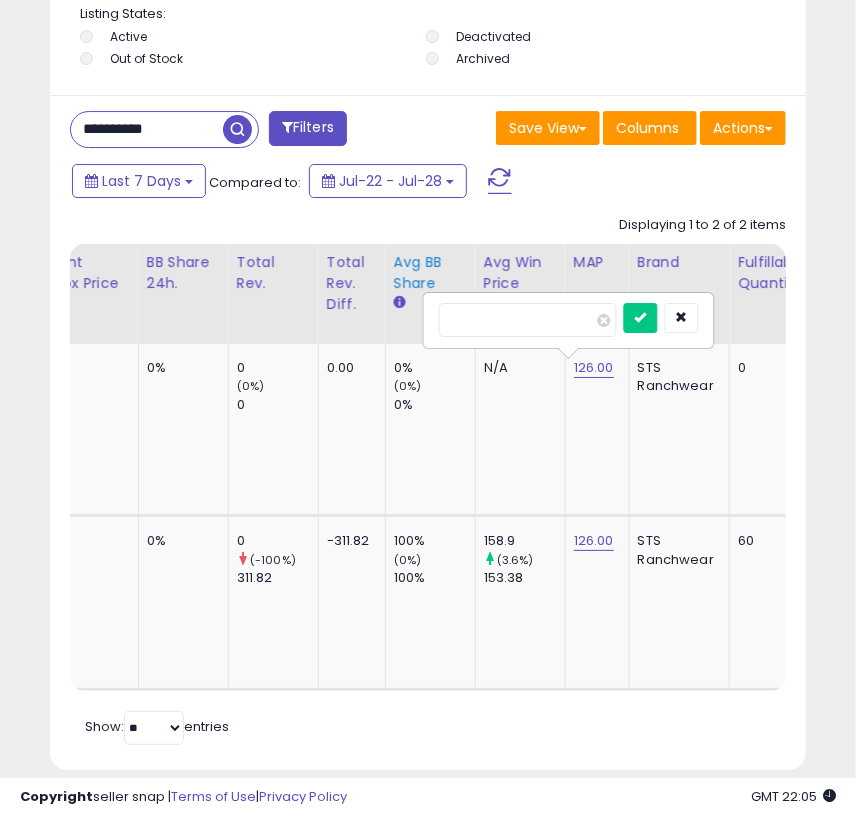 drag, startPoint x: 552, startPoint y: 315, endPoint x: 385, endPoint y: 319, distance: 167.0479 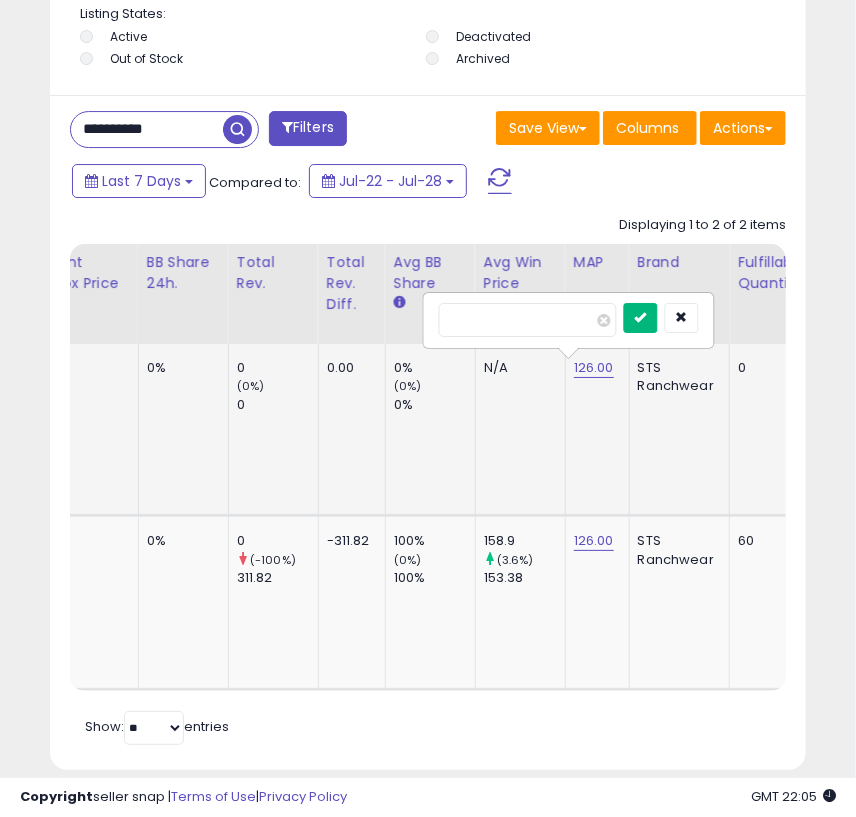 type on "****" 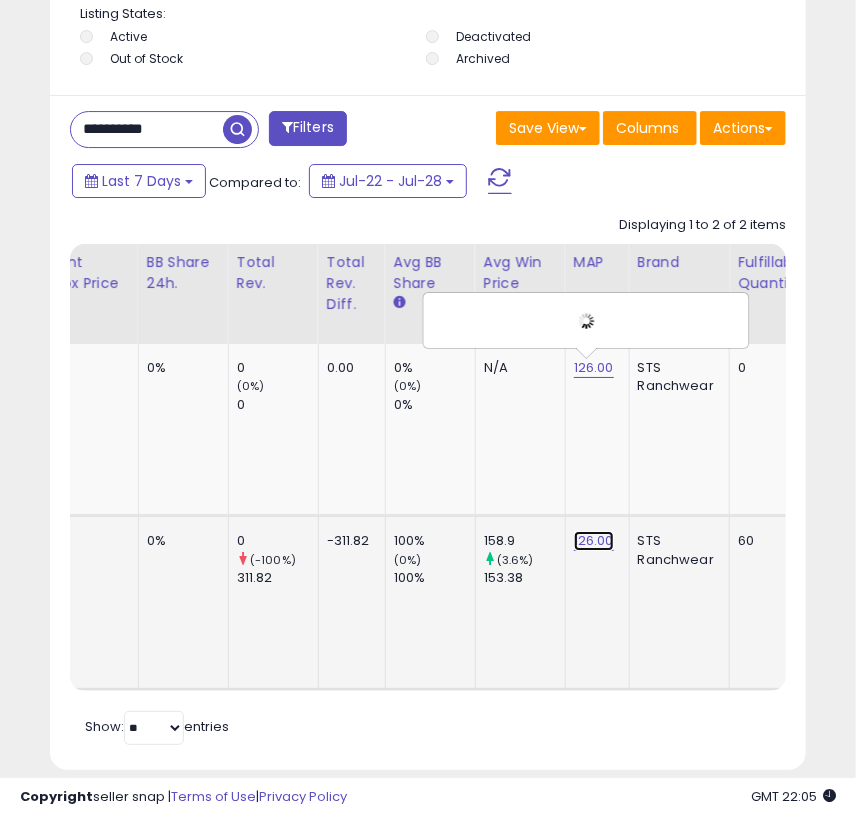 click on "126.00" at bounding box center [594, 368] 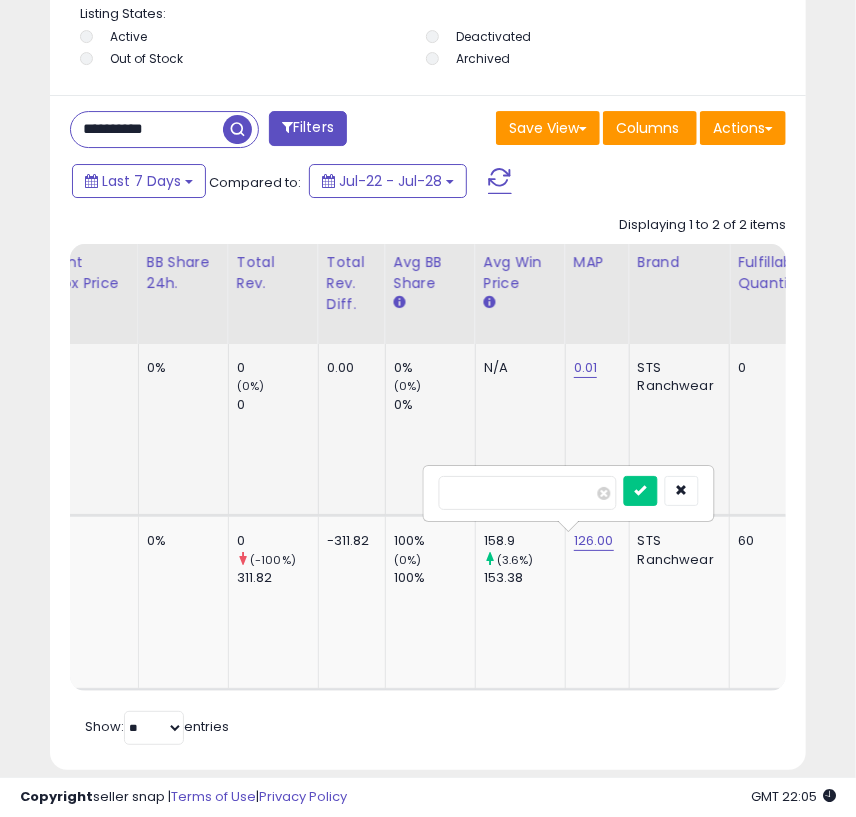 drag, startPoint x: 523, startPoint y: 496, endPoint x: 407, endPoint y: 507, distance: 116.520386 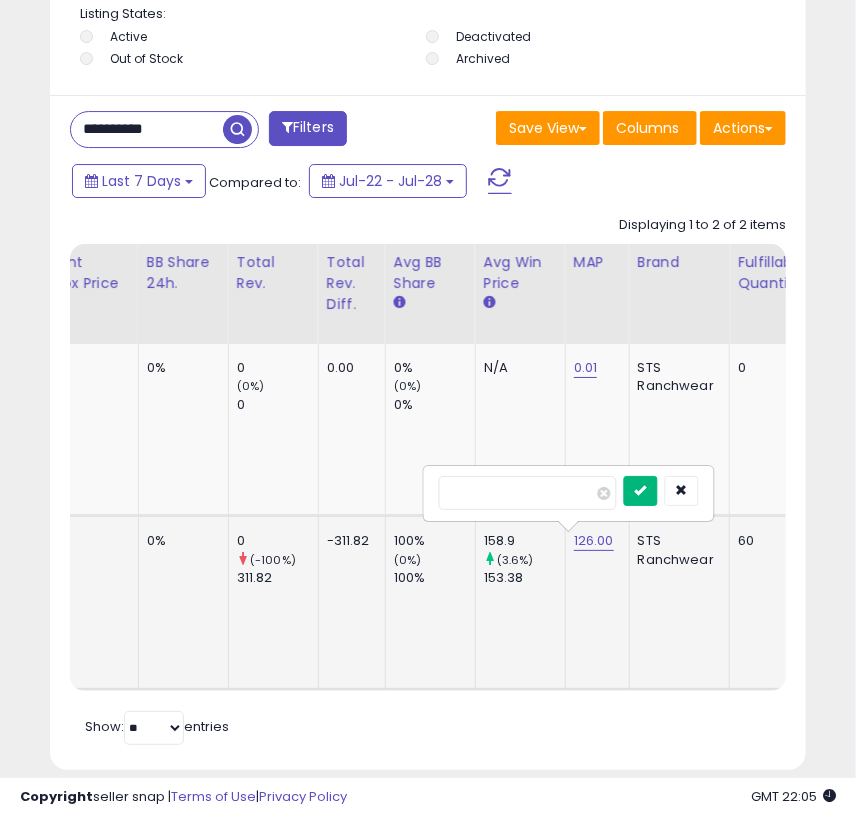 type on "****" 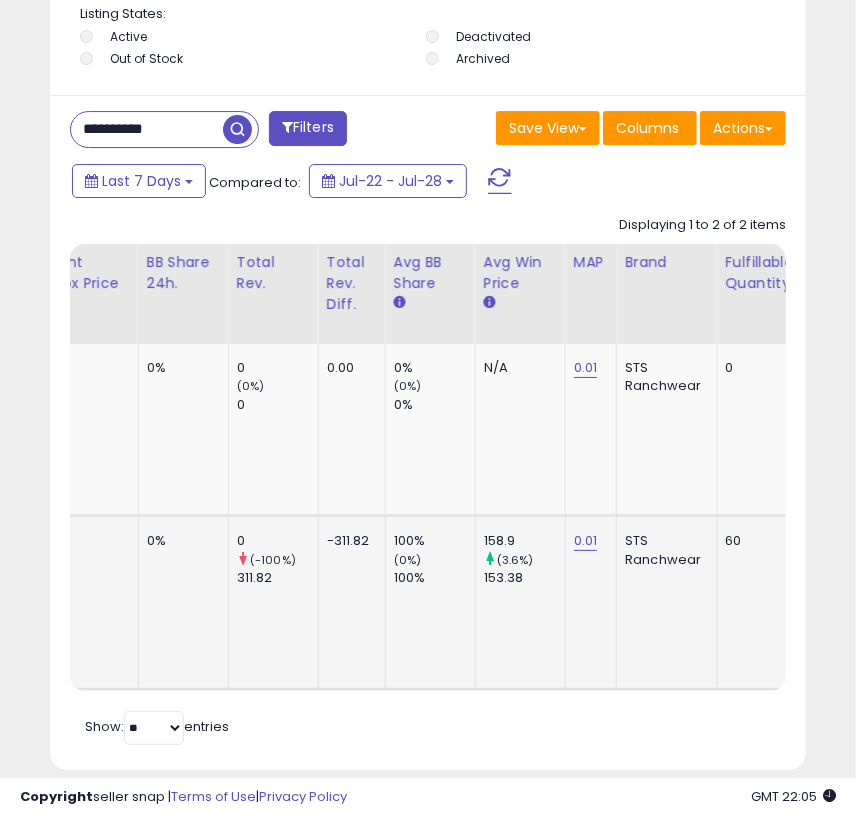 scroll, scrollTop: 0, scrollLeft: 402, axis: horizontal 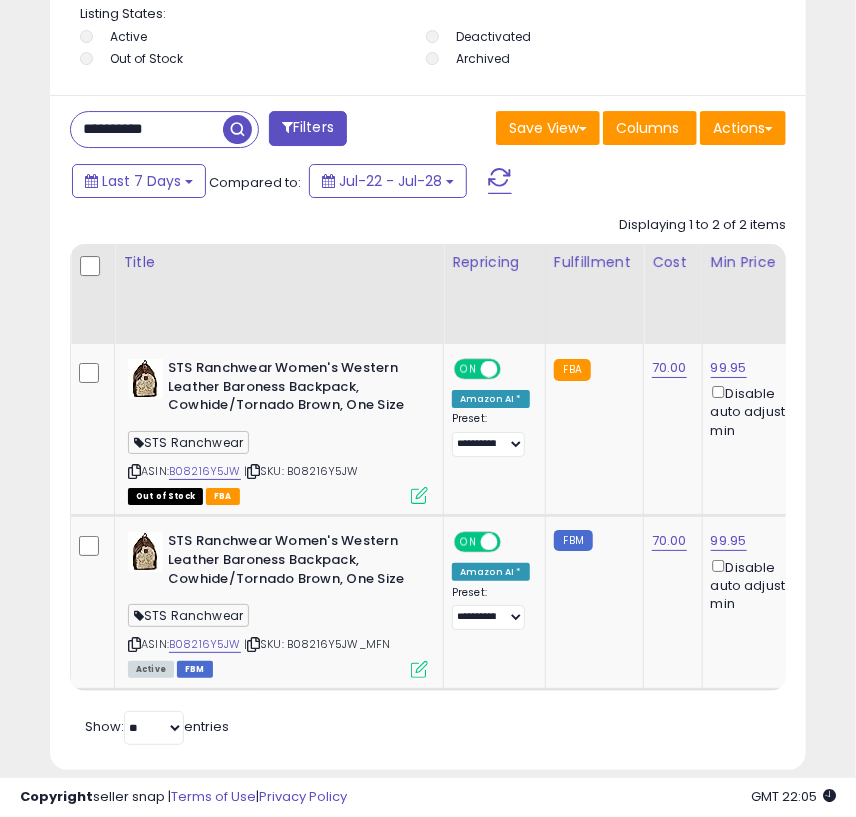 click on "**********" at bounding box center (147, 129) 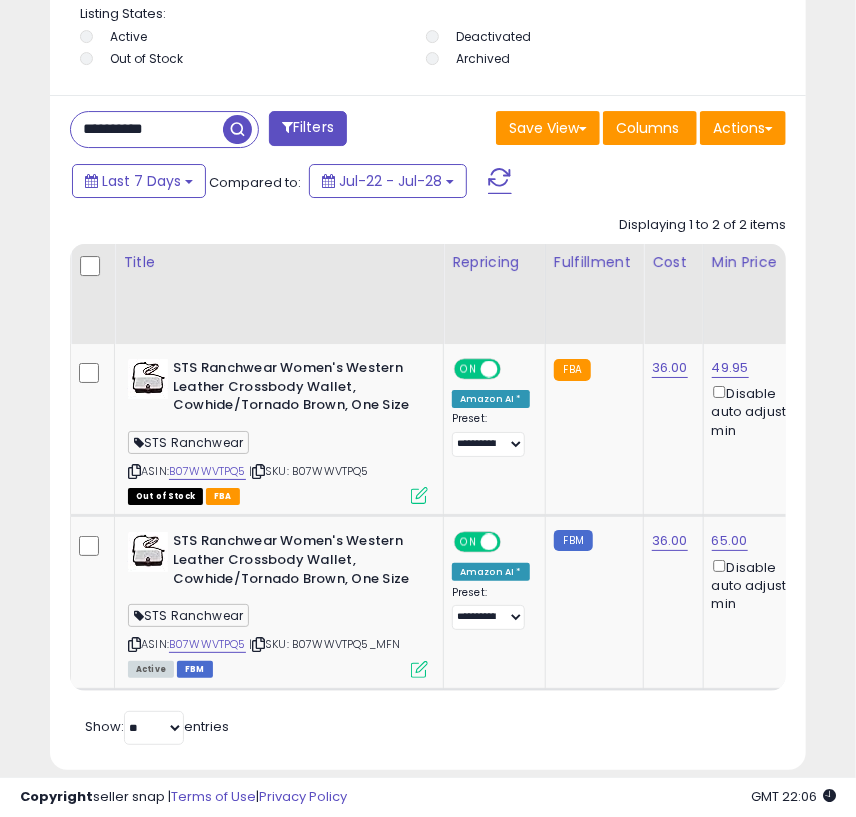 click on "**********" at bounding box center [147, 129] 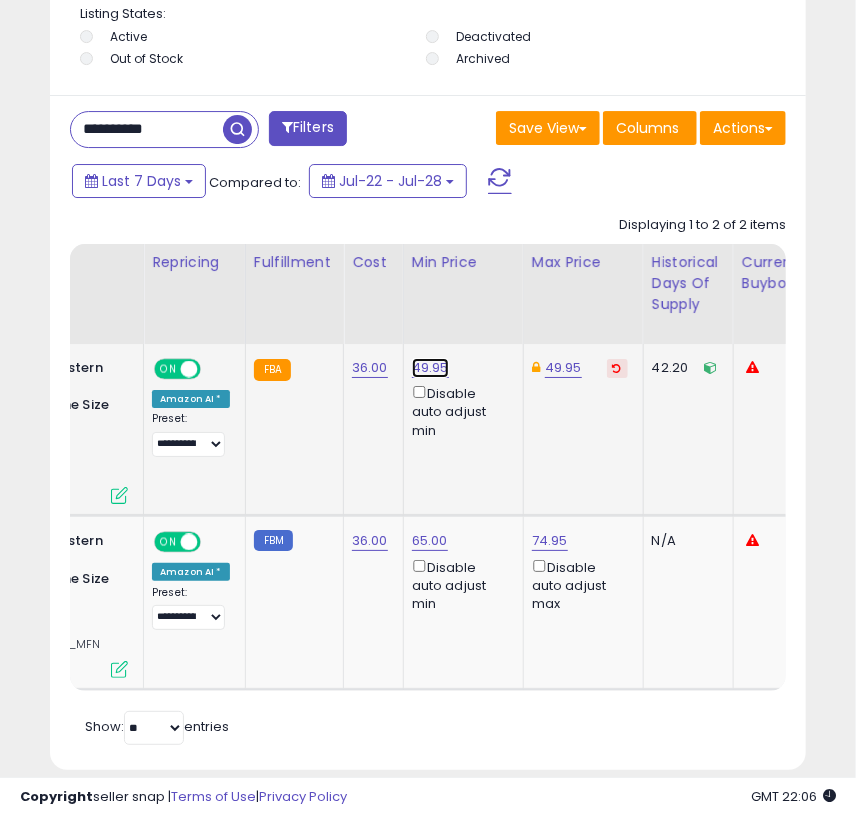 click on "49.95" at bounding box center [430, 368] 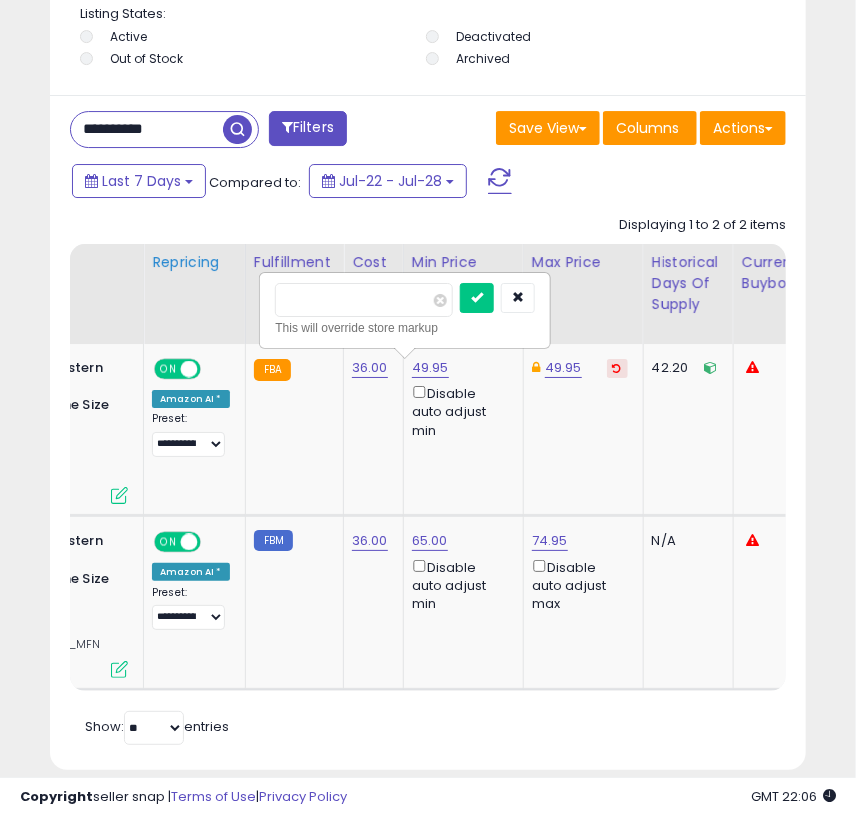 drag, startPoint x: 360, startPoint y: 301, endPoint x: 234, endPoint y: 278, distance: 128.082 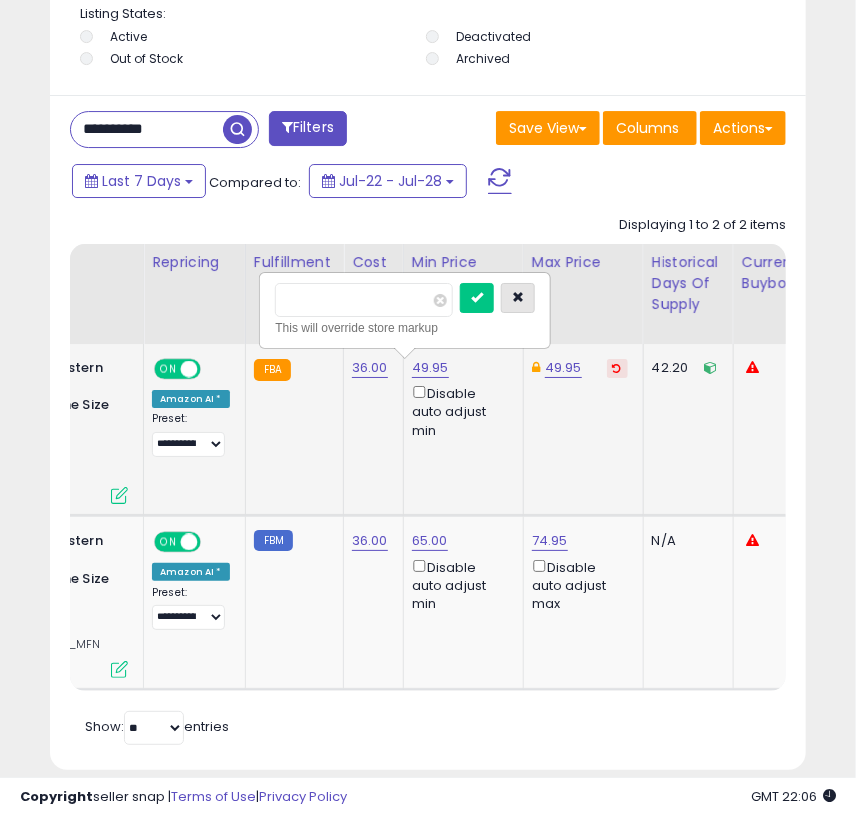 type on "**" 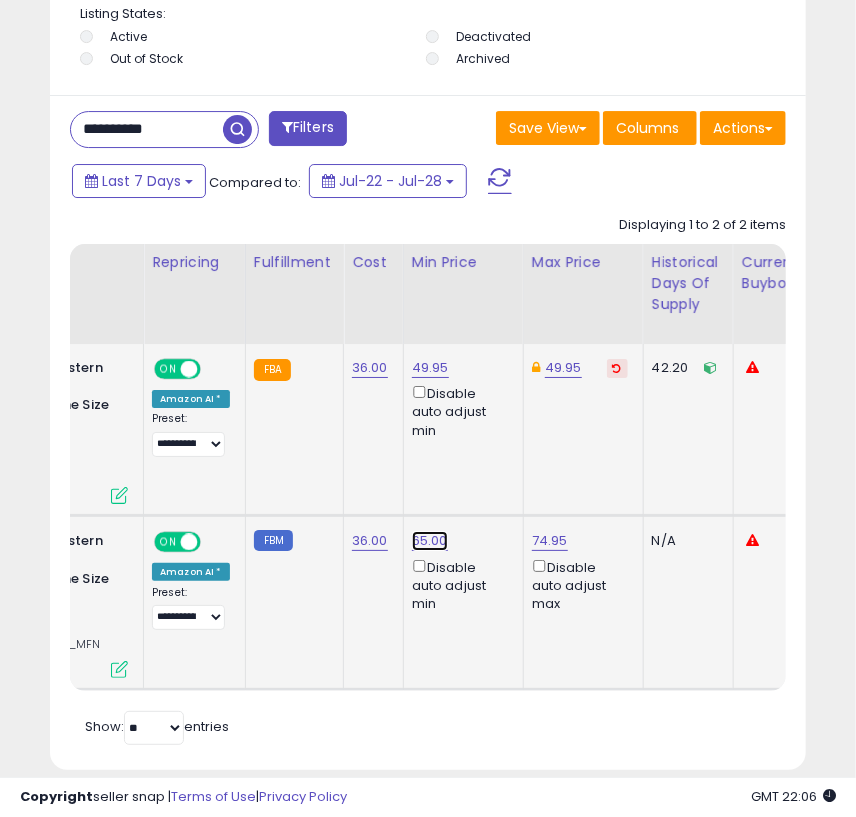 click on "65.00" at bounding box center (430, 368) 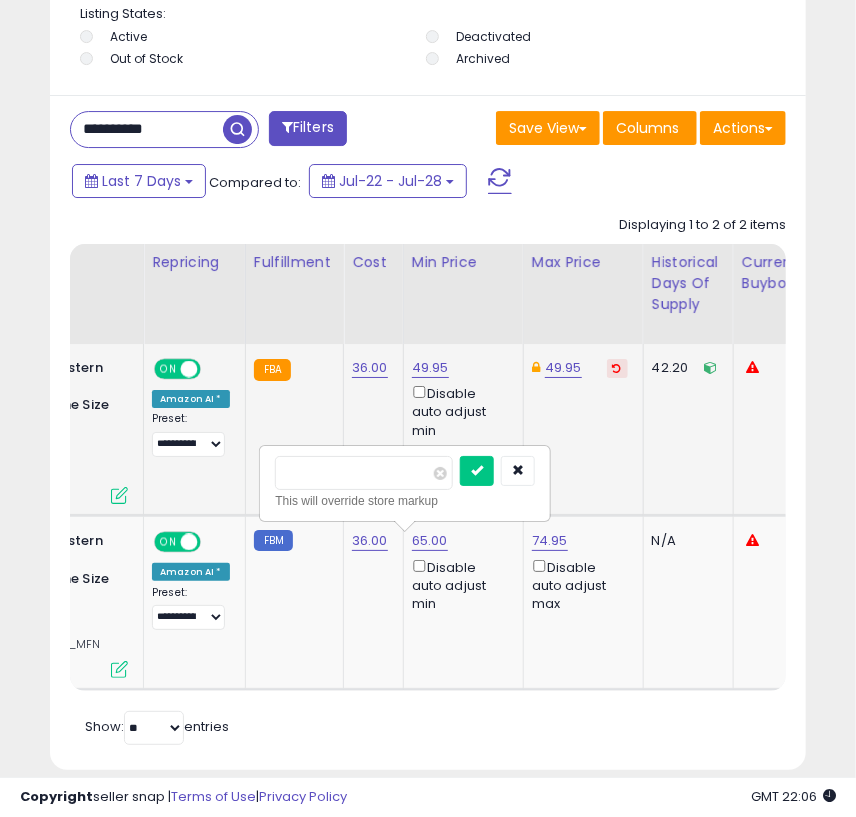 drag, startPoint x: 367, startPoint y: 479, endPoint x: 239, endPoint y: 469, distance: 128.39003 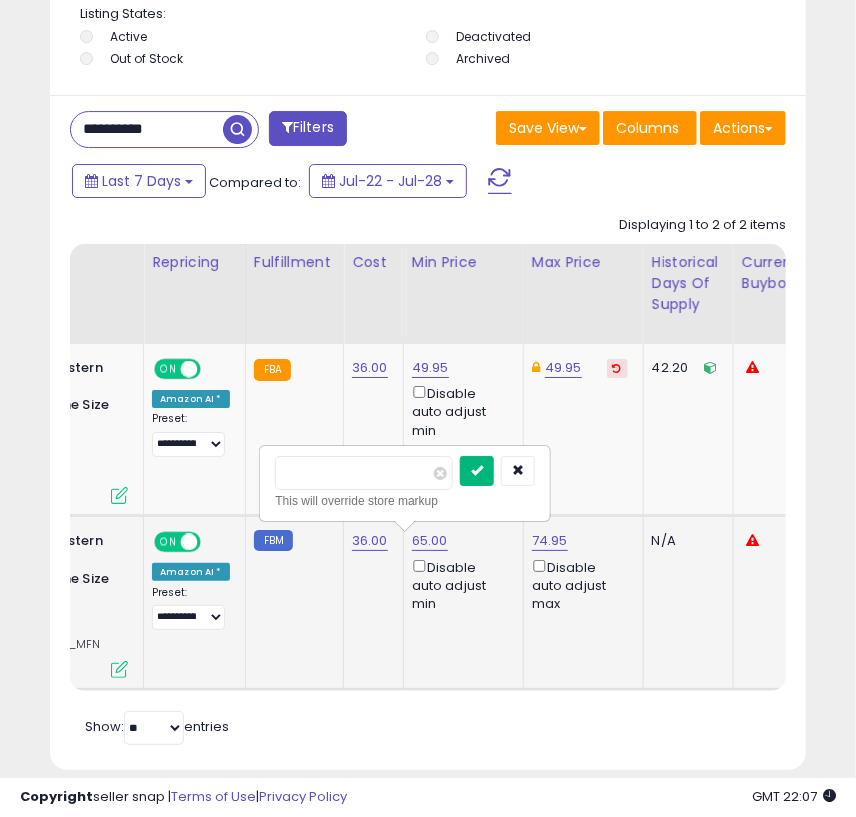type on "*****" 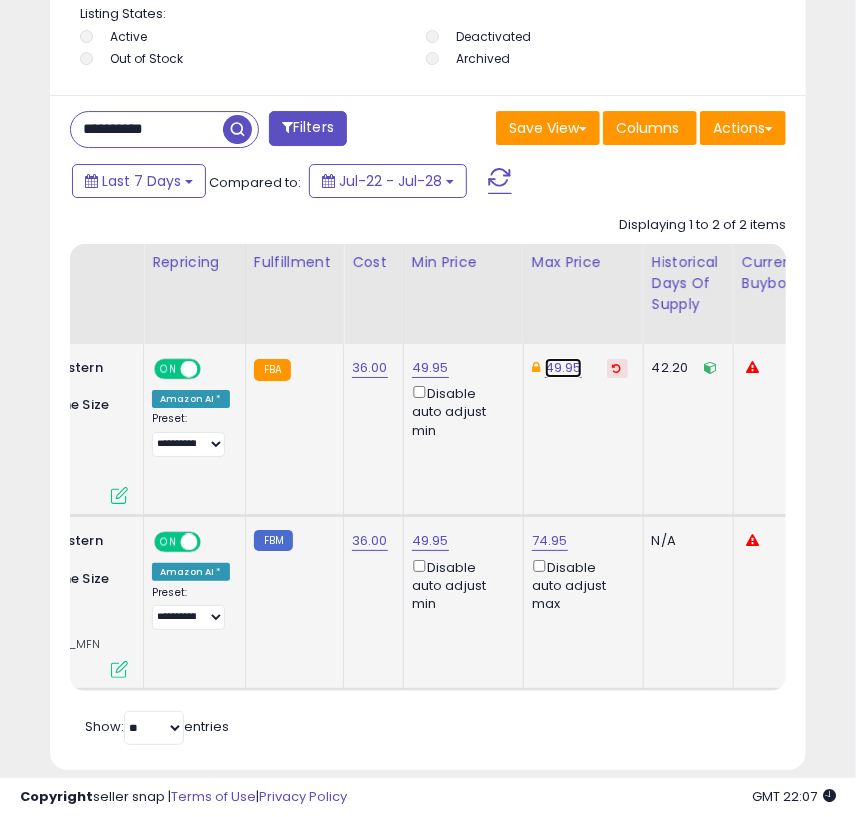 click on "49.95" at bounding box center (563, 368) 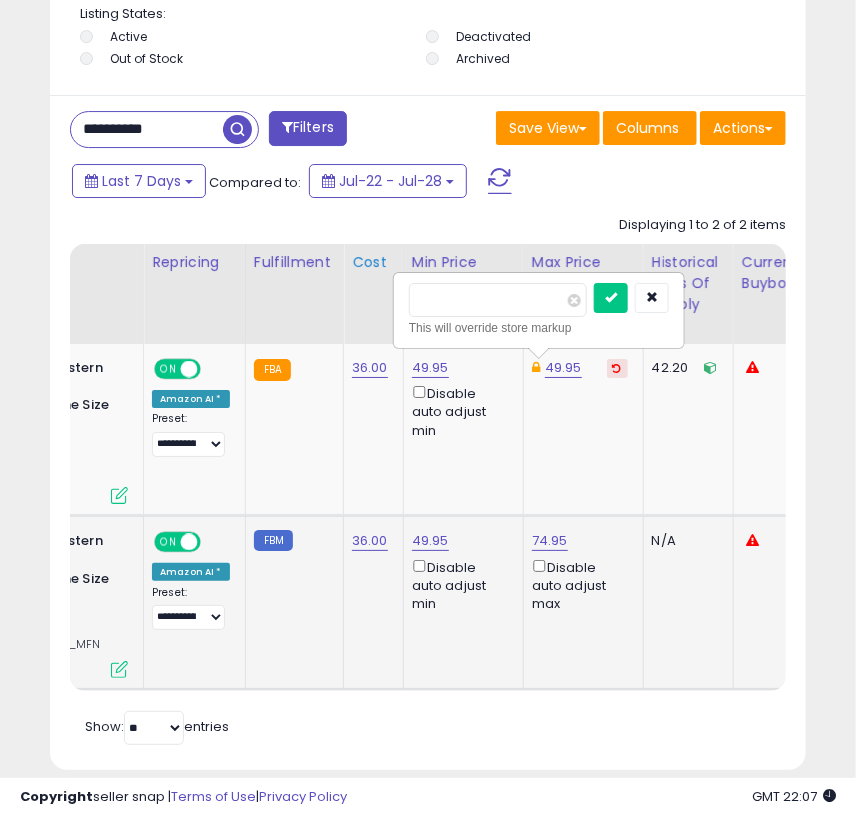 drag, startPoint x: 476, startPoint y: 306, endPoint x: 390, endPoint y: 299, distance: 86.28442 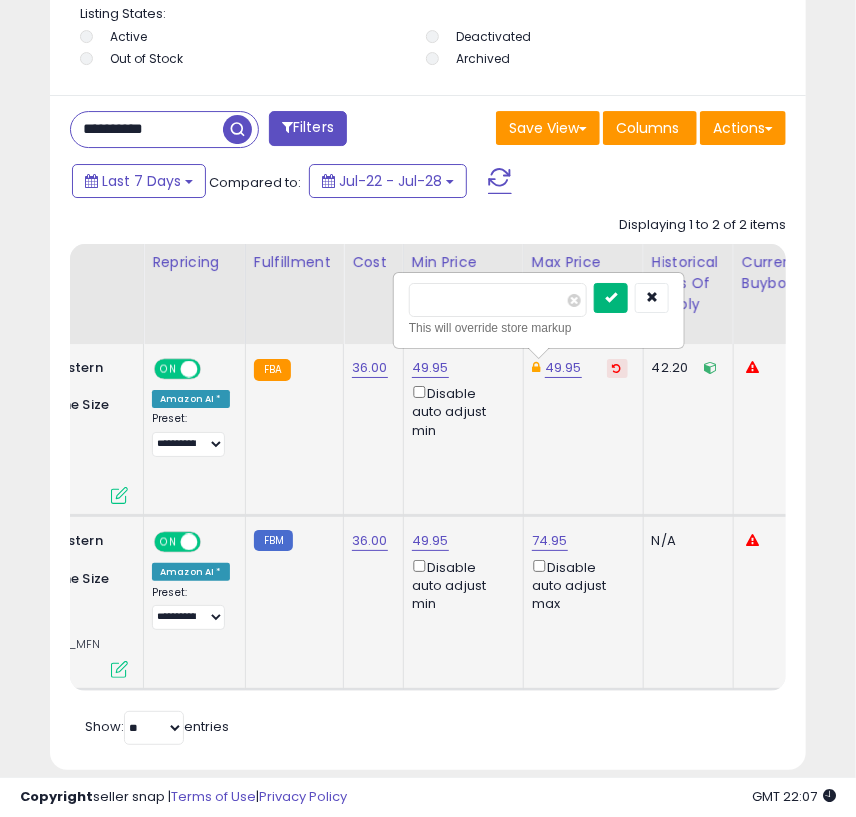 type on "*****" 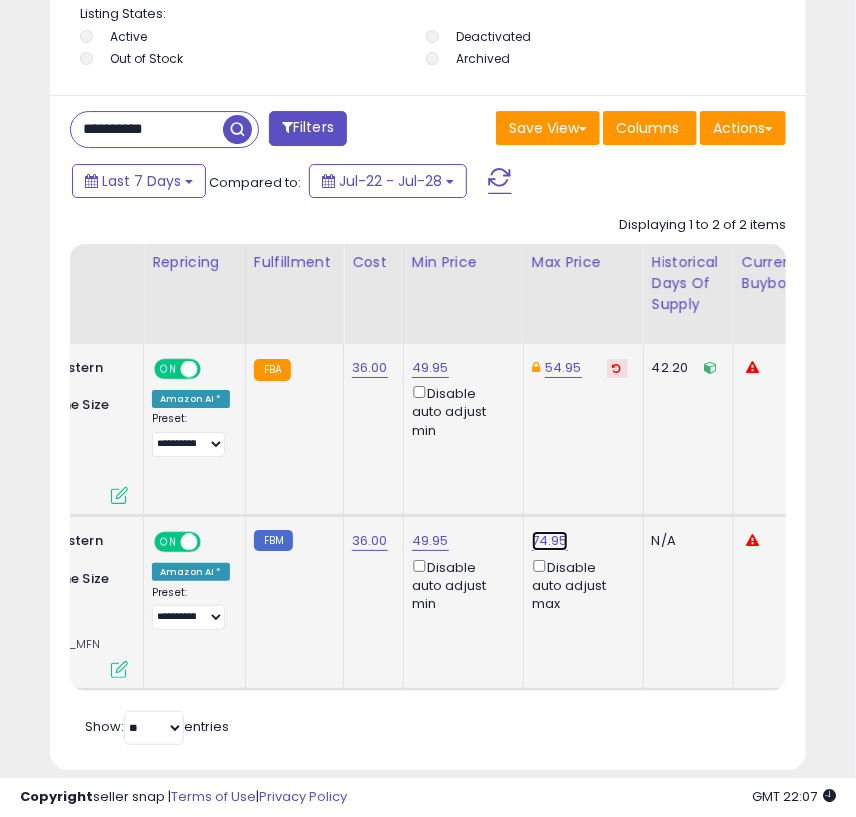 click on "74.95" at bounding box center [550, 541] 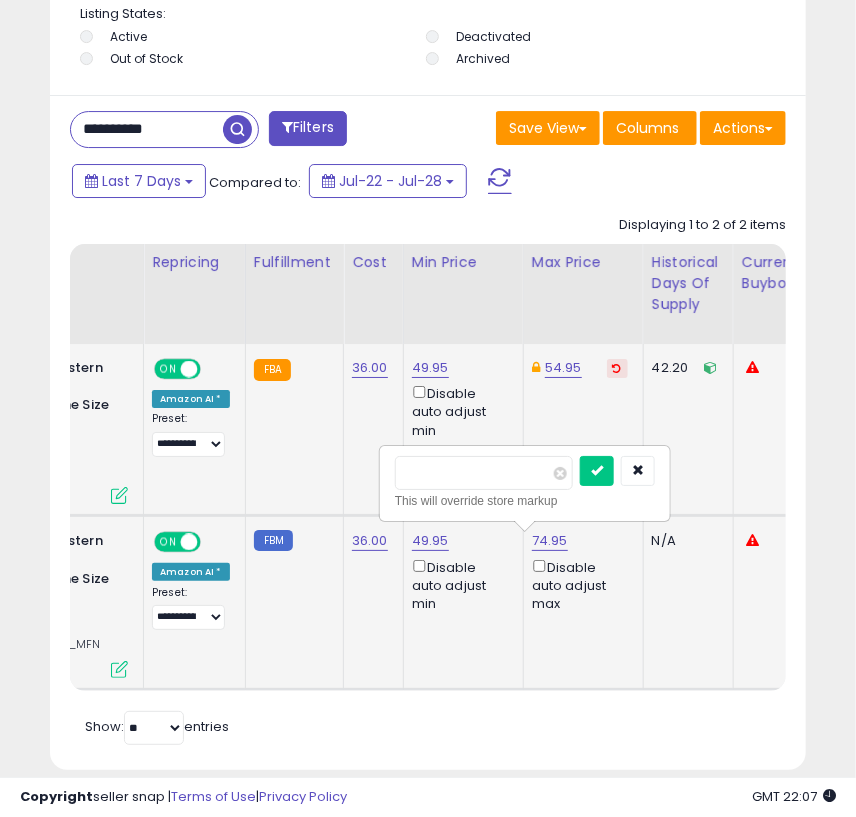 drag, startPoint x: 488, startPoint y: 477, endPoint x: 383, endPoint y: 467, distance: 105.47511 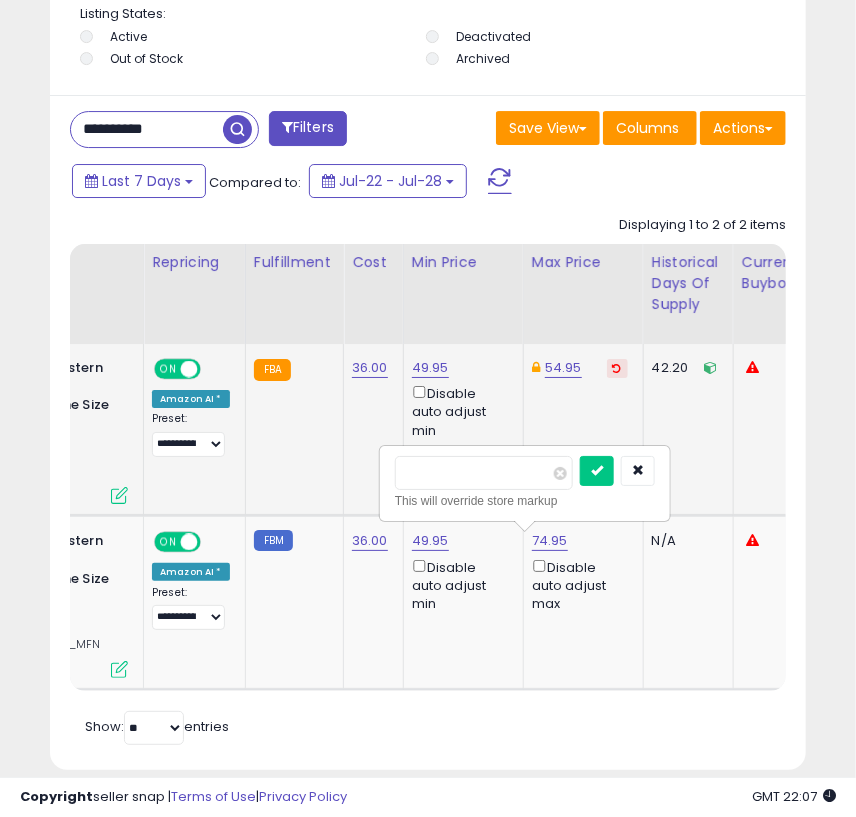 type on "*****" 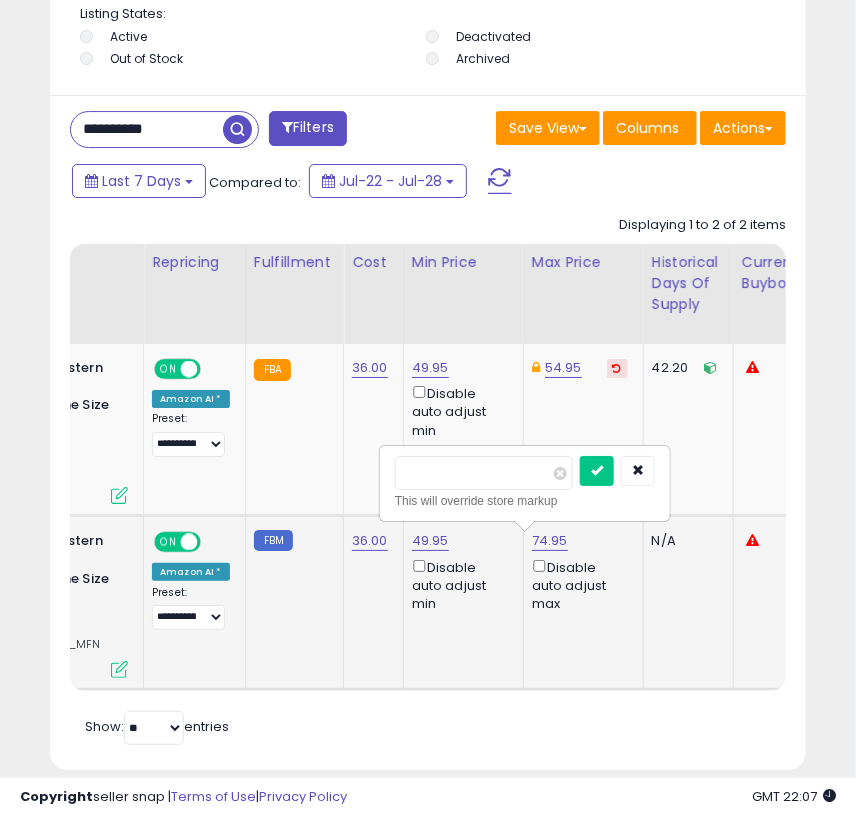 click at bounding box center [597, 471] 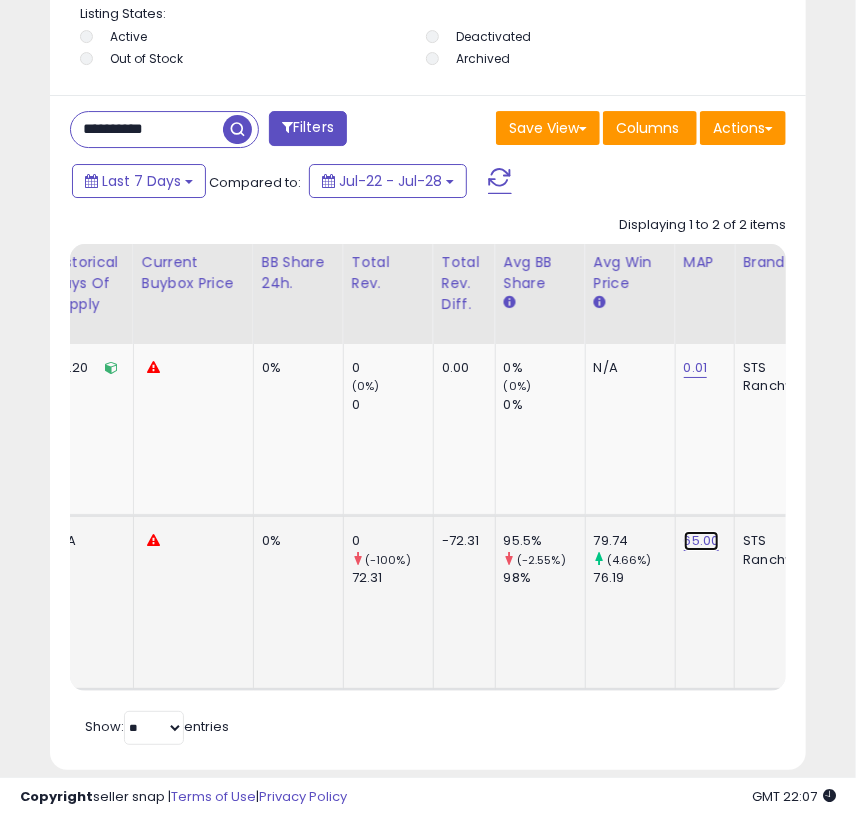 click on "65.00" at bounding box center [696, 368] 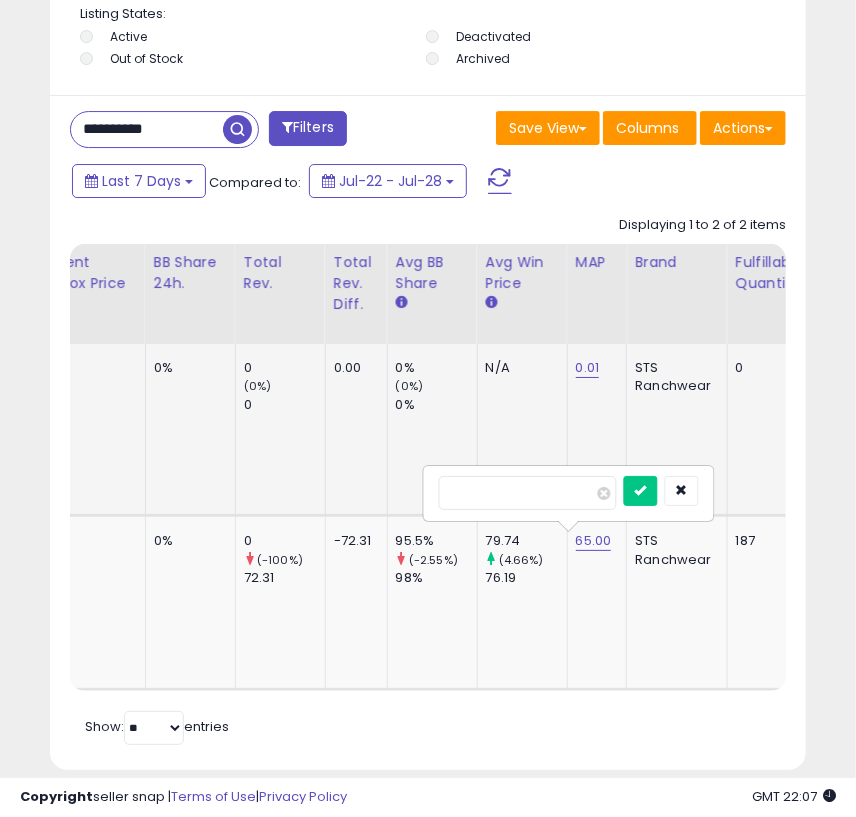 drag, startPoint x: 526, startPoint y: 495, endPoint x: 391, endPoint y: 495, distance: 135 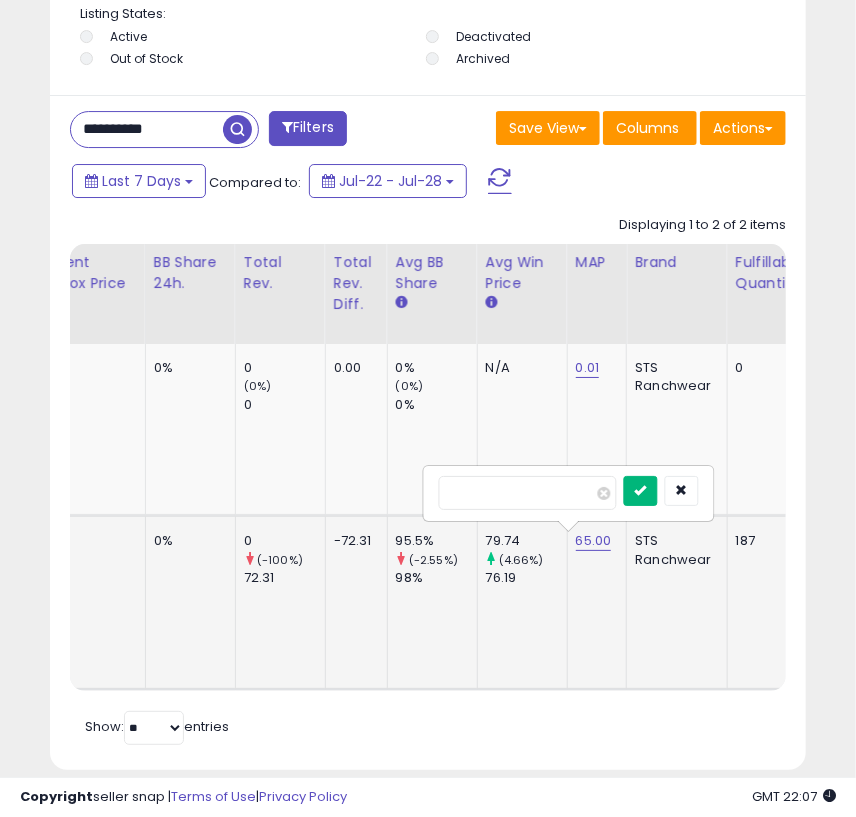 type on "****" 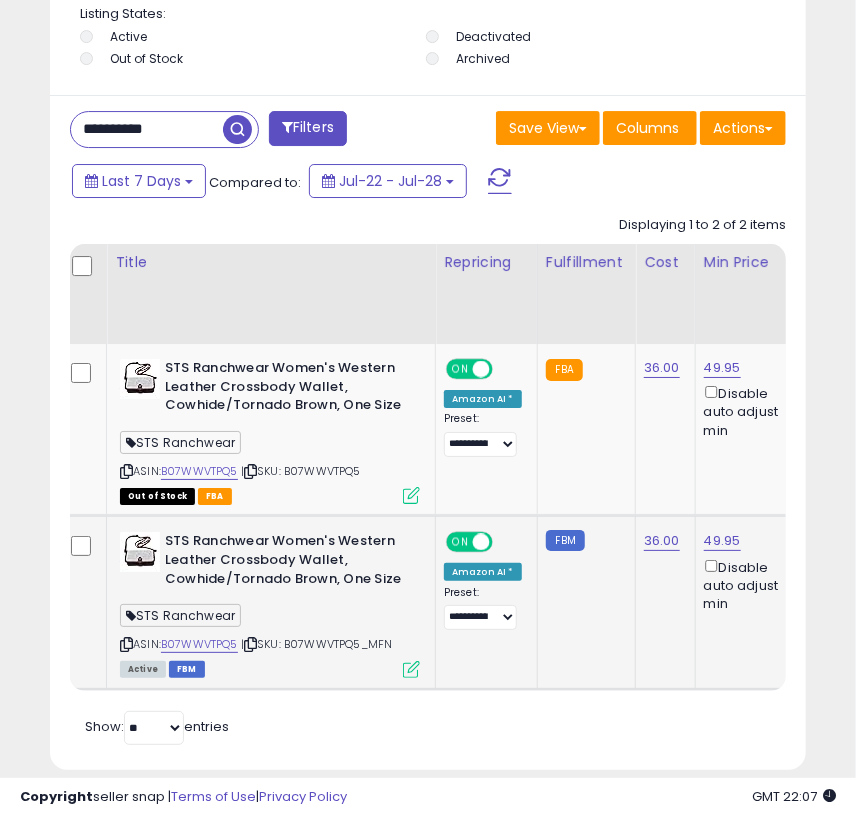 click on "**********" at bounding box center [147, 129] 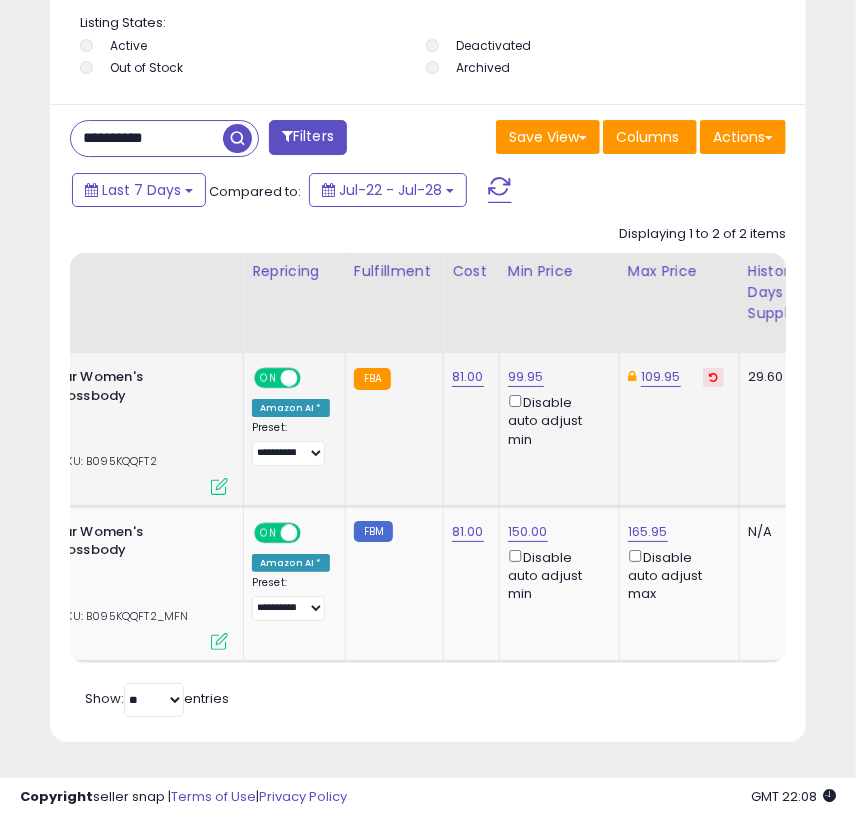 click on "81.00" 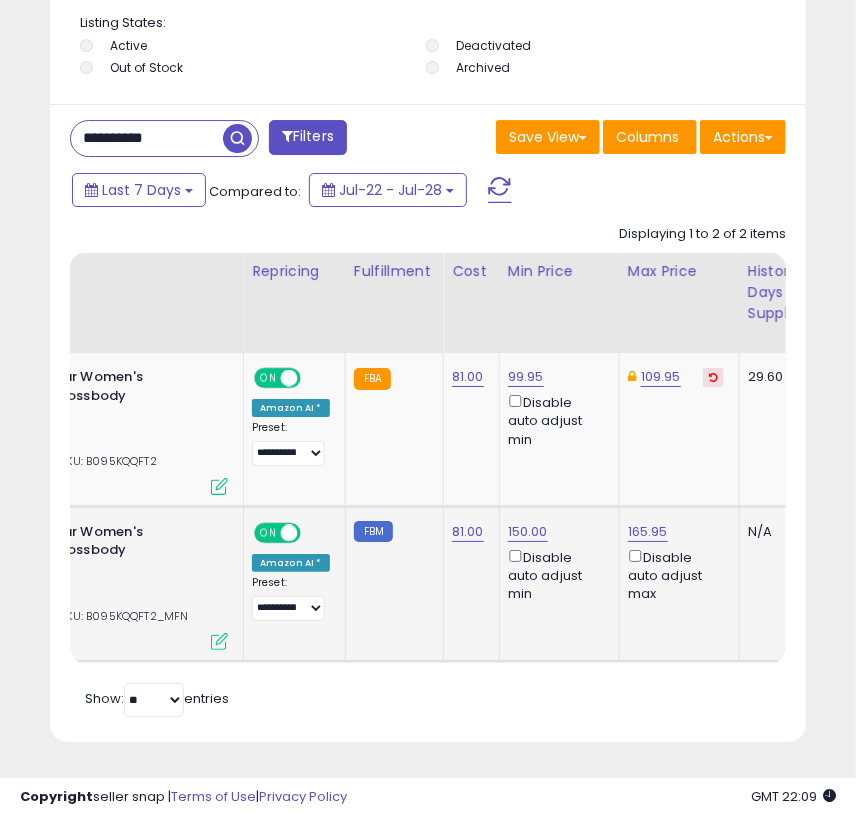 scroll, scrollTop: 0, scrollLeft: 107, axis: horizontal 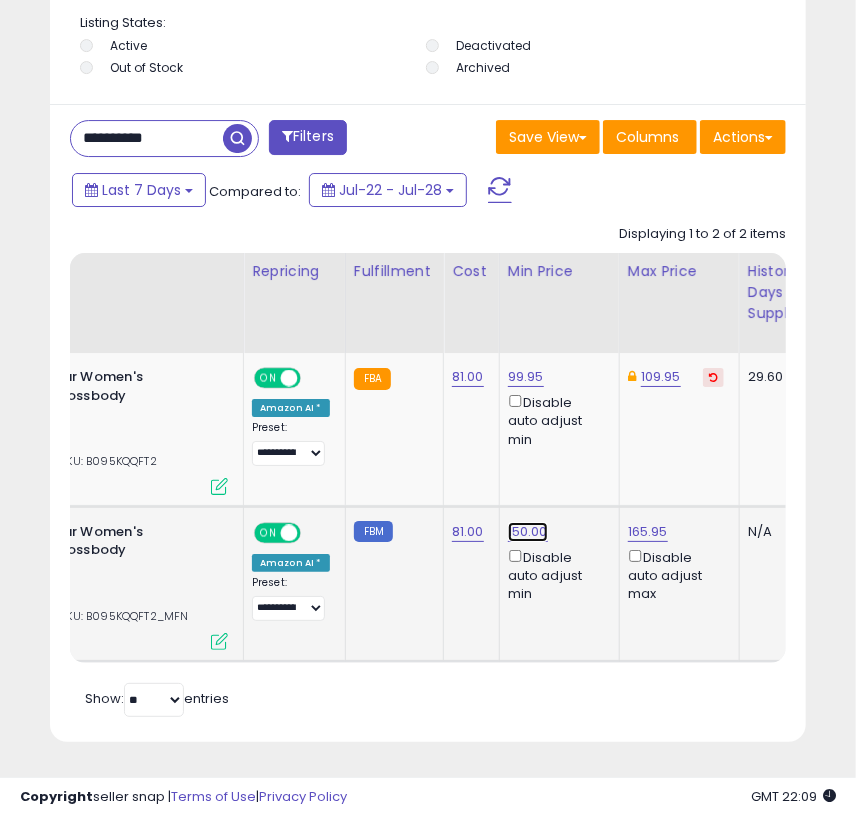 click on "150.00" at bounding box center (526, 377) 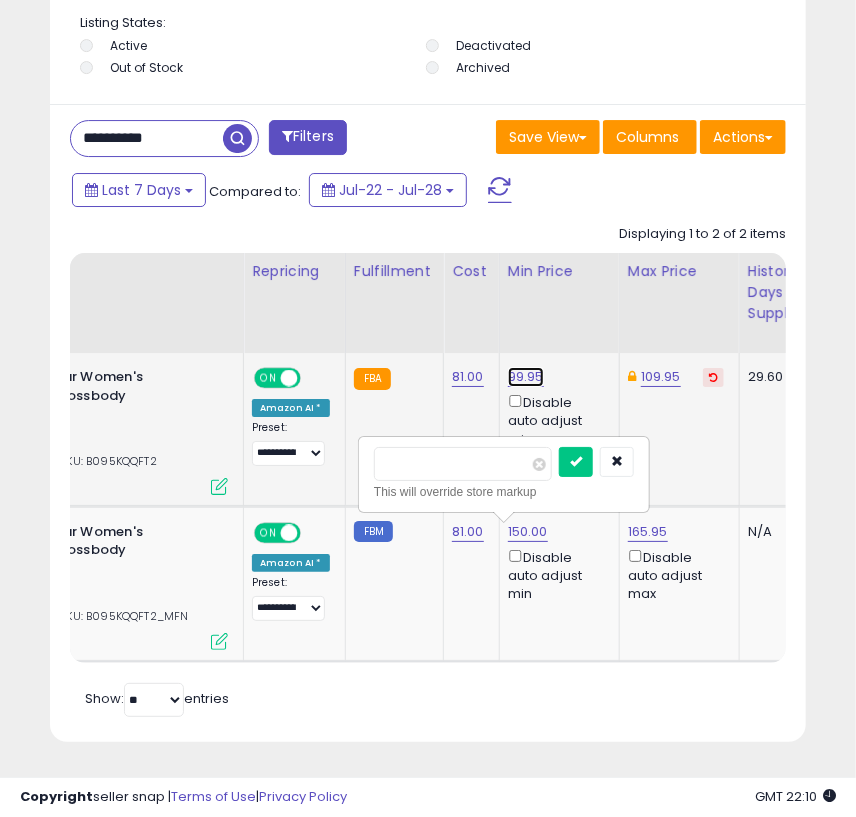 click on "99.95" at bounding box center [526, 377] 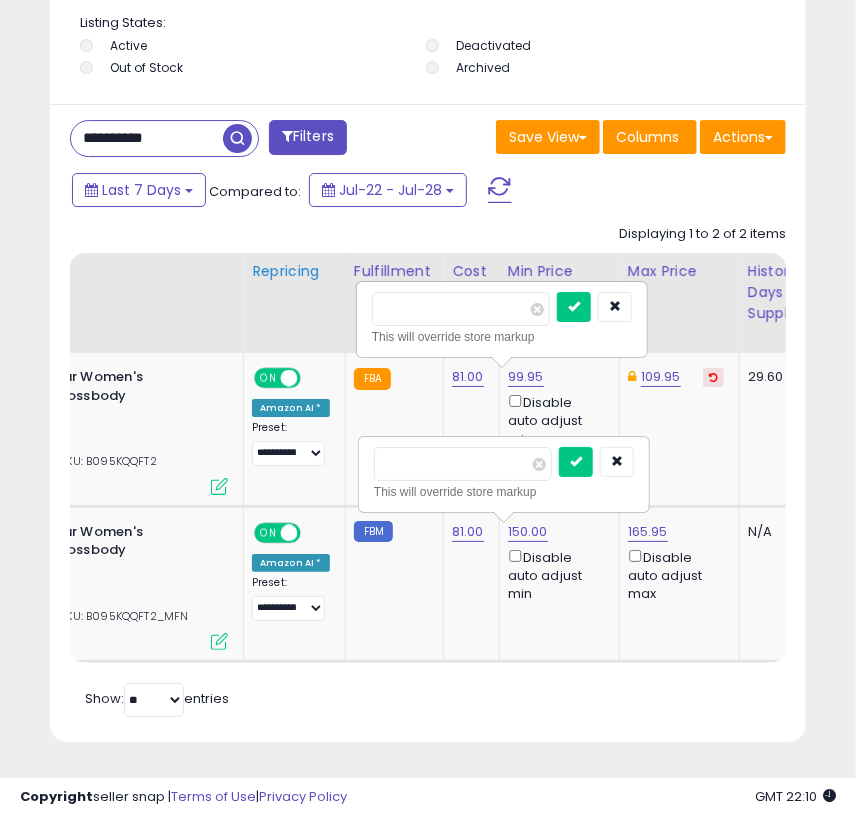 drag, startPoint x: 405, startPoint y: 309, endPoint x: 311, endPoint y: 299, distance: 94.53042 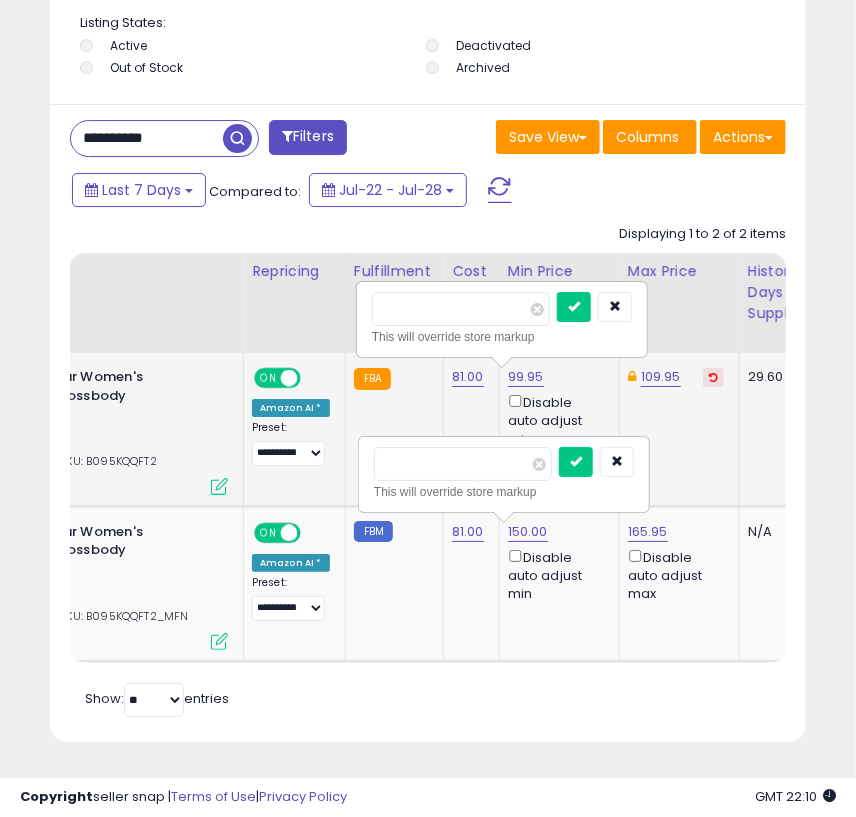 type on "******" 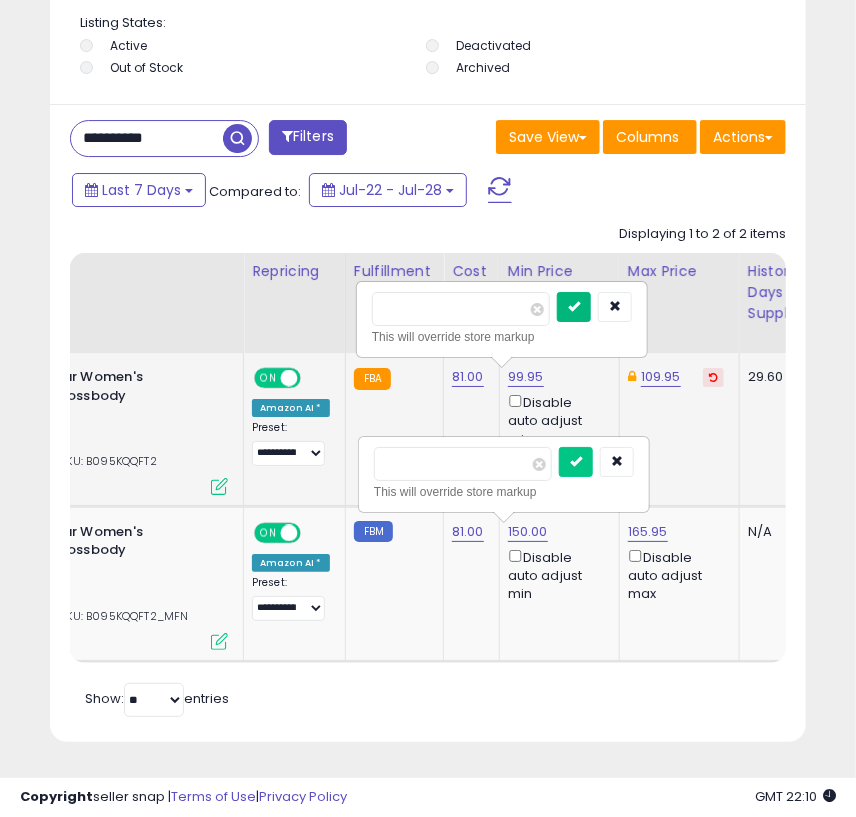 click at bounding box center [574, 307] 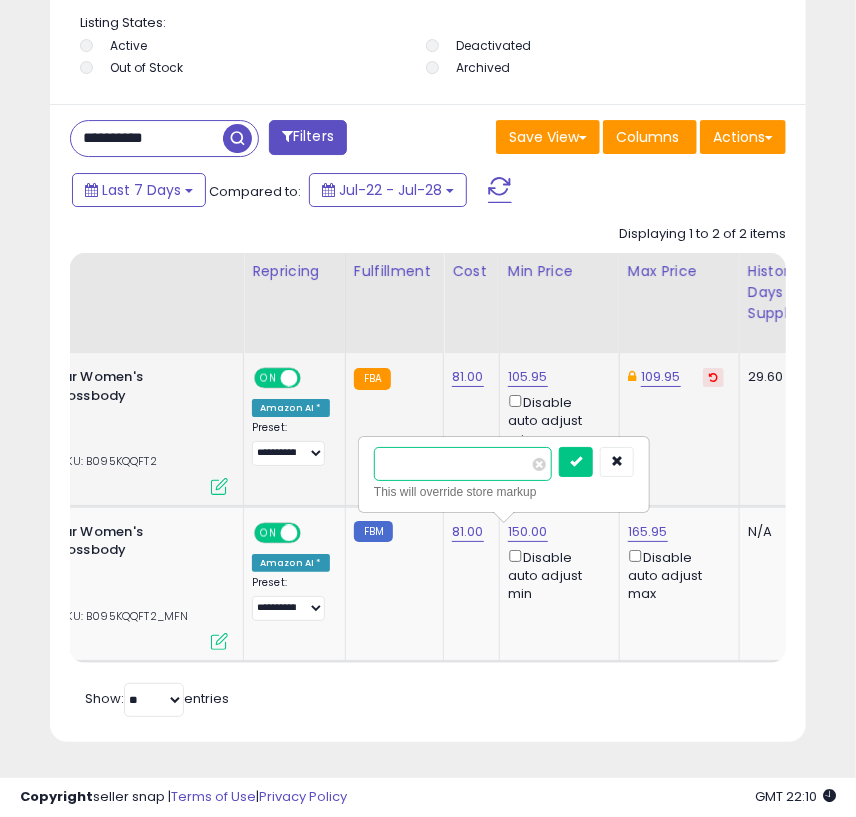 drag, startPoint x: 454, startPoint y: 456, endPoint x: 327, endPoint y: 448, distance: 127.25172 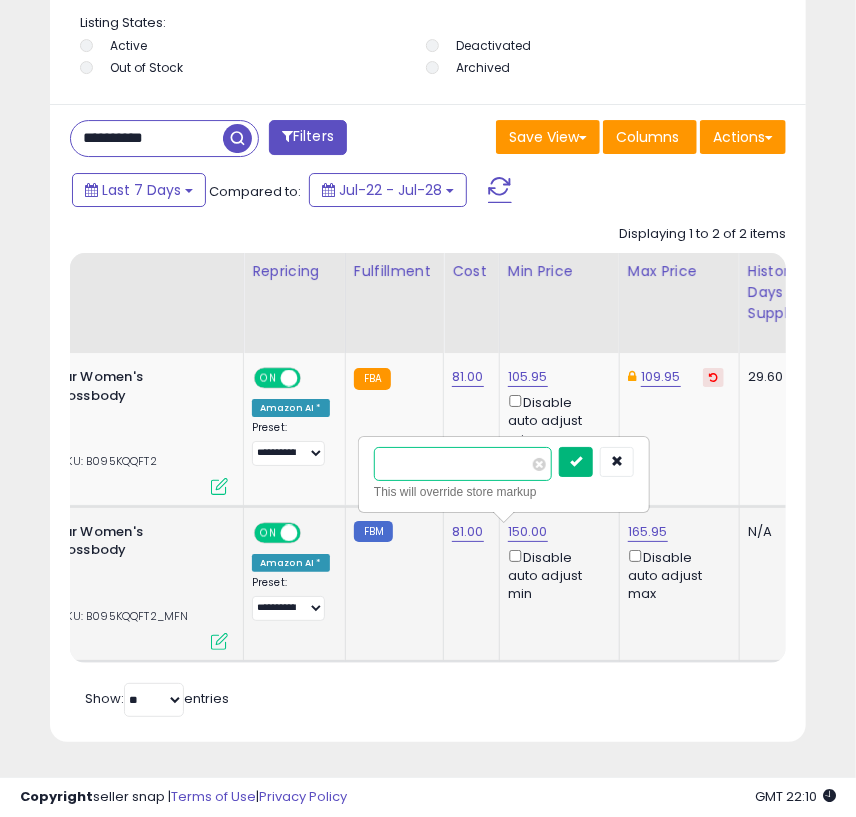 type on "******" 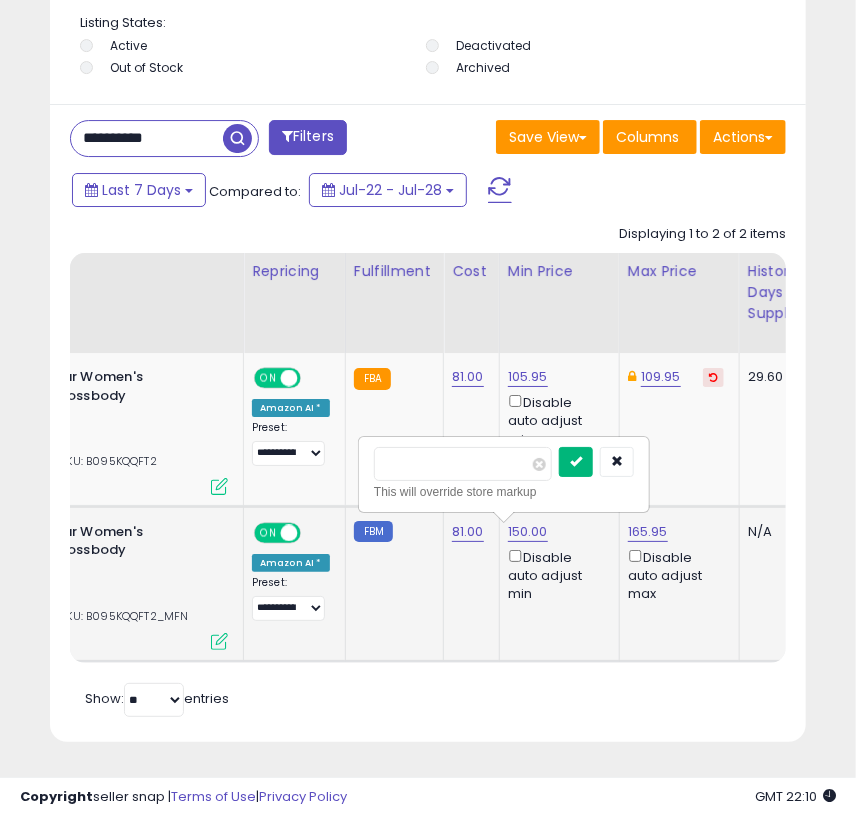 click at bounding box center (576, 461) 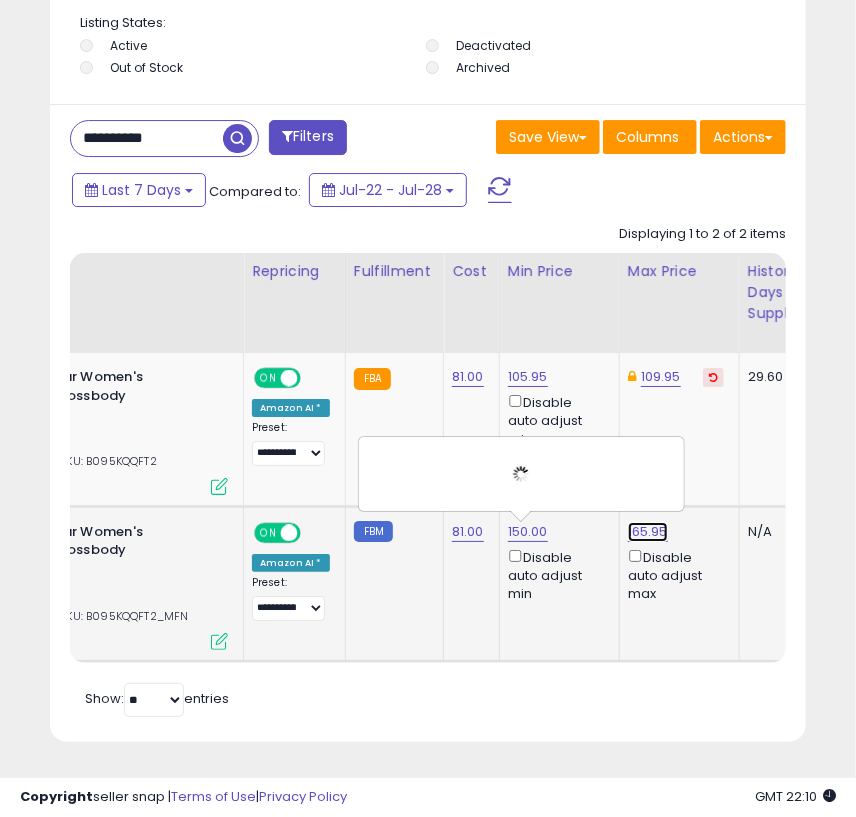 click on "165.95" at bounding box center [648, 532] 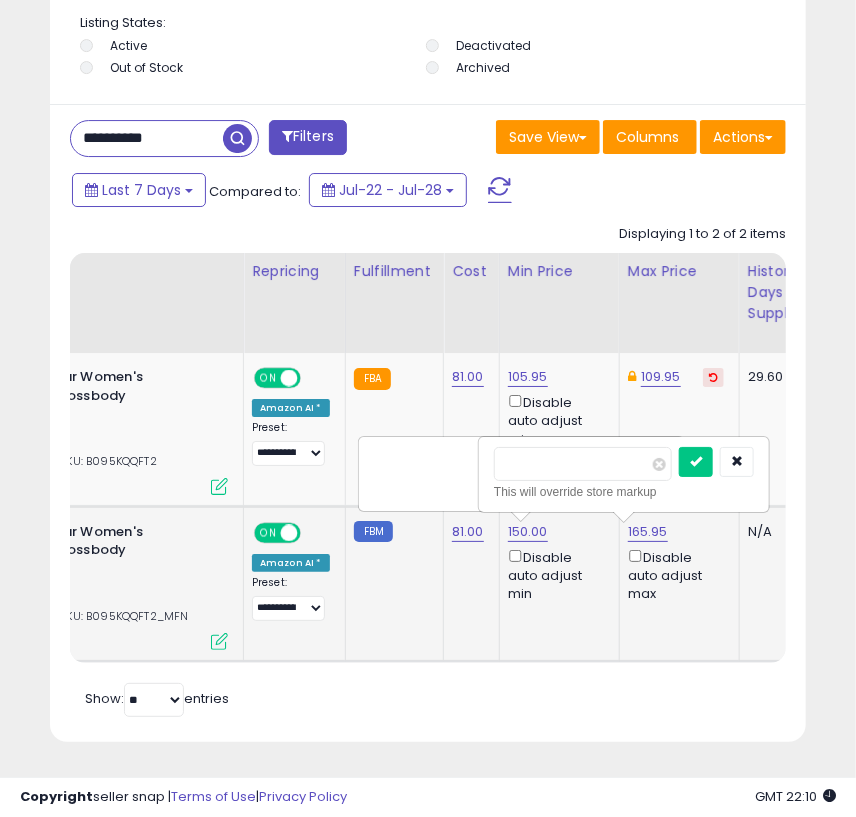 scroll, scrollTop: 0, scrollLeft: 255, axis: horizontal 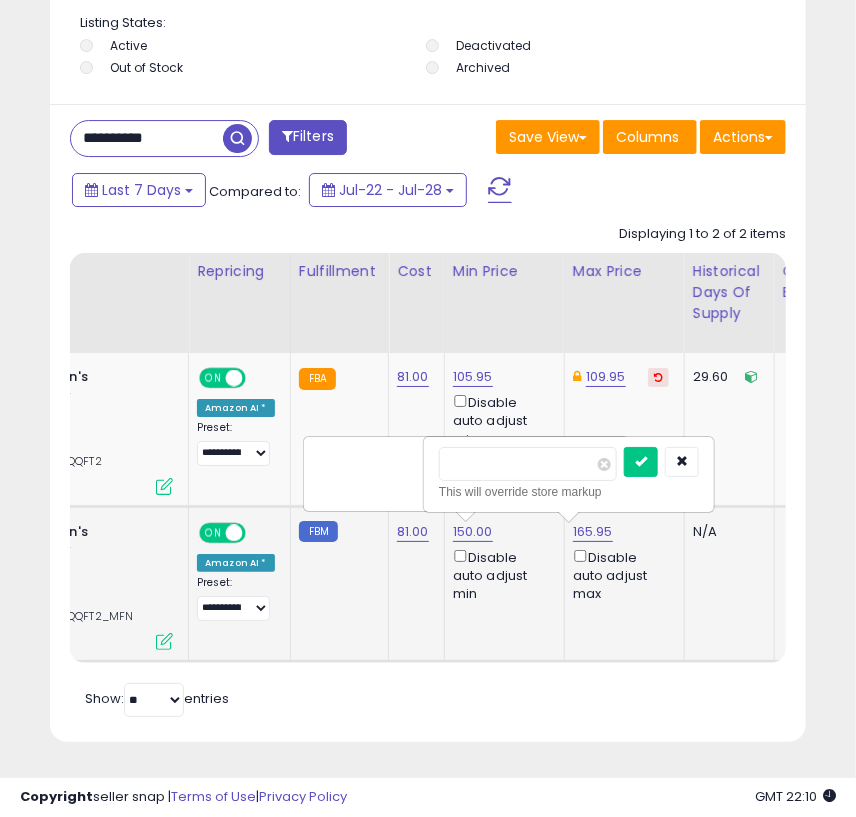 drag, startPoint x: 520, startPoint y: 456, endPoint x: 336, endPoint y: 448, distance: 184.17383 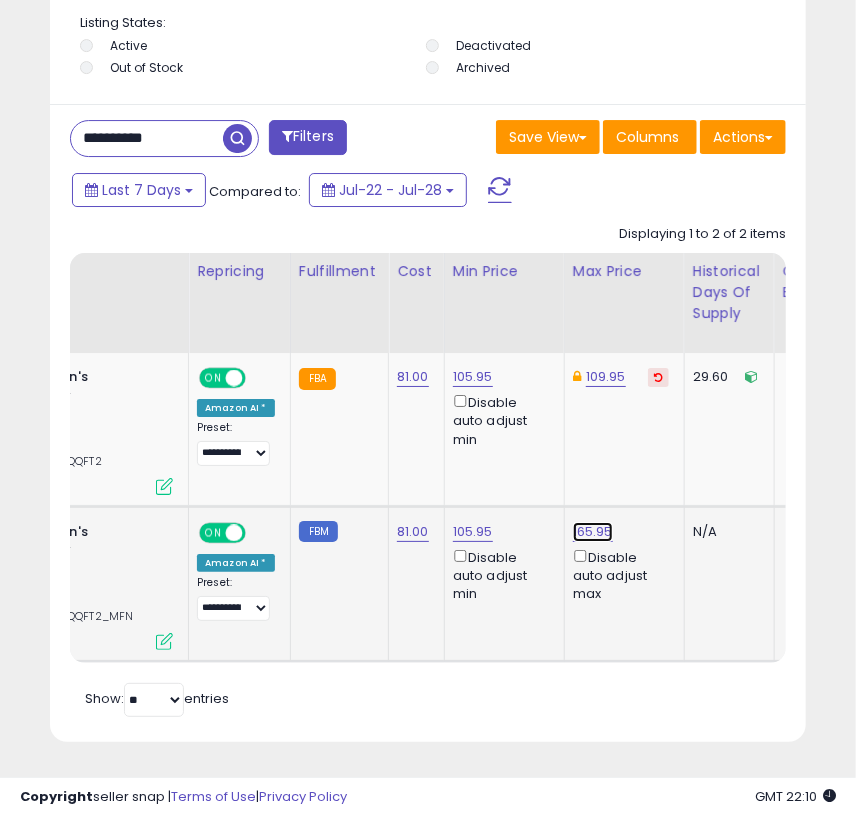 click on "165.95" at bounding box center (593, 532) 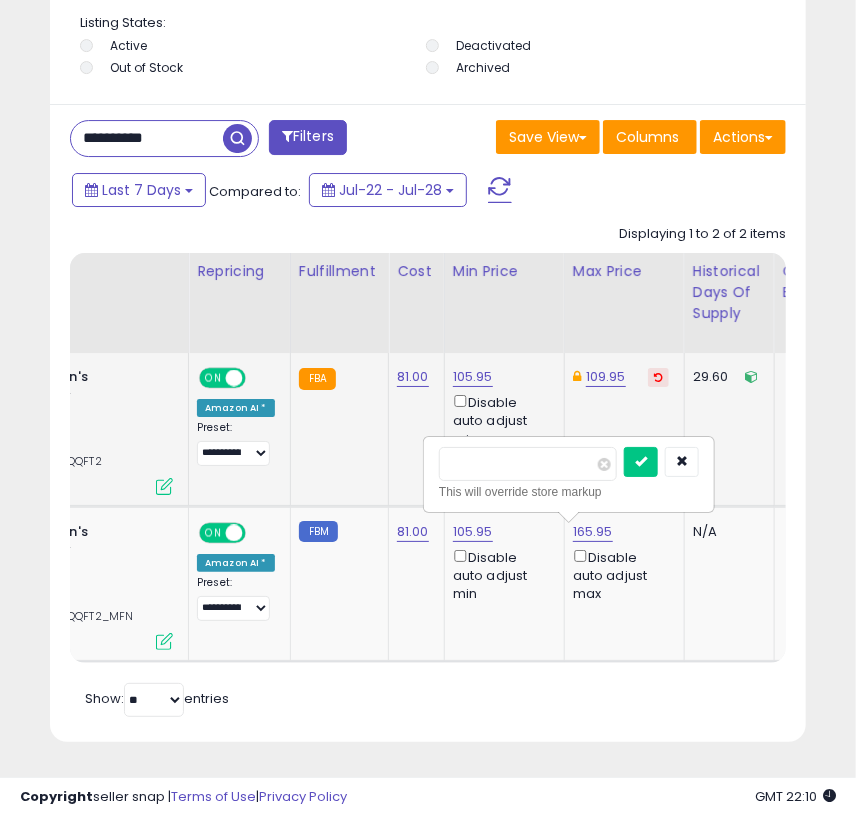 drag, startPoint x: 497, startPoint y: 449, endPoint x: 416, endPoint y: 448, distance: 81.00617 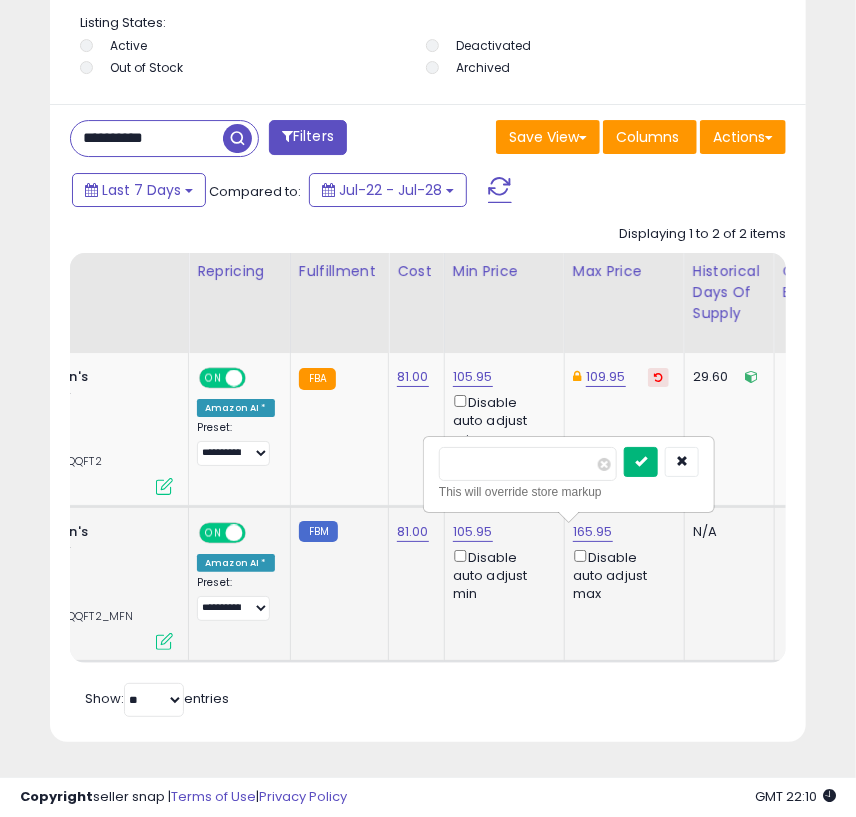 type on "******" 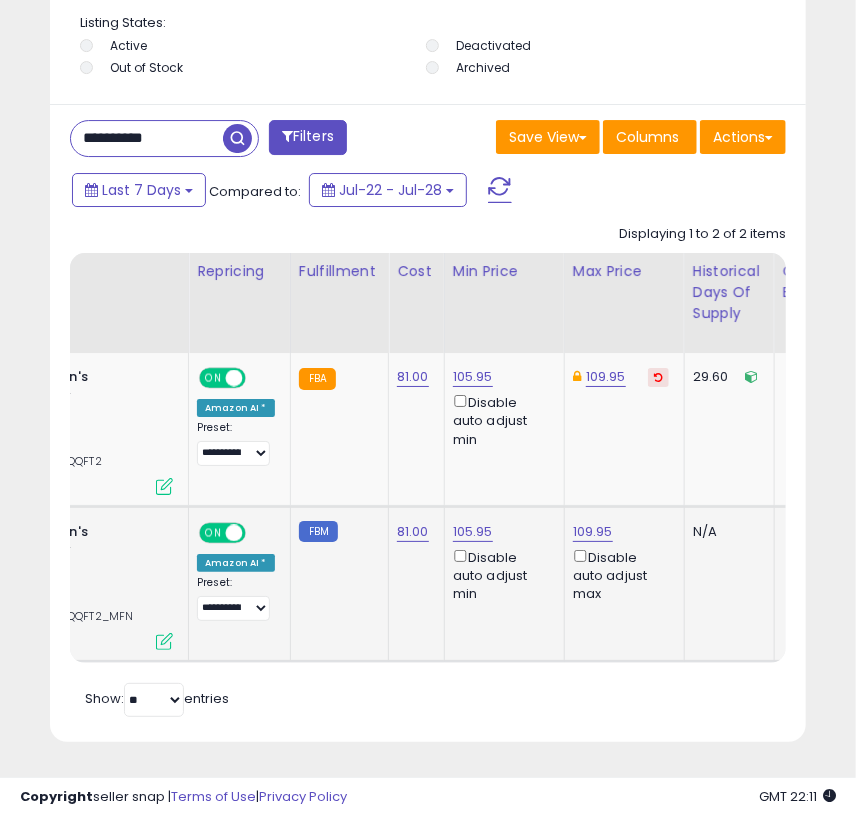 click on "**********" at bounding box center (147, 138) 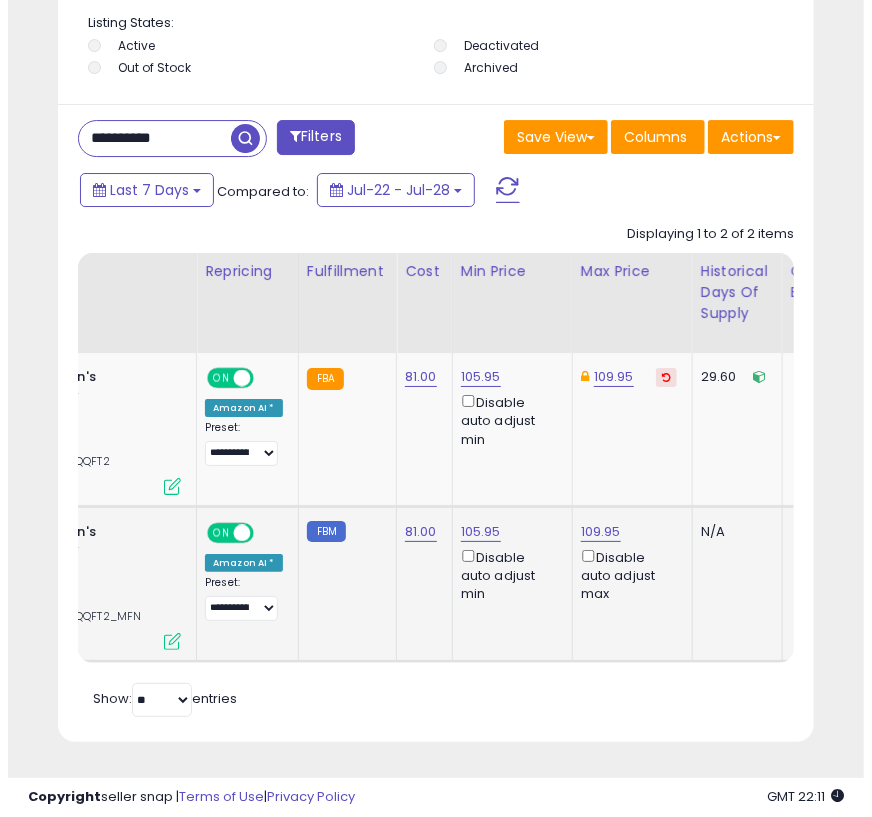 scroll, scrollTop: 1791, scrollLeft: 0, axis: vertical 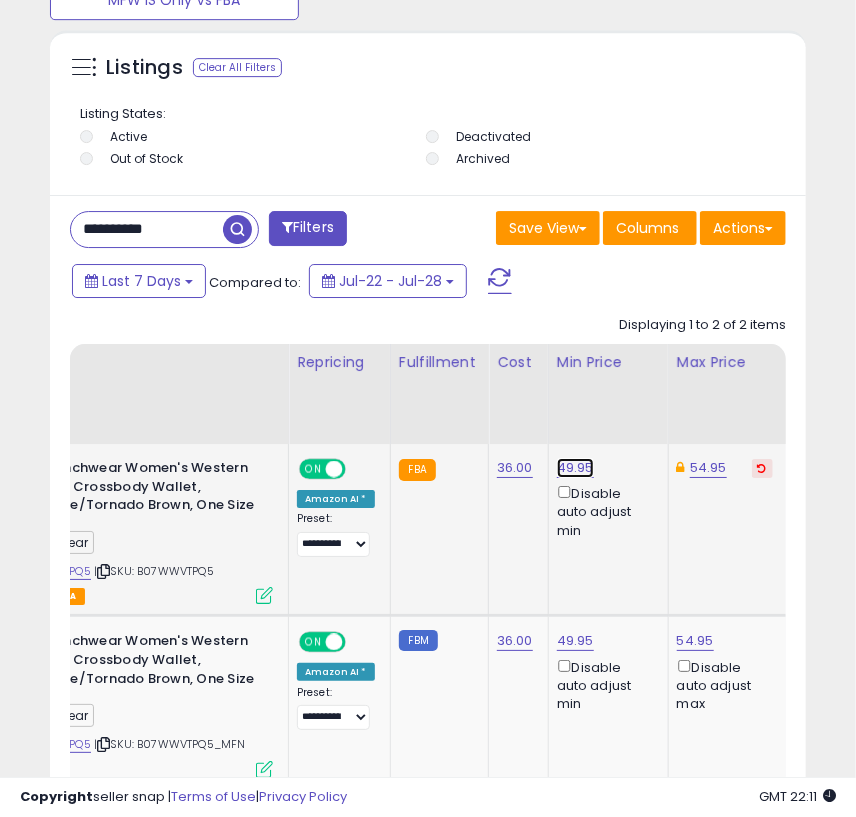 click on "49.95" at bounding box center (575, 468) 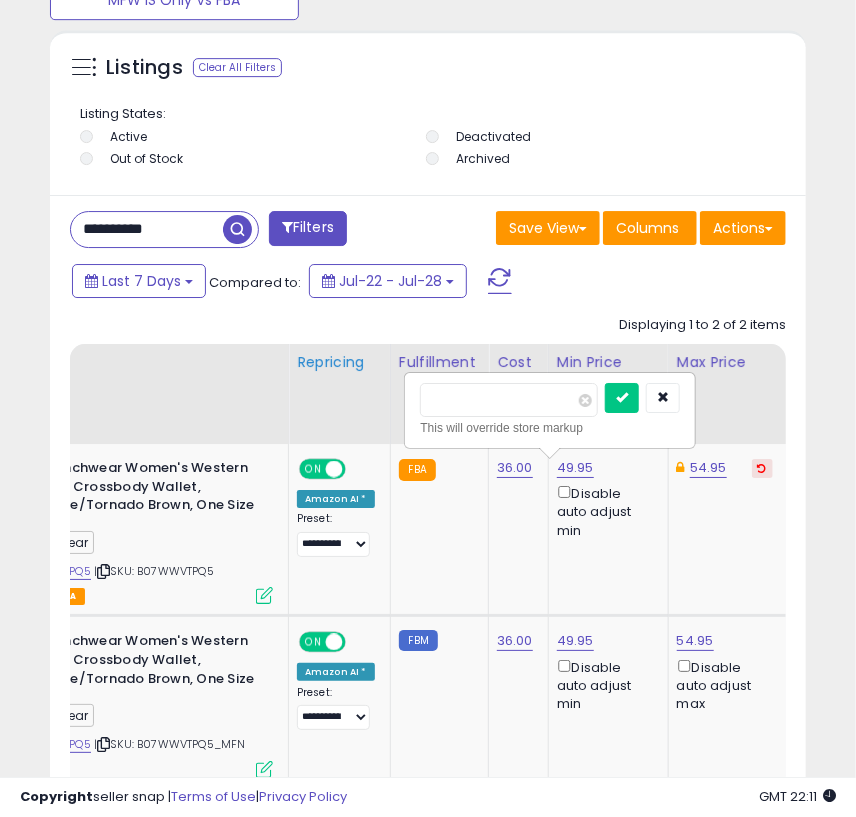 drag, startPoint x: 498, startPoint y: 405, endPoint x: 346, endPoint y: 379, distance: 154.20766 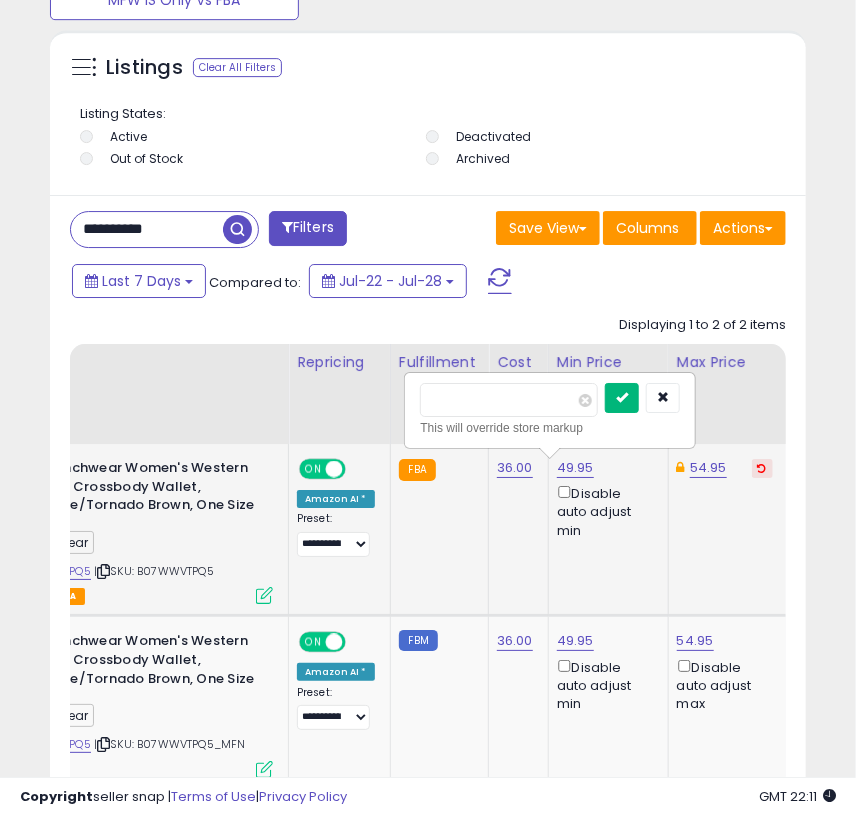 type on "*****" 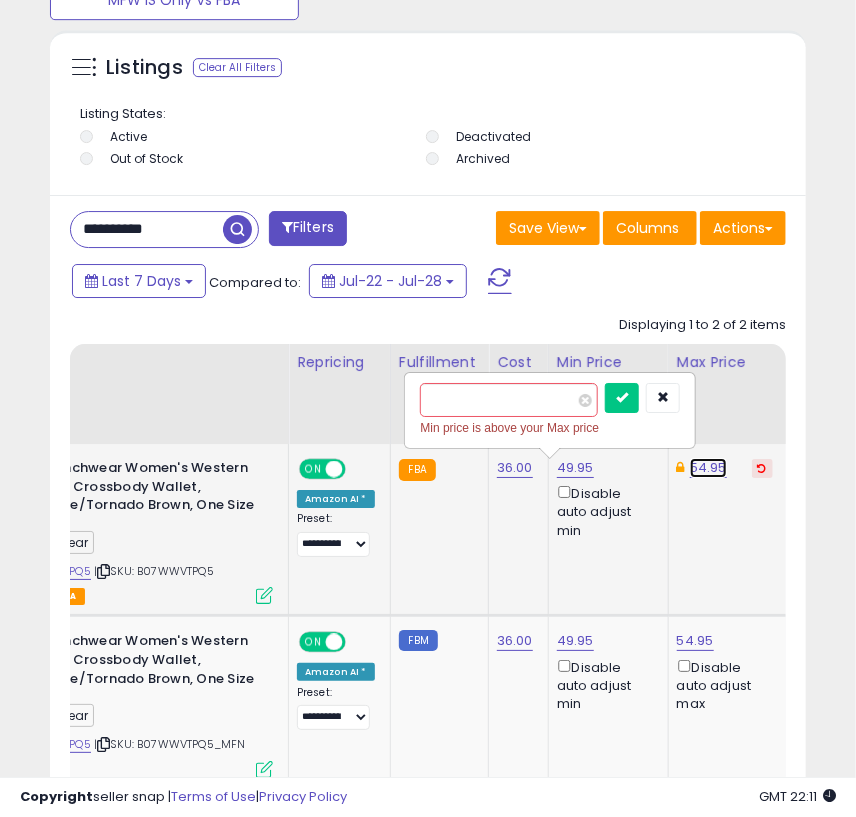 click on "54.95" at bounding box center (708, 468) 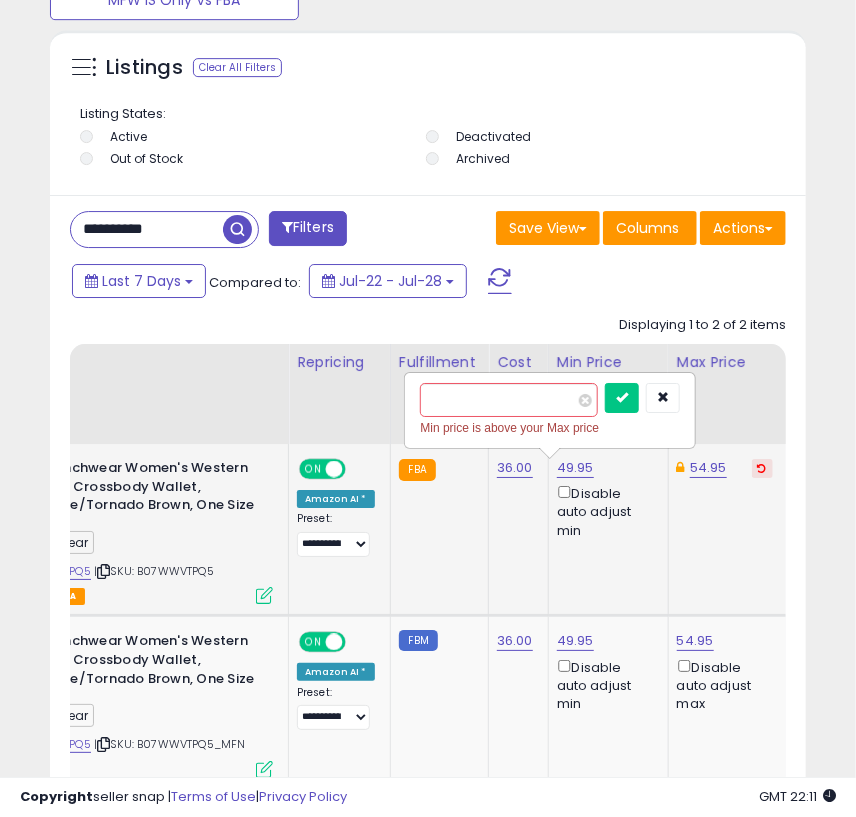 scroll, scrollTop: 0, scrollLeft: 270, axis: horizontal 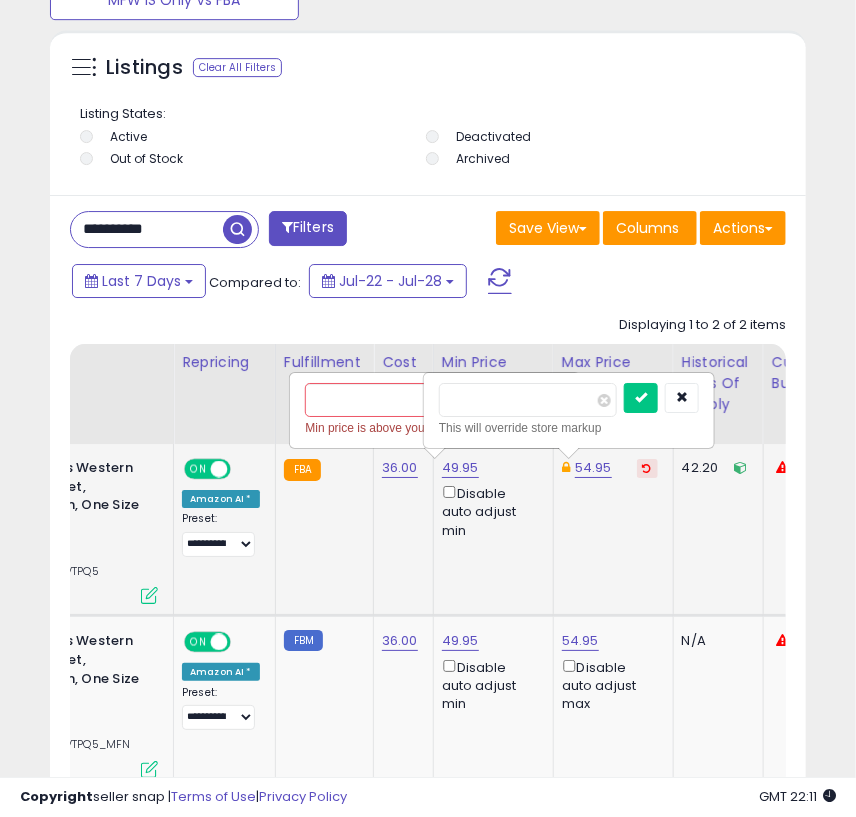 click on "*****" at bounding box center (528, 400) 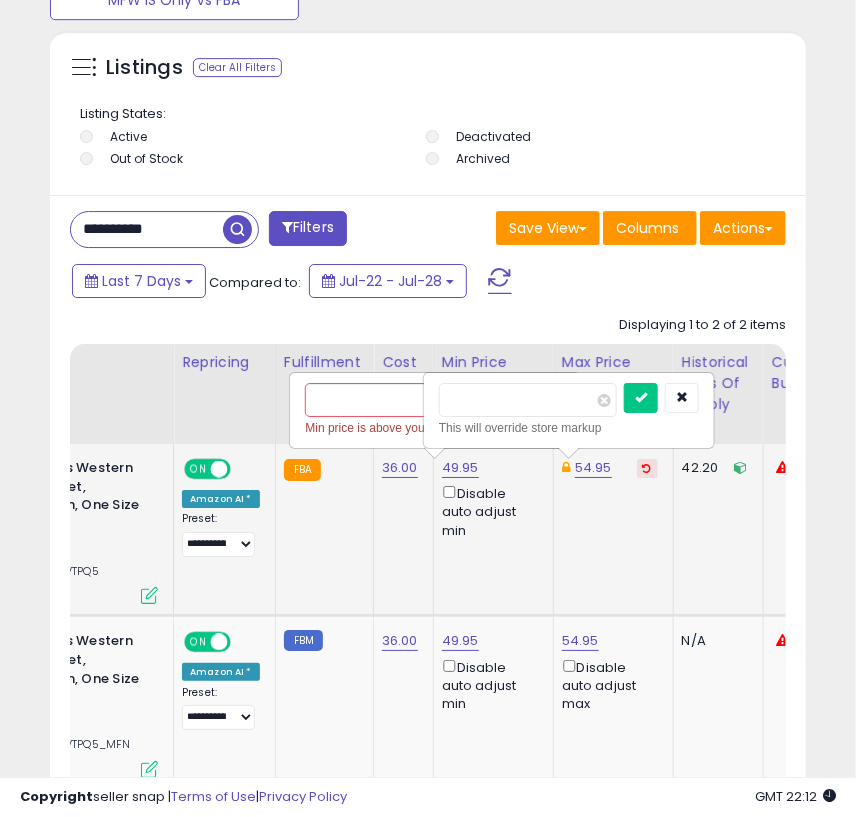 drag, startPoint x: 502, startPoint y: 402, endPoint x: 410, endPoint y: 393, distance: 92.43917 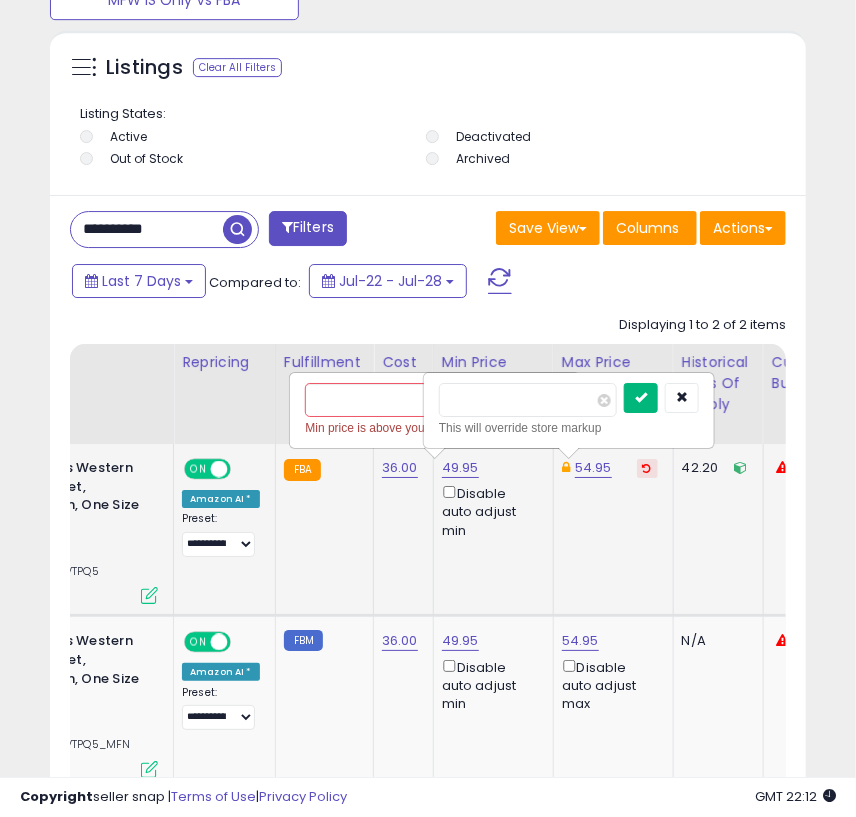 type on "*****" 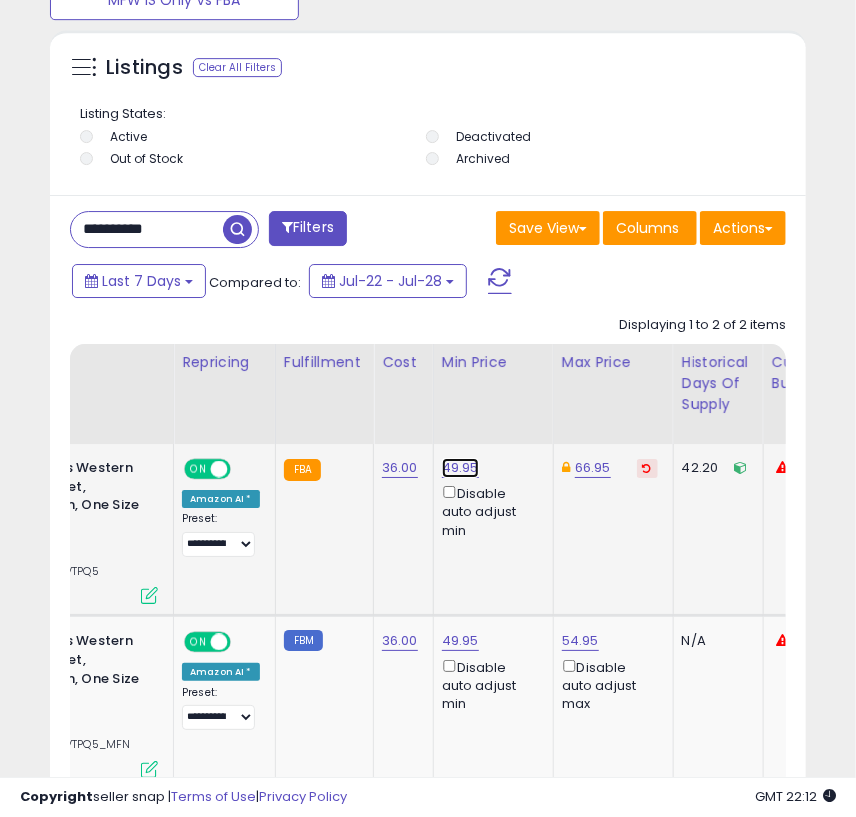 click on "49.95" at bounding box center [460, 468] 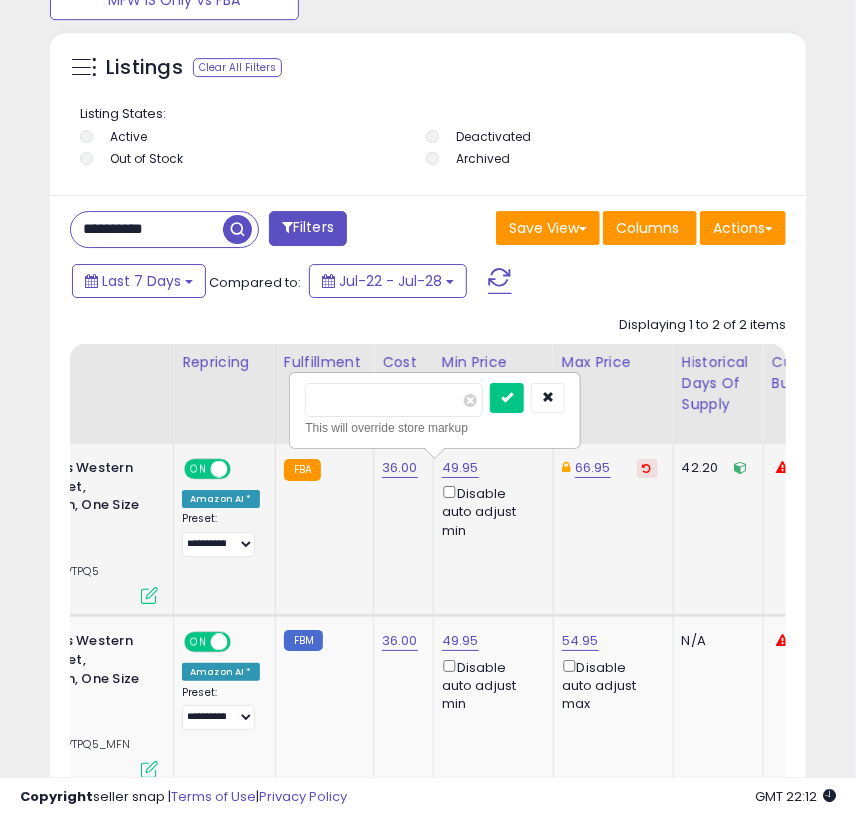 click on "*****" at bounding box center [394, 400] 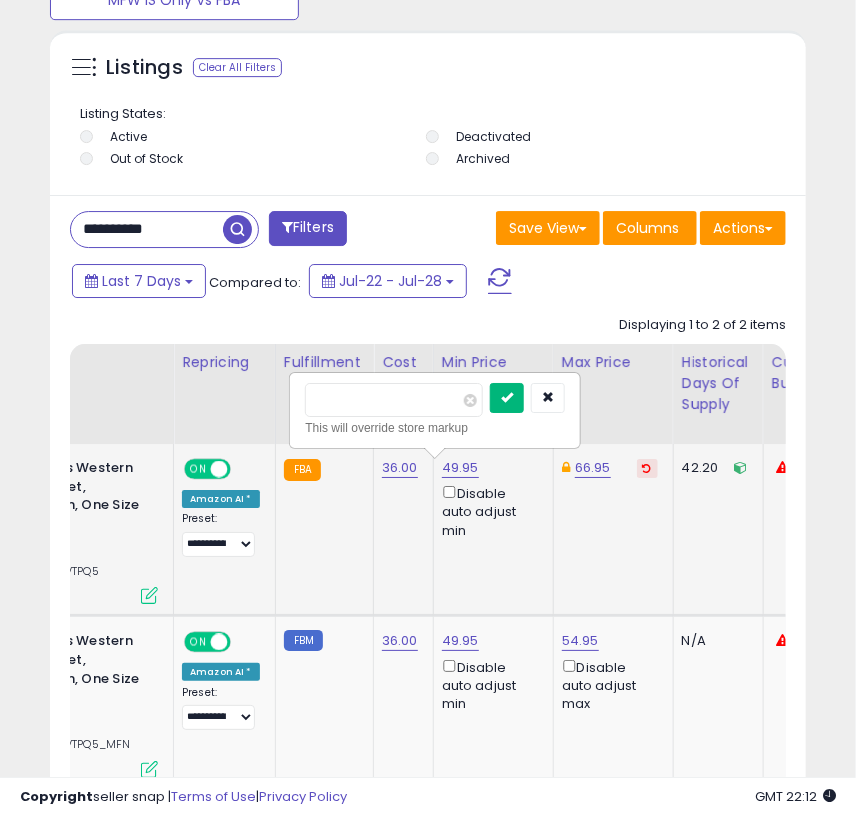 type on "*****" 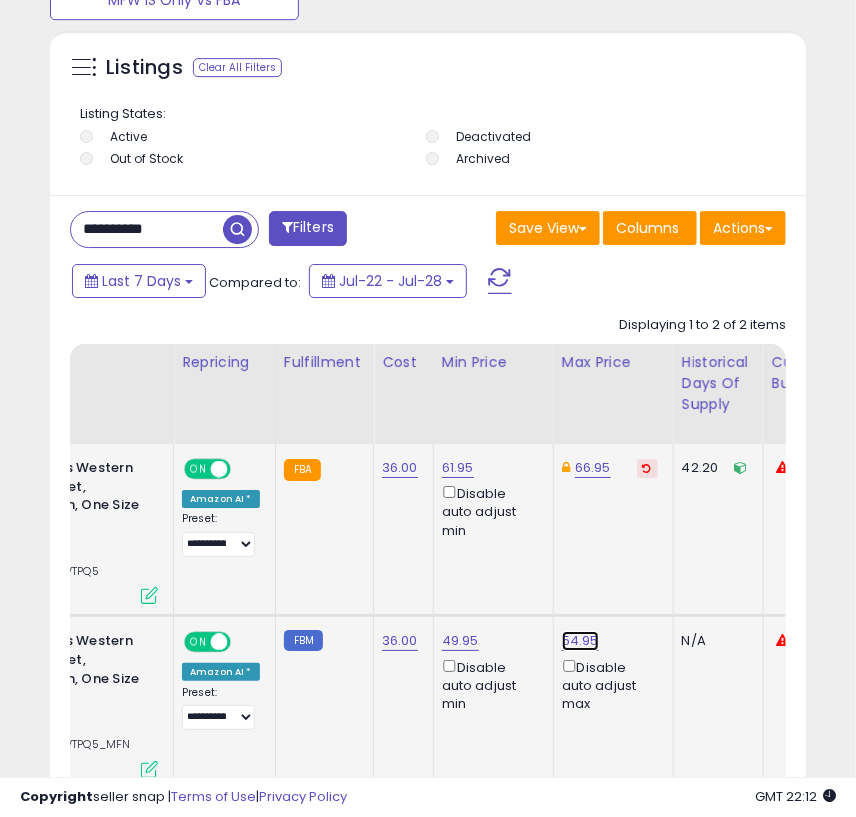 click on "54.95" at bounding box center (580, 641) 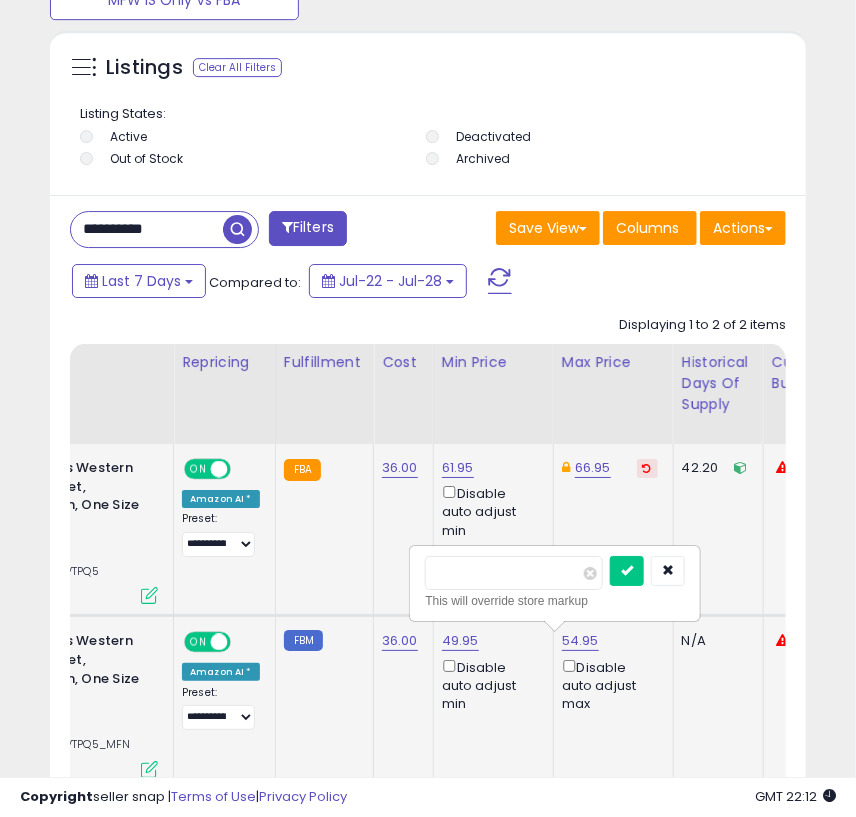 click on "*****" at bounding box center (514, 573) 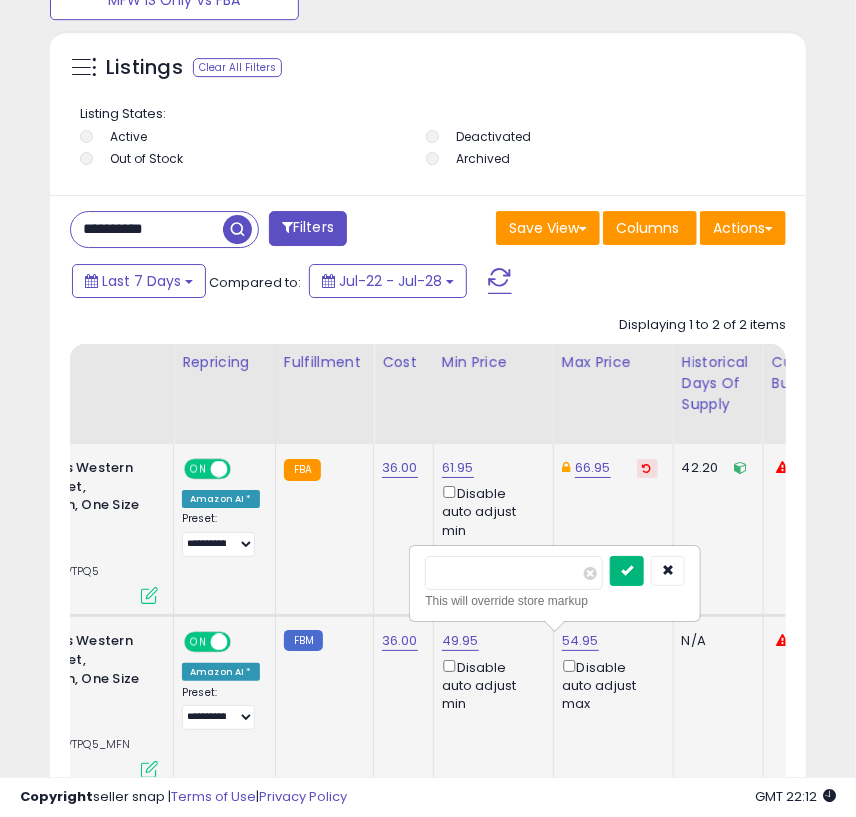 type on "*****" 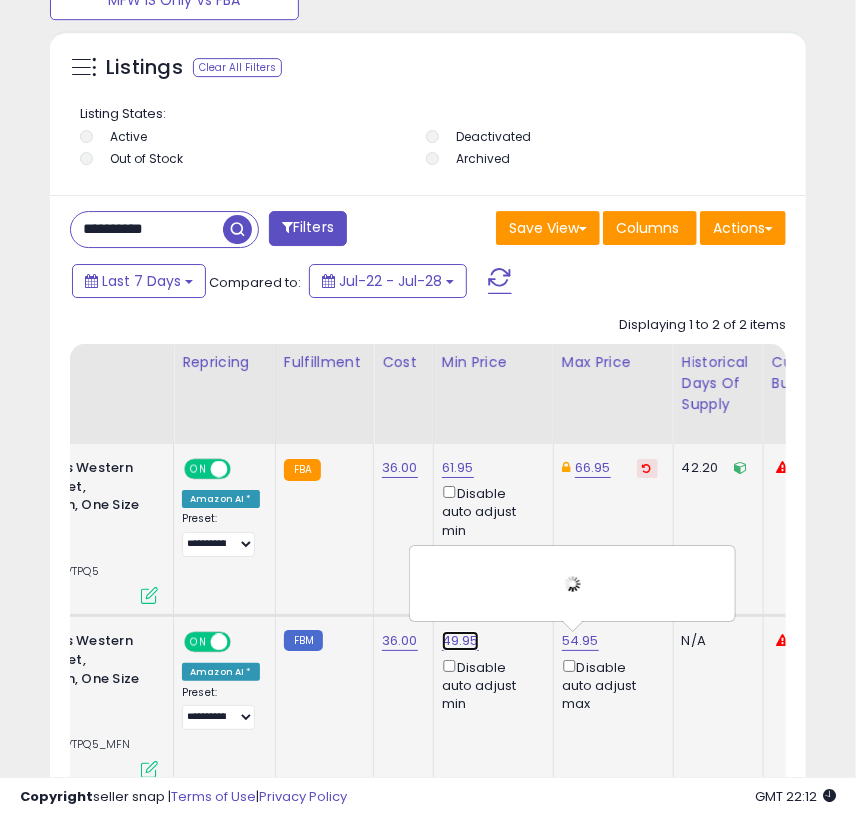 click on "49.95" at bounding box center (458, 468) 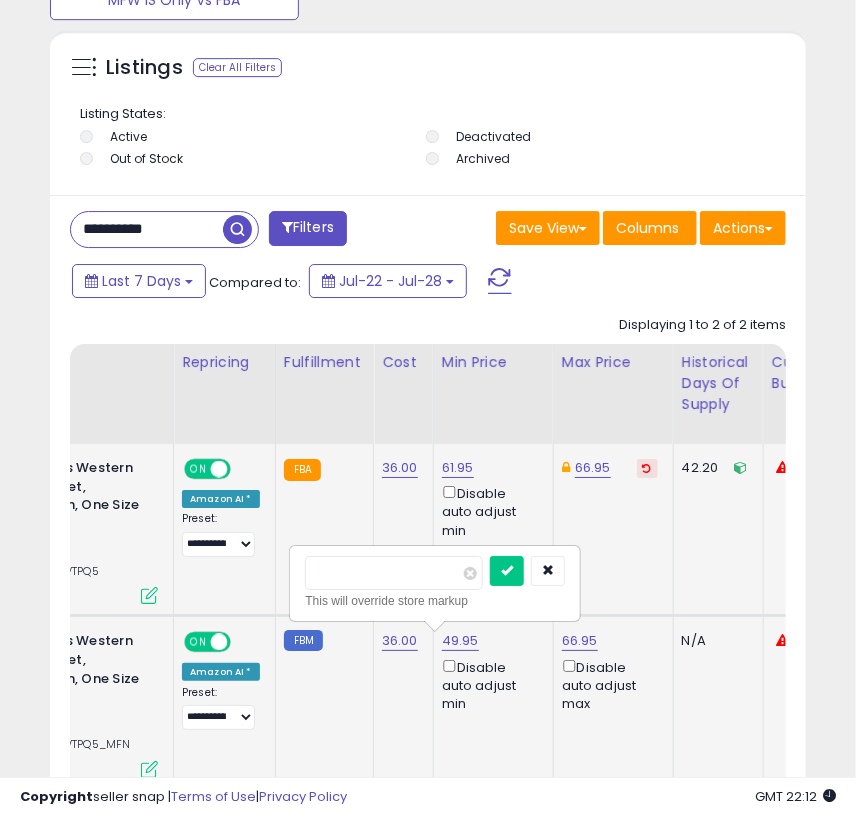 click on "*****" at bounding box center [394, 573] 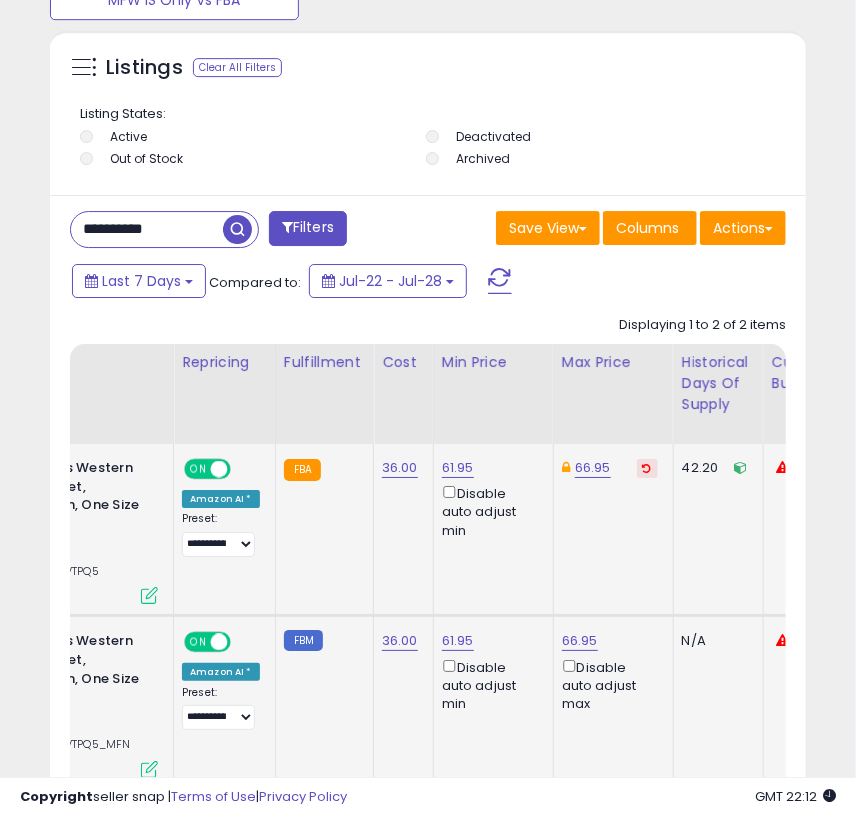 click on "61.95  Disable auto adjust min" 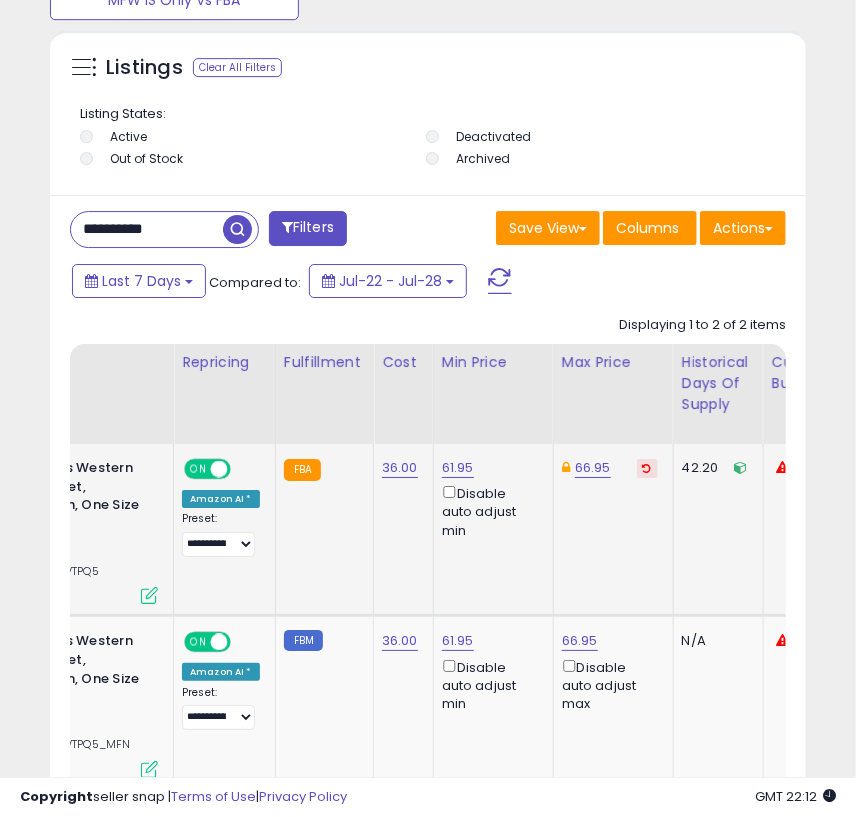 scroll, scrollTop: 0, scrollLeft: 850, axis: horizontal 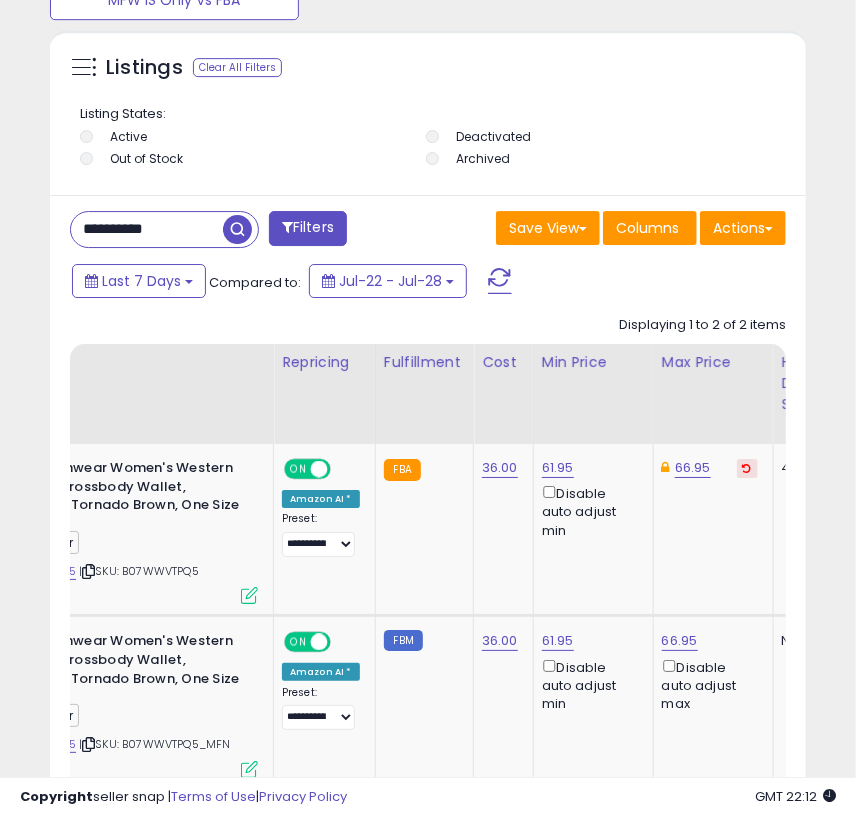 click on "**********" at bounding box center (147, 229) 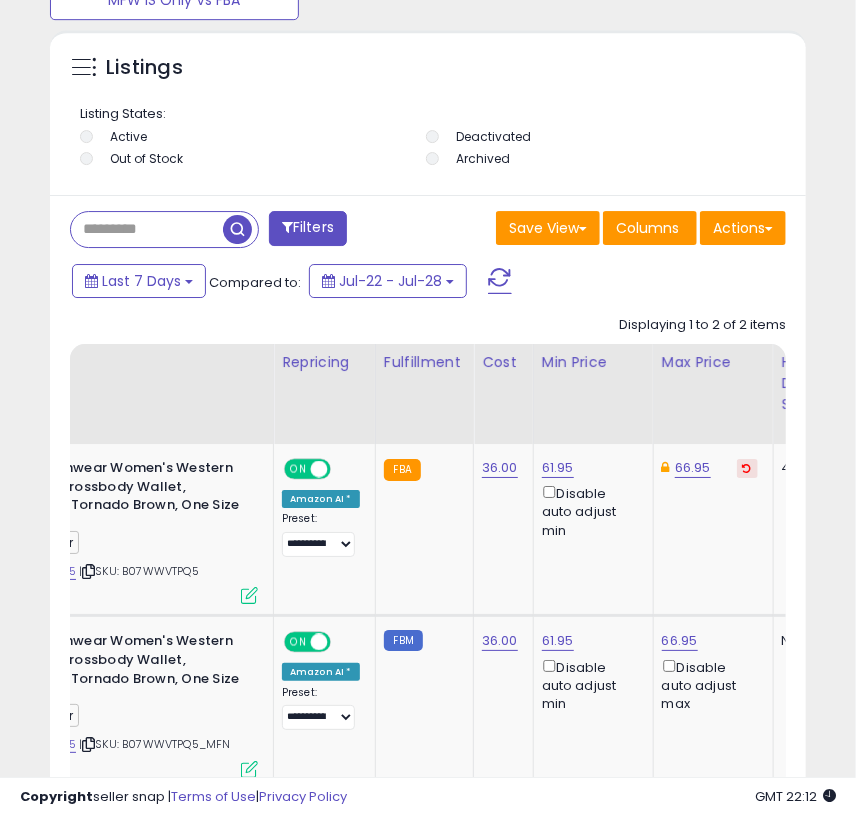 click at bounding box center (147, 229) 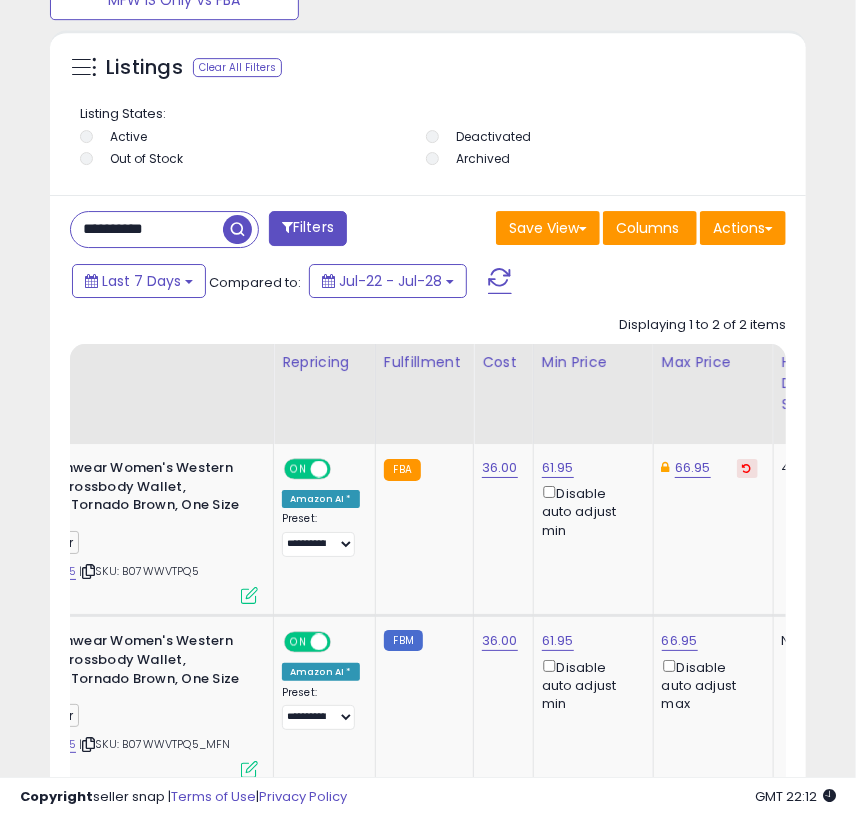 click at bounding box center (237, 229) 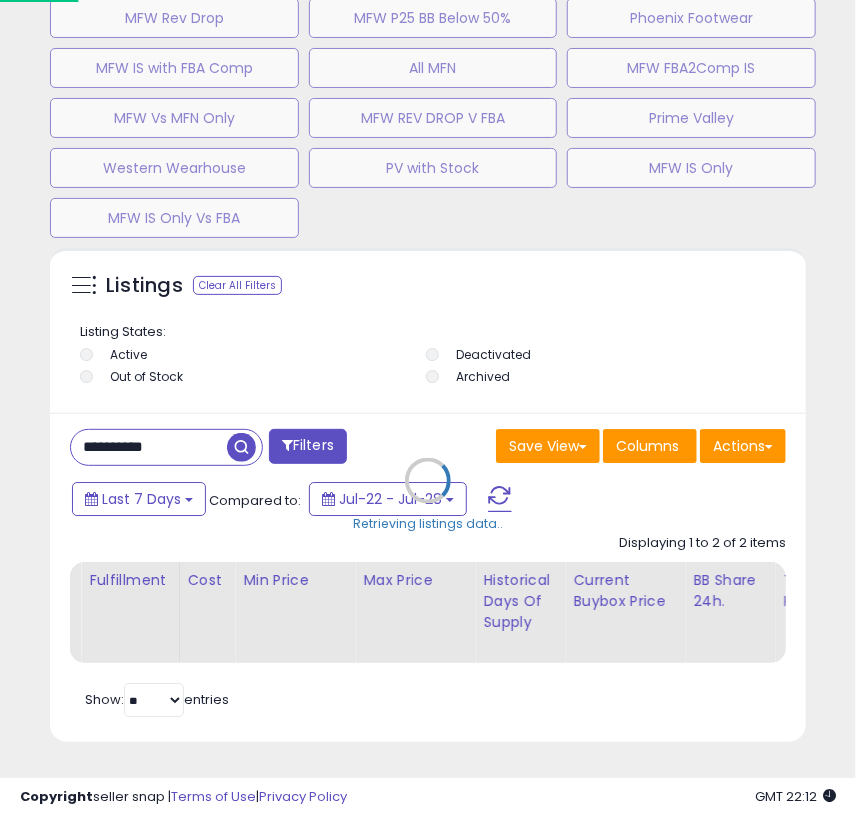 scroll, scrollTop: 999610, scrollLeft: 999238, axis: both 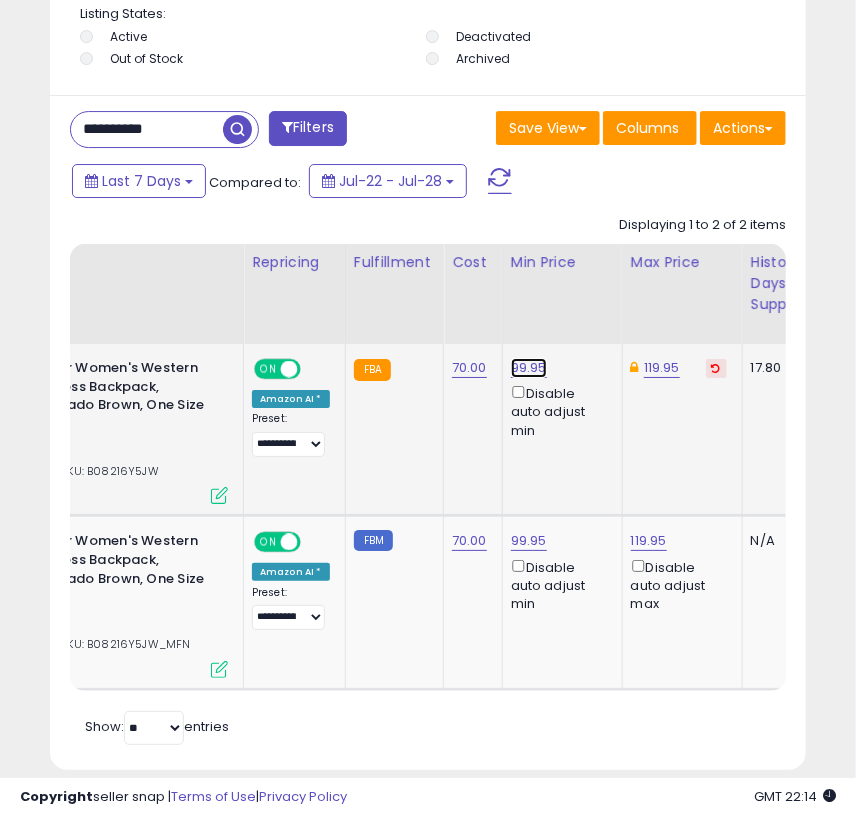 click on "99.95" at bounding box center (529, 368) 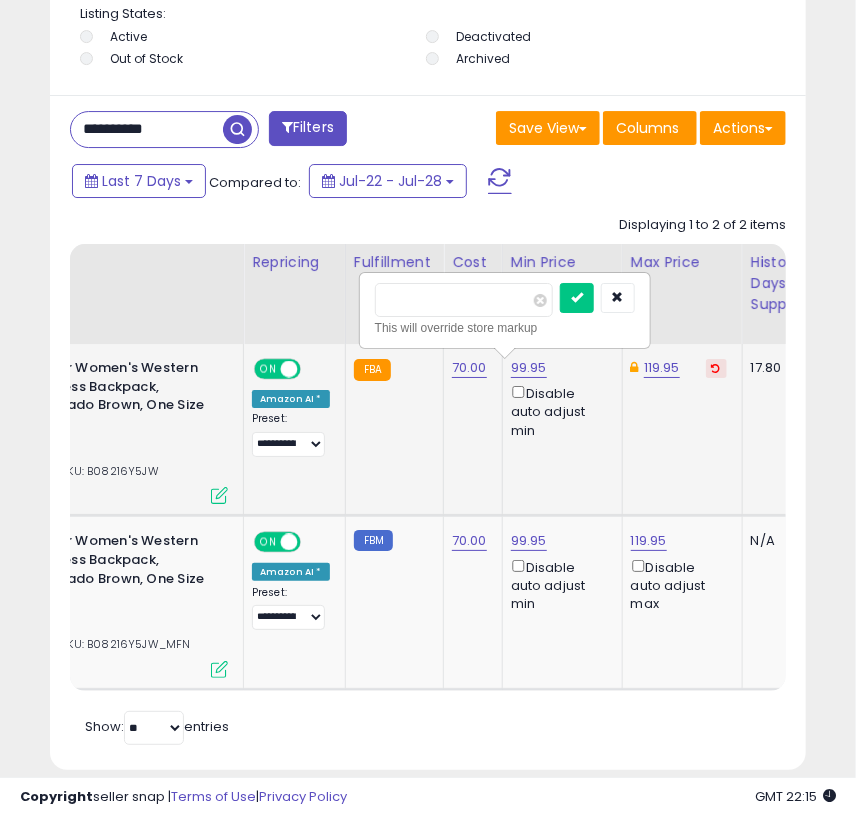 click on "70.00" 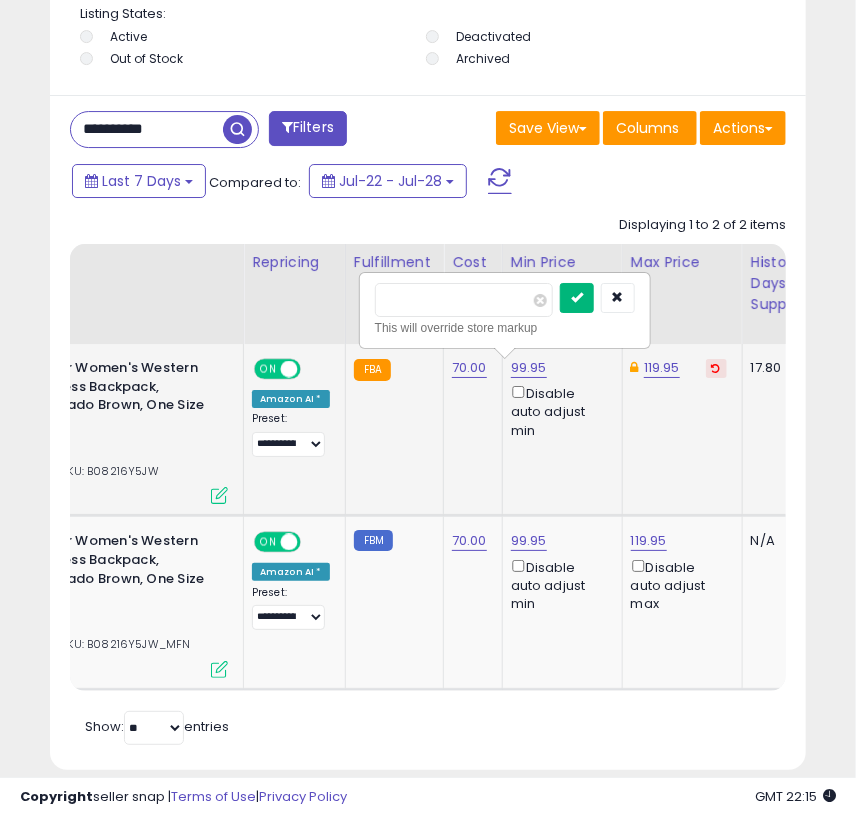 click at bounding box center (577, 298) 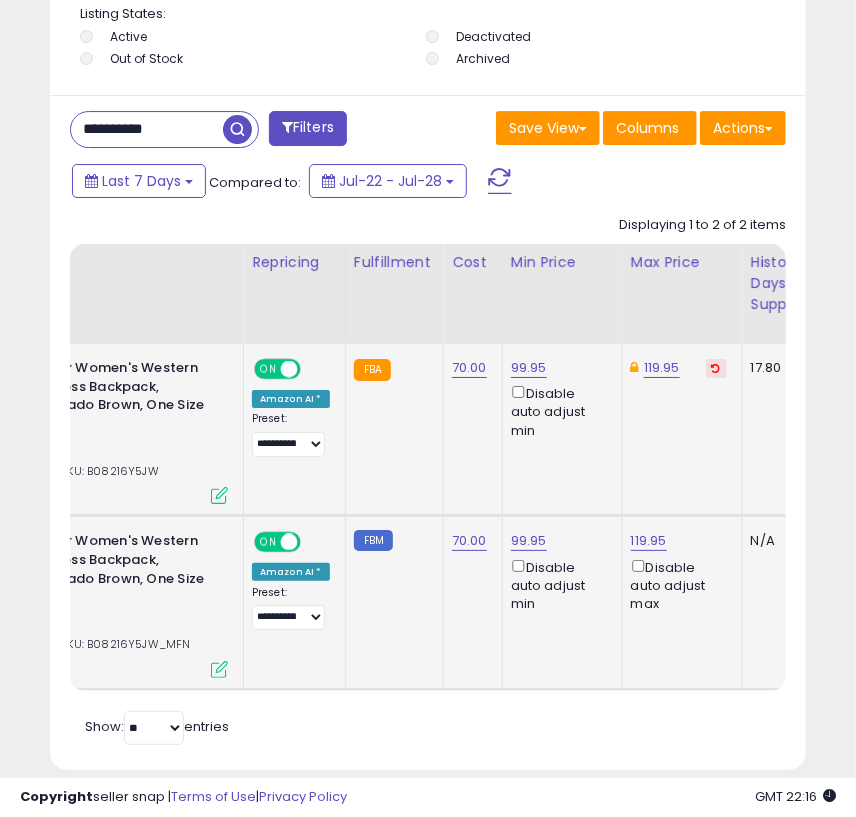 scroll, scrollTop: 0, scrollLeft: 41, axis: horizontal 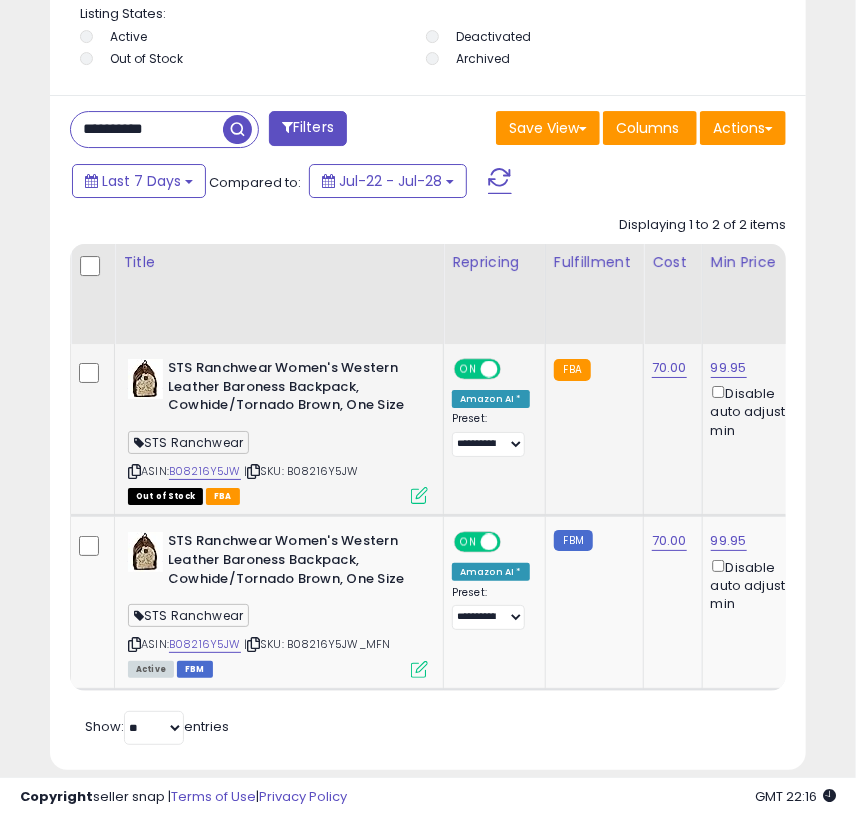 click on "**********" at bounding box center [147, 129] 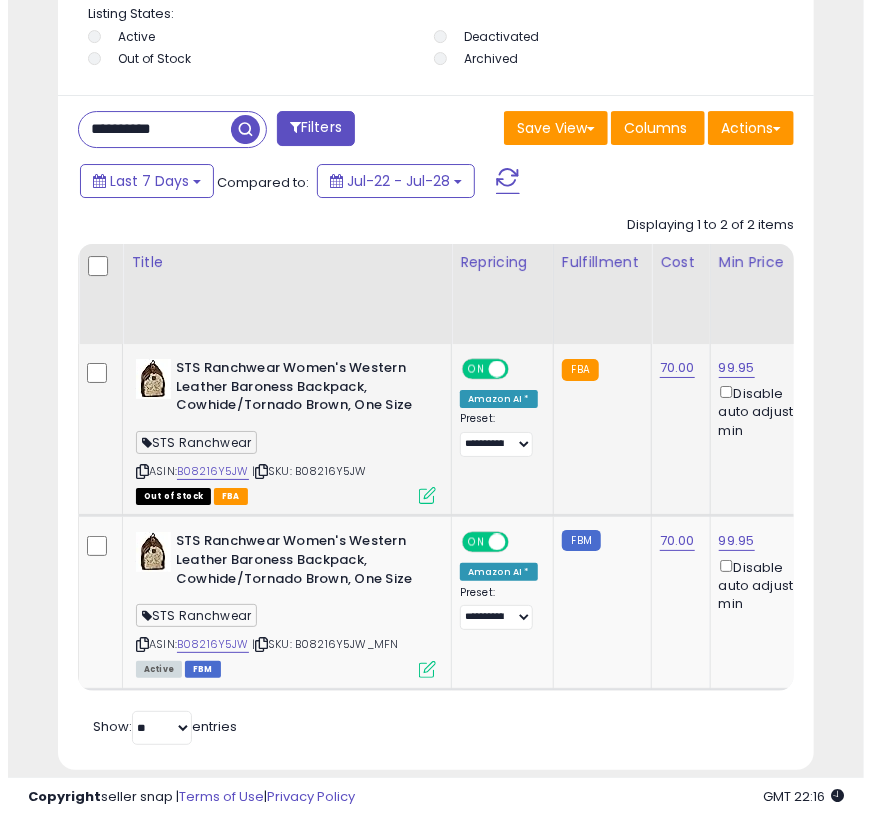 scroll, scrollTop: 1791, scrollLeft: 0, axis: vertical 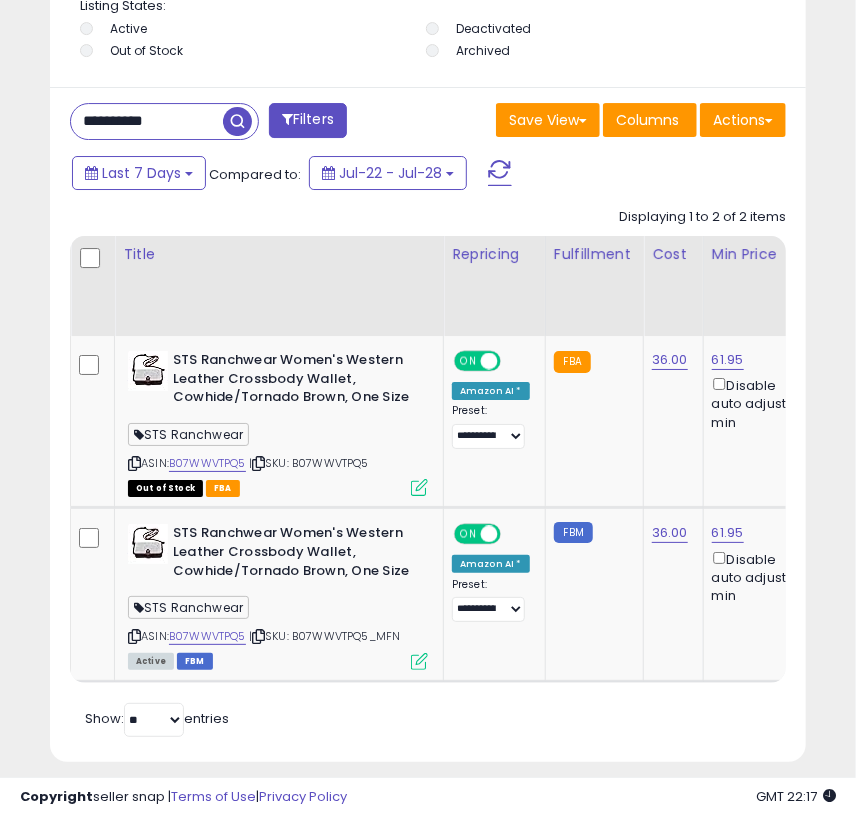 click on "**********" at bounding box center (147, 121) 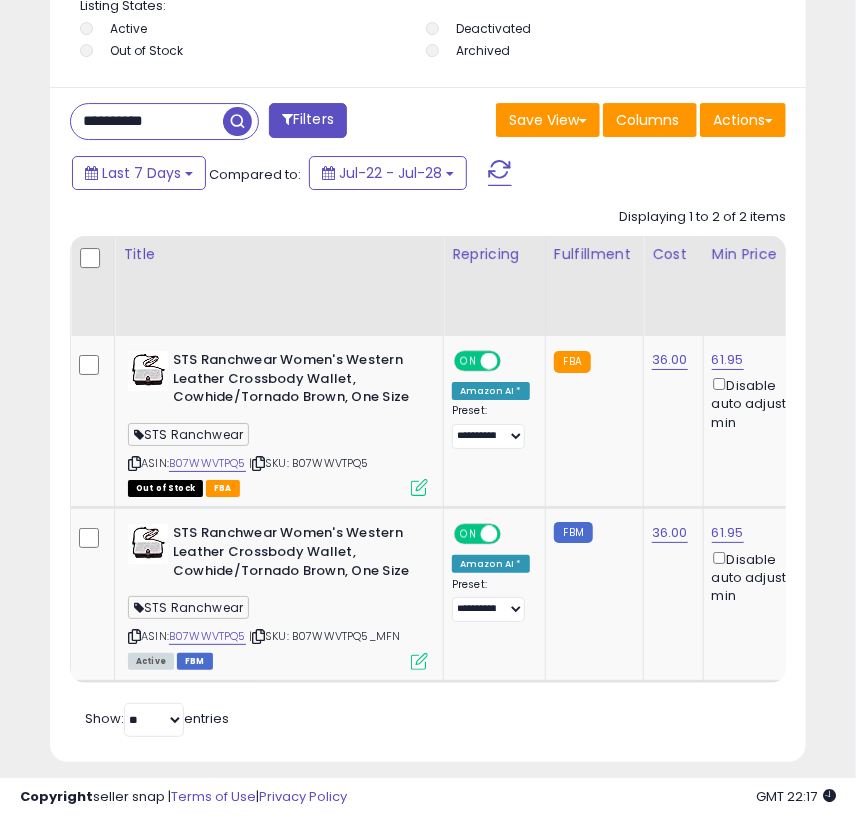 paste 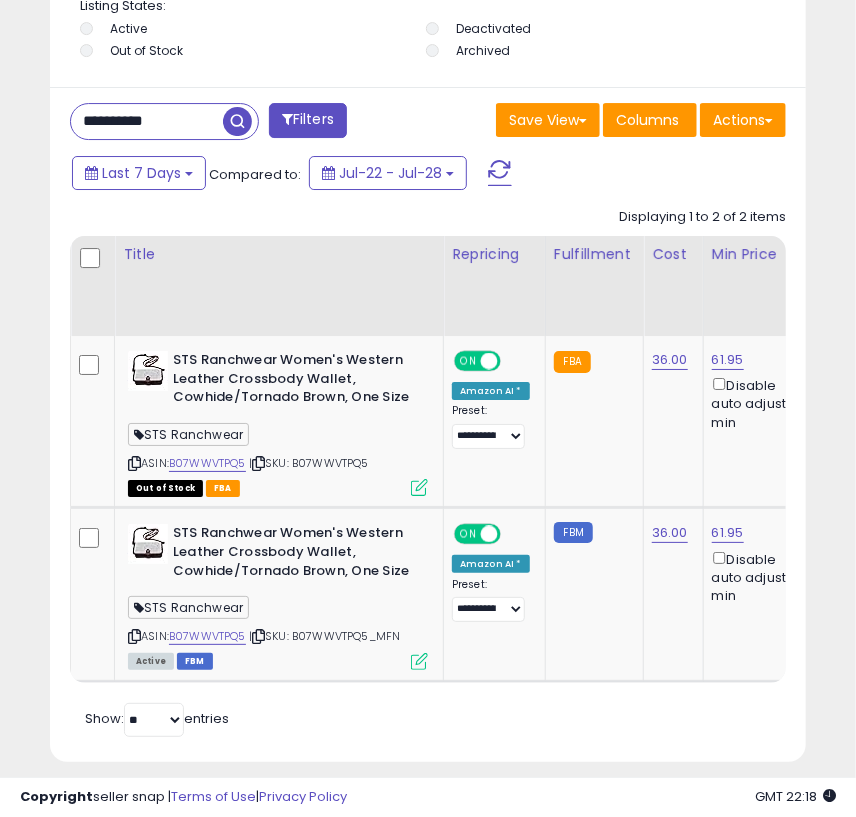 type on "**********" 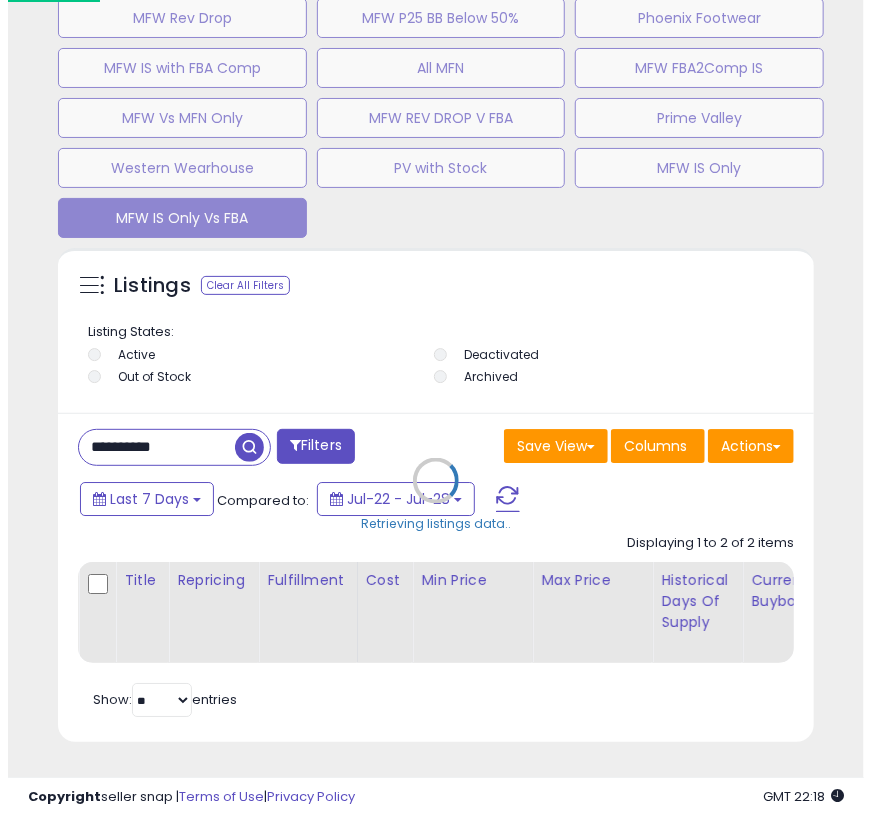 scroll, scrollTop: 1791, scrollLeft: 0, axis: vertical 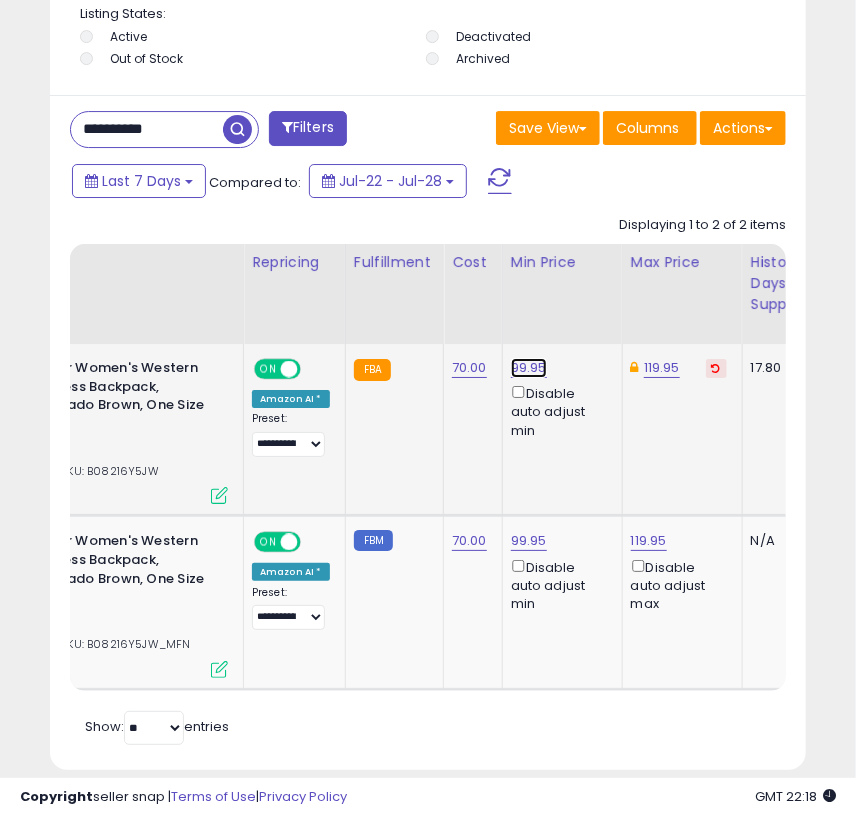 click on "99.95" at bounding box center (529, 368) 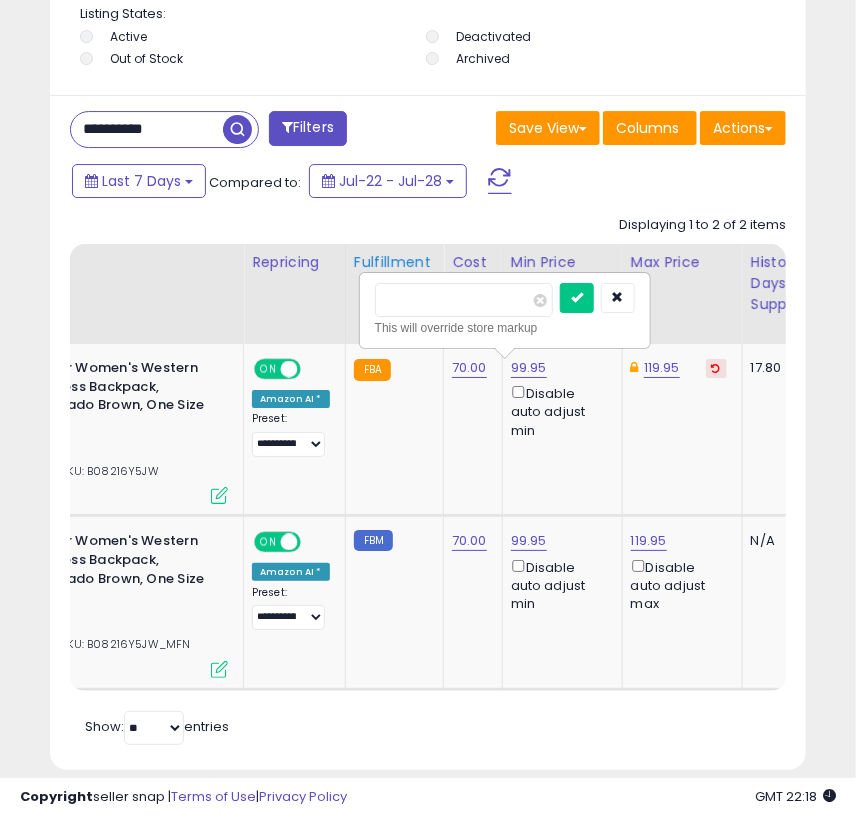 drag, startPoint x: 437, startPoint y: 297, endPoint x: 348, endPoint y: 293, distance: 89.08984 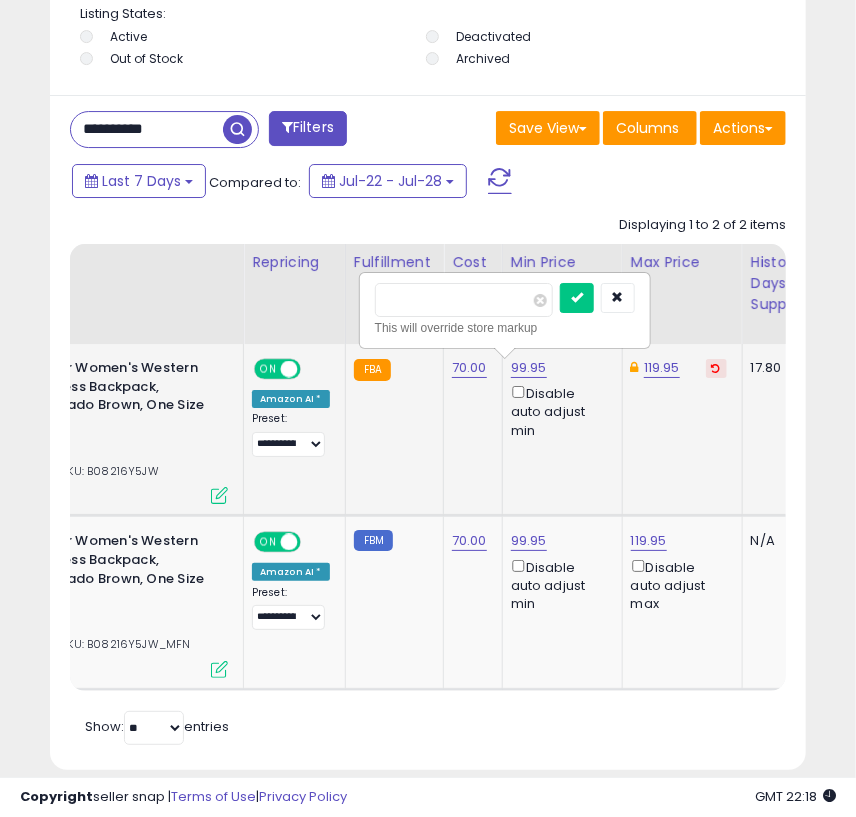 click on "*****" at bounding box center [464, 300] 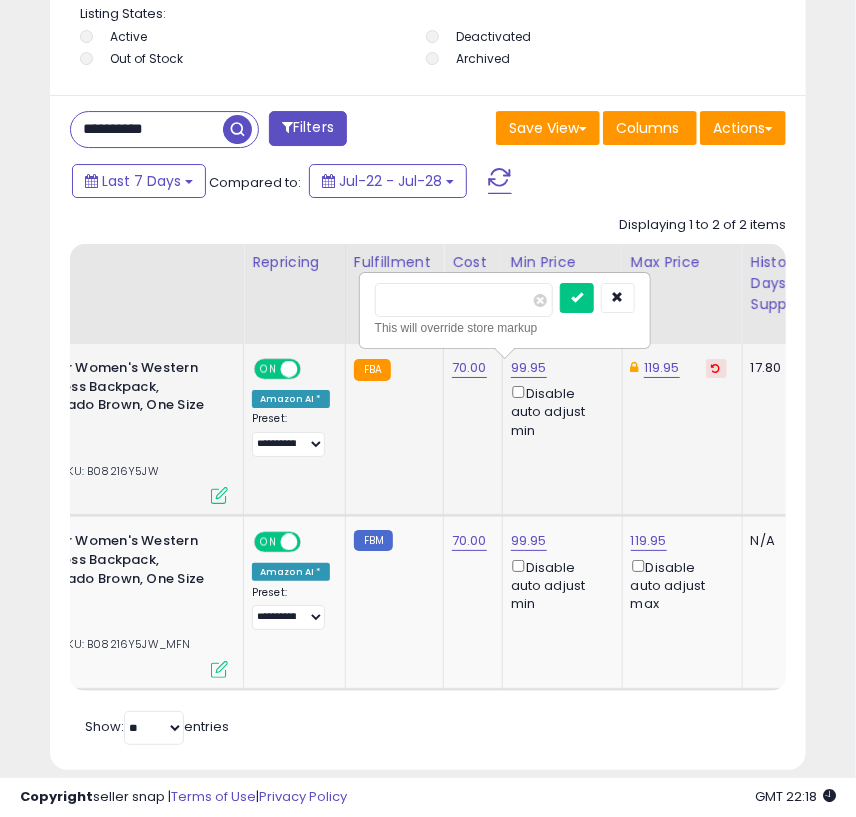 click on "*****" at bounding box center (464, 300) 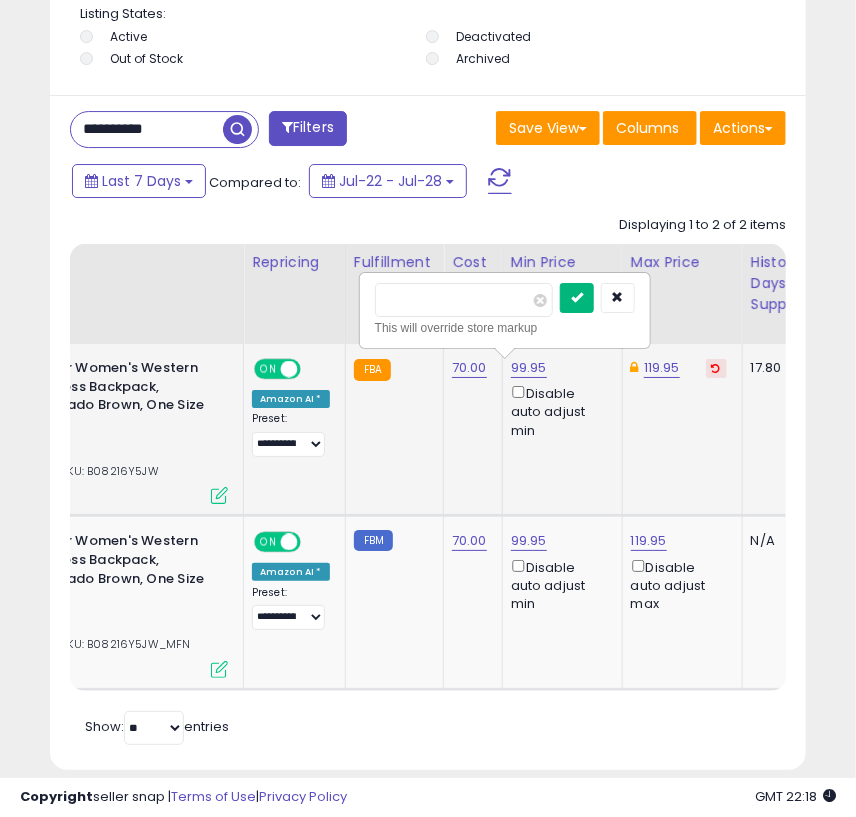 type on "******" 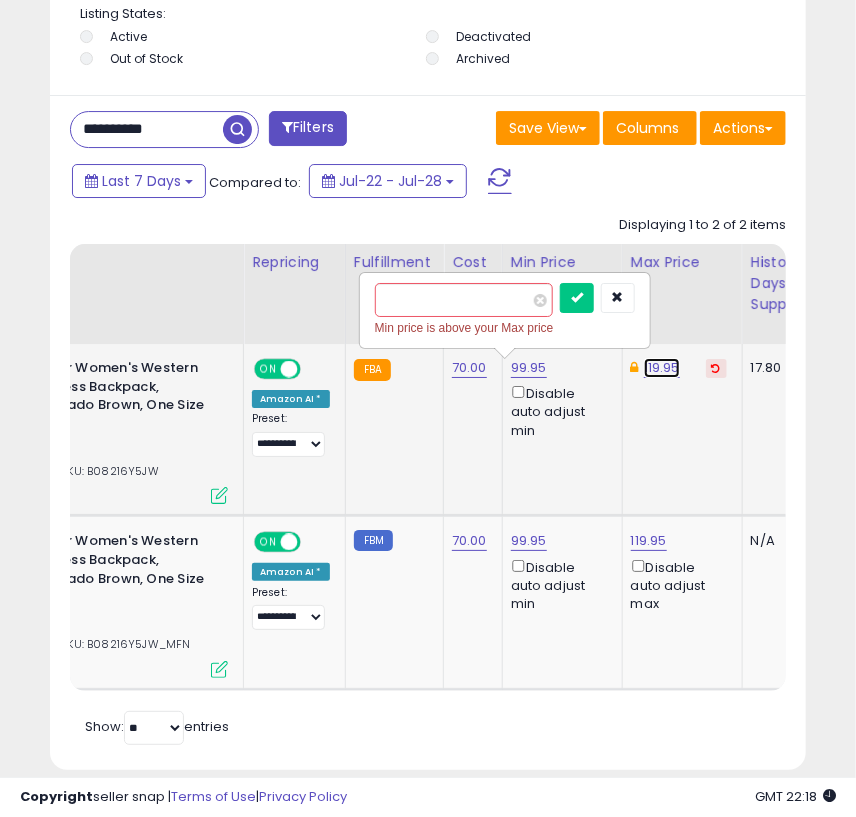 click on "119.95" at bounding box center (662, 368) 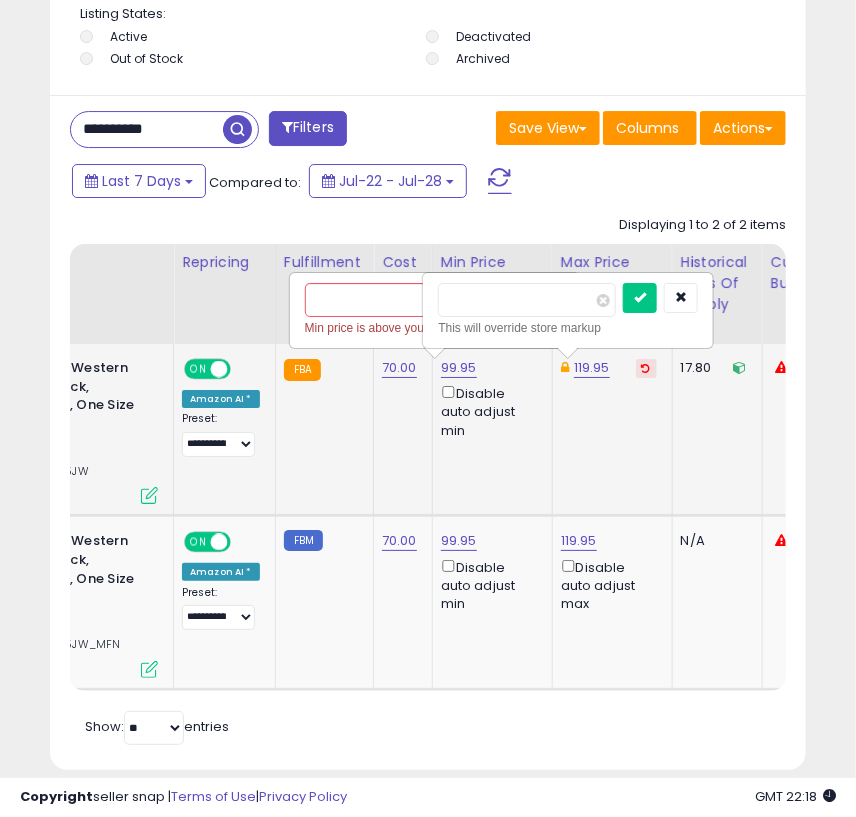 click on "******" at bounding box center (527, 300) 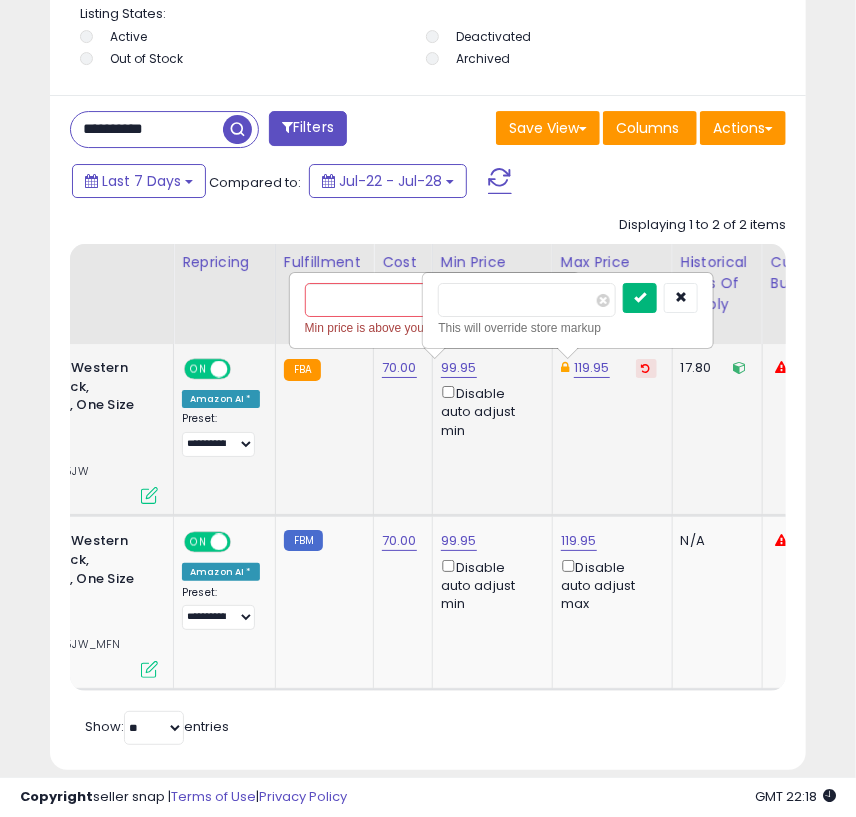 type on "******" 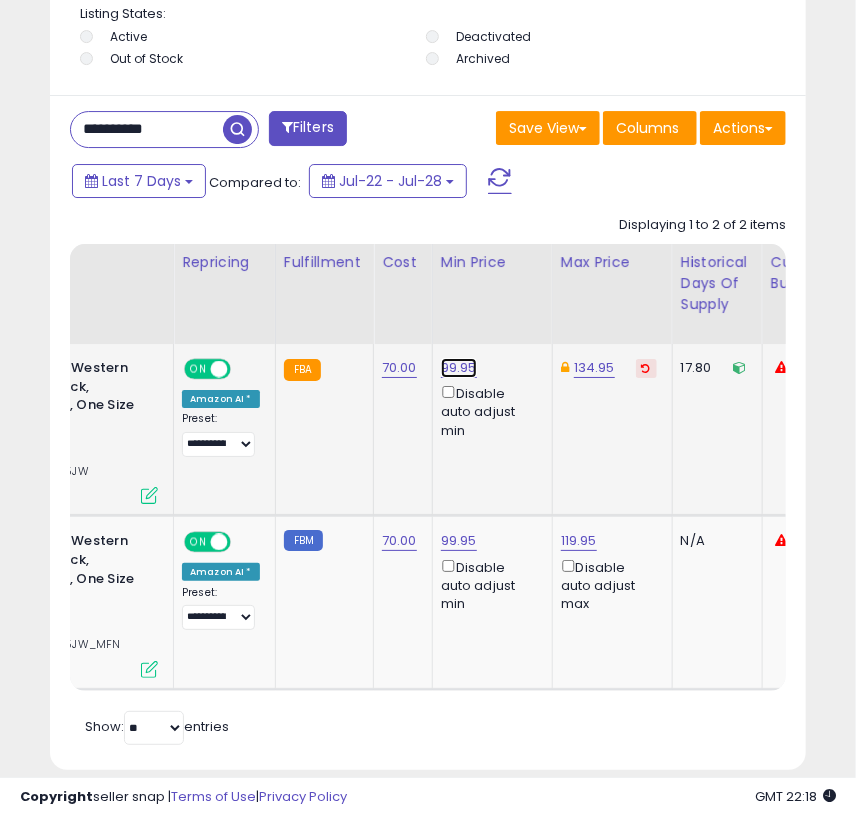 click on "99.95" at bounding box center (459, 368) 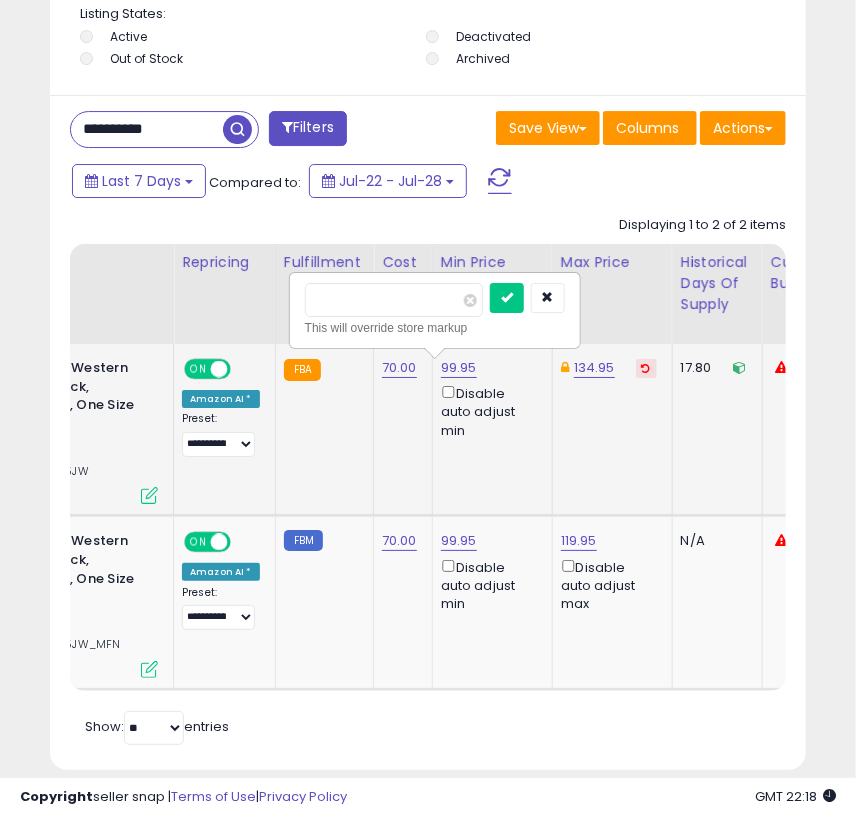 click on "*****" at bounding box center [394, 300] 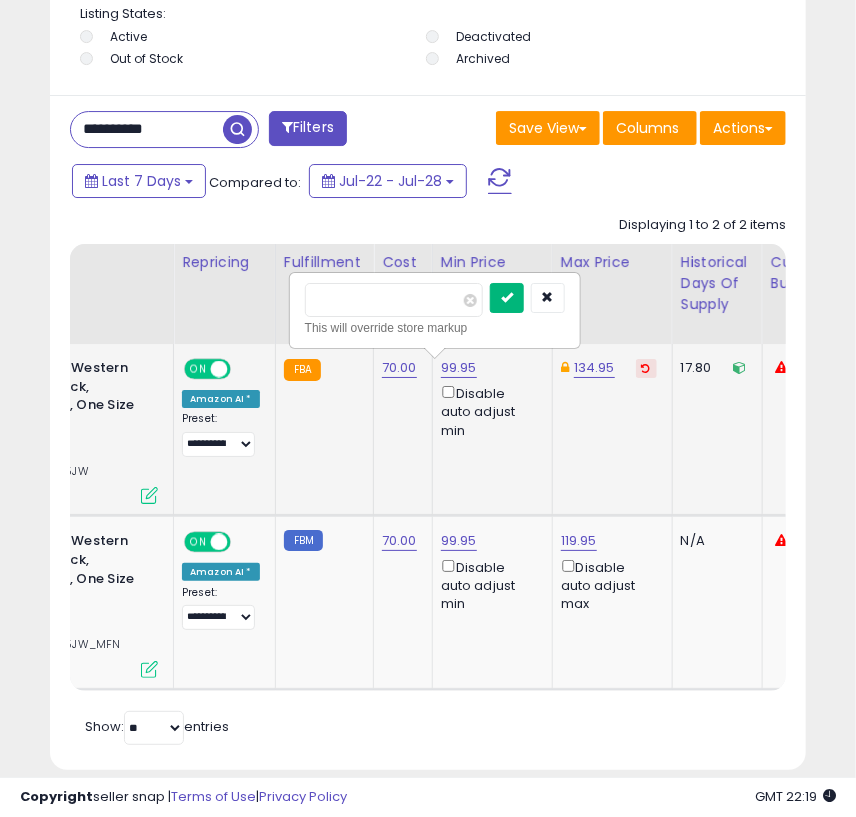 type on "******" 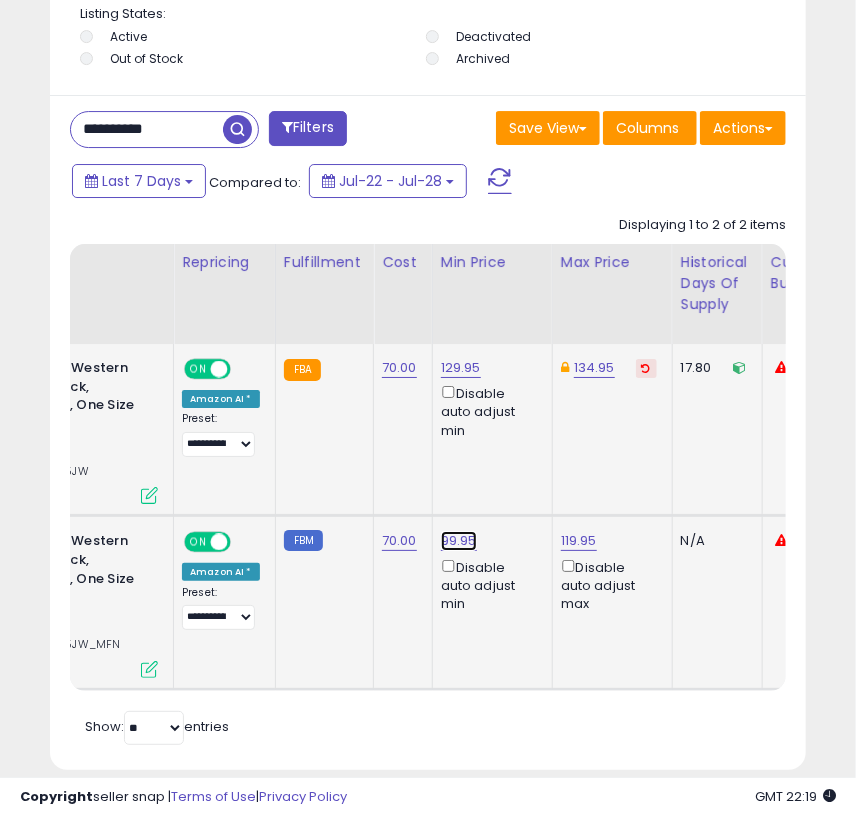 click on "99.95" at bounding box center [461, 368] 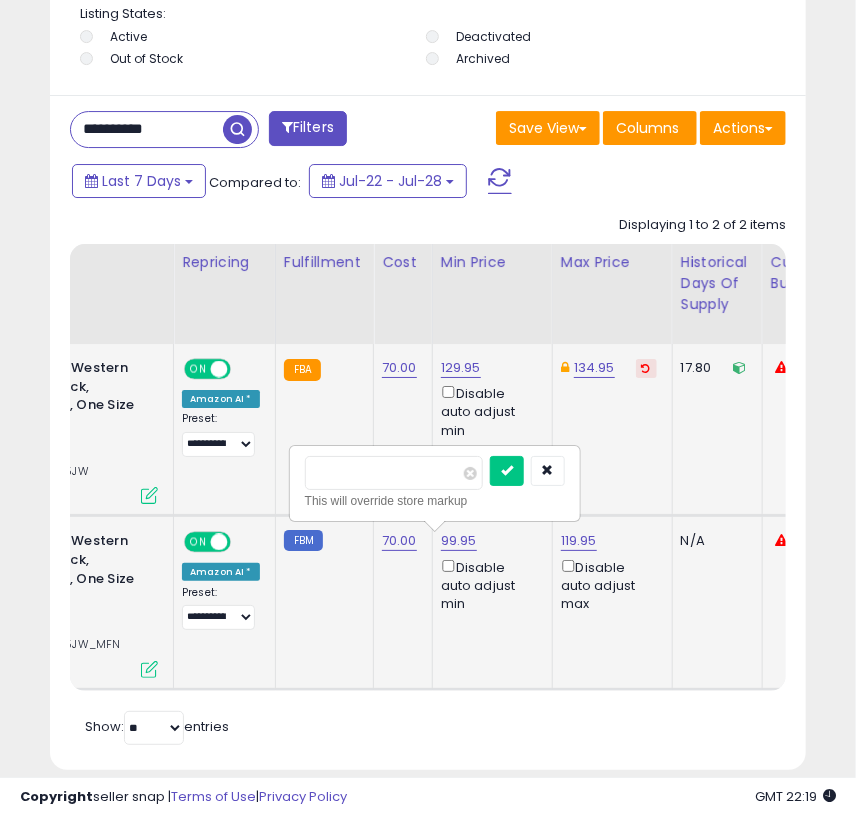 click on "*****" at bounding box center (394, 473) 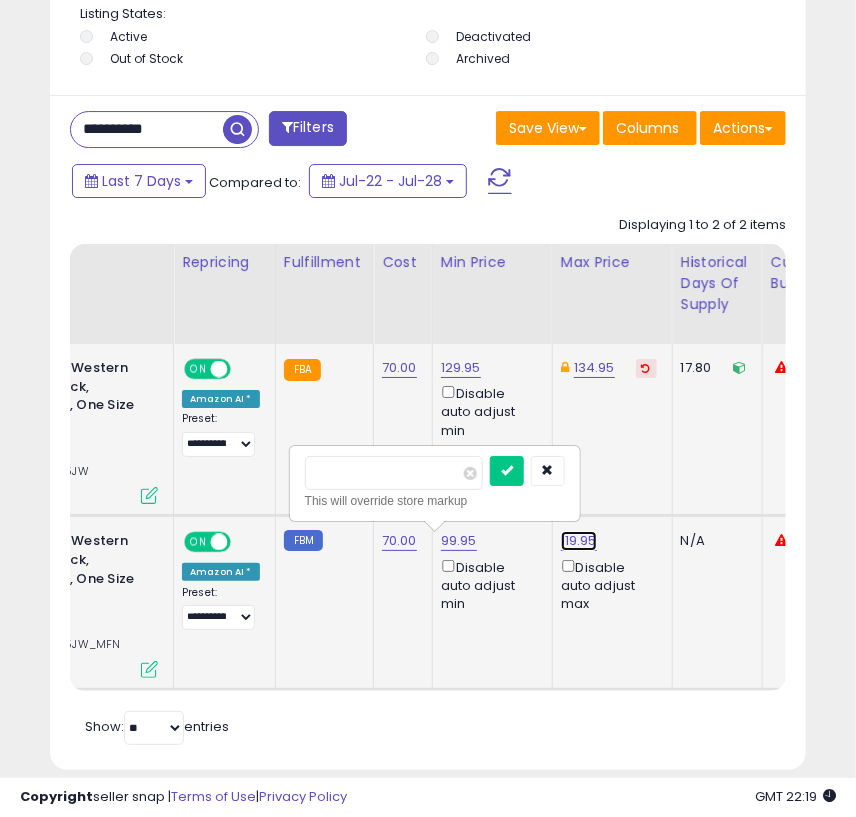 click on "119.95" at bounding box center [579, 541] 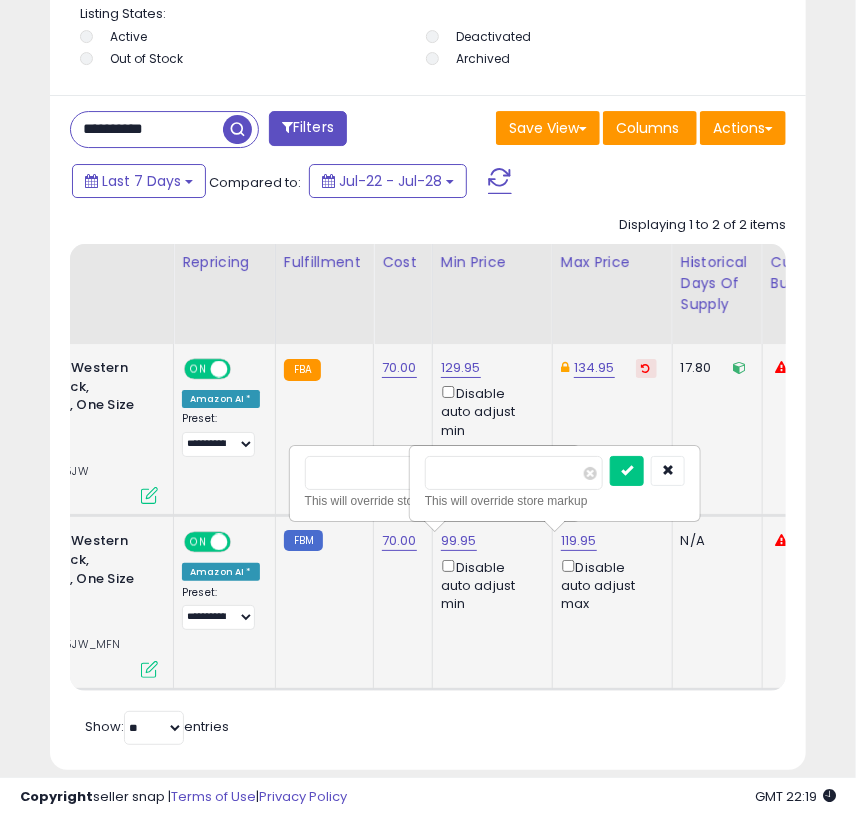 click on "******" at bounding box center [514, 473] 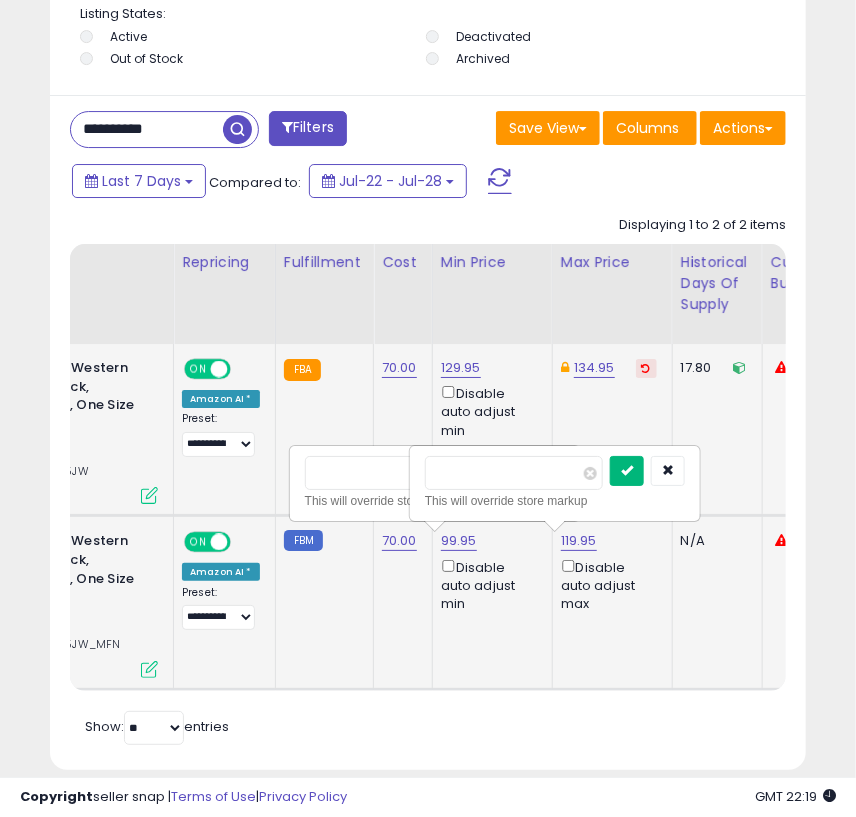 type on "******" 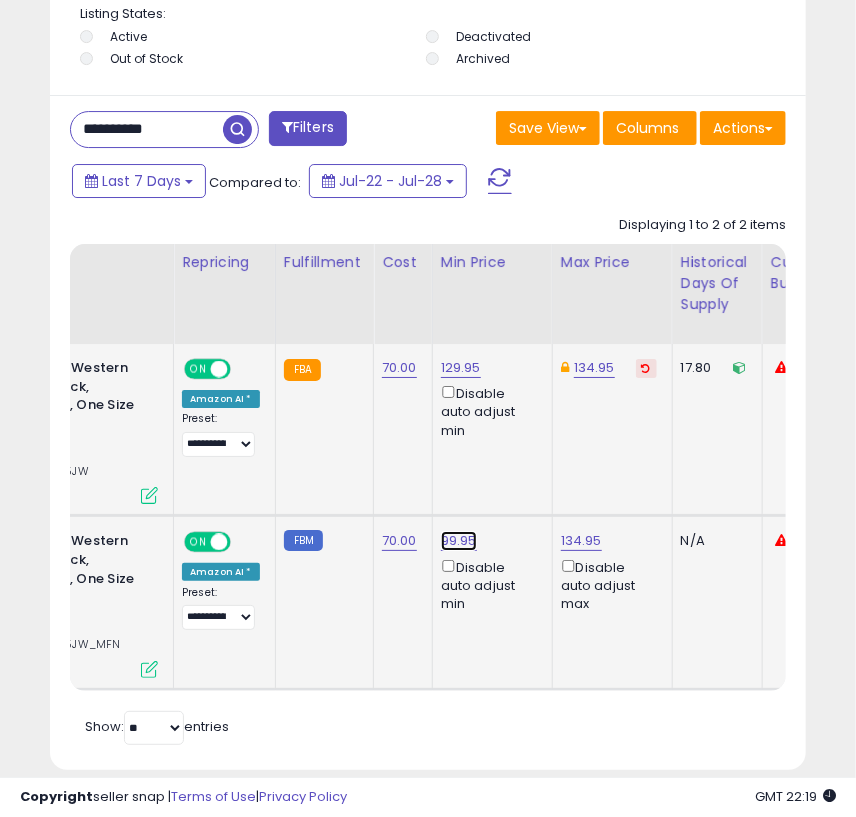click on "99.95" at bounding box center (461, 368) 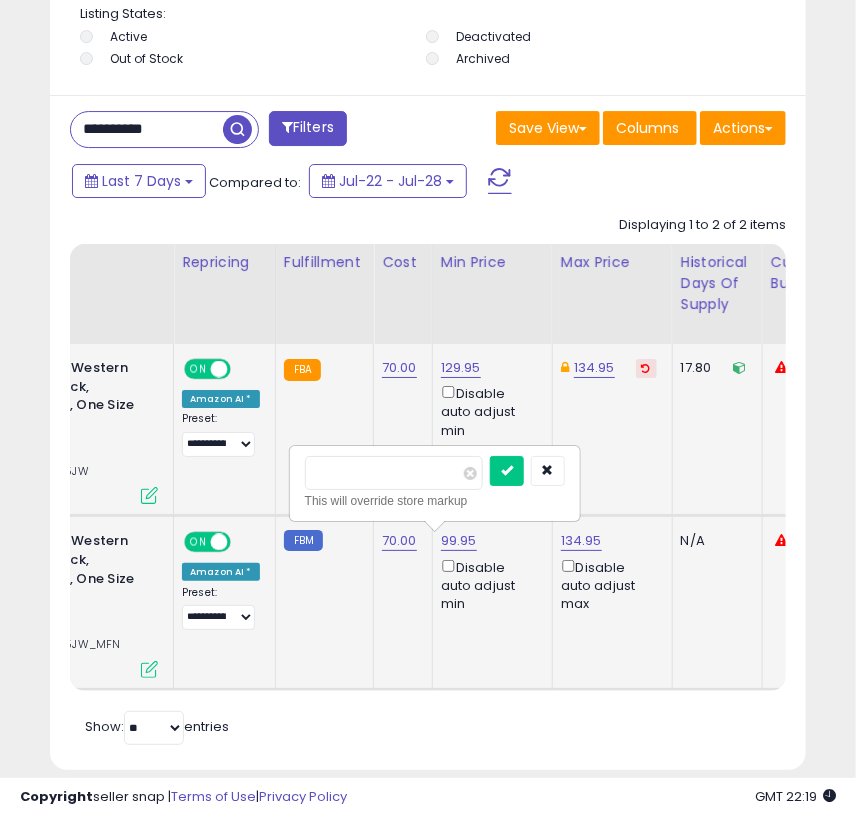 click on "*****" at bounding box center (394, 473) 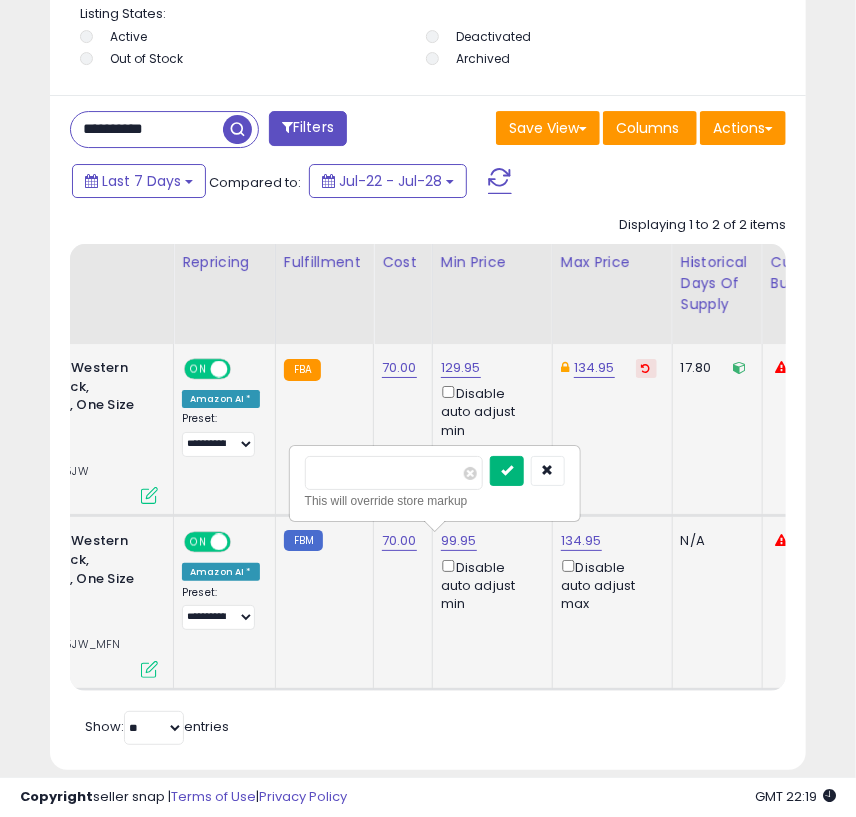 type on "******" 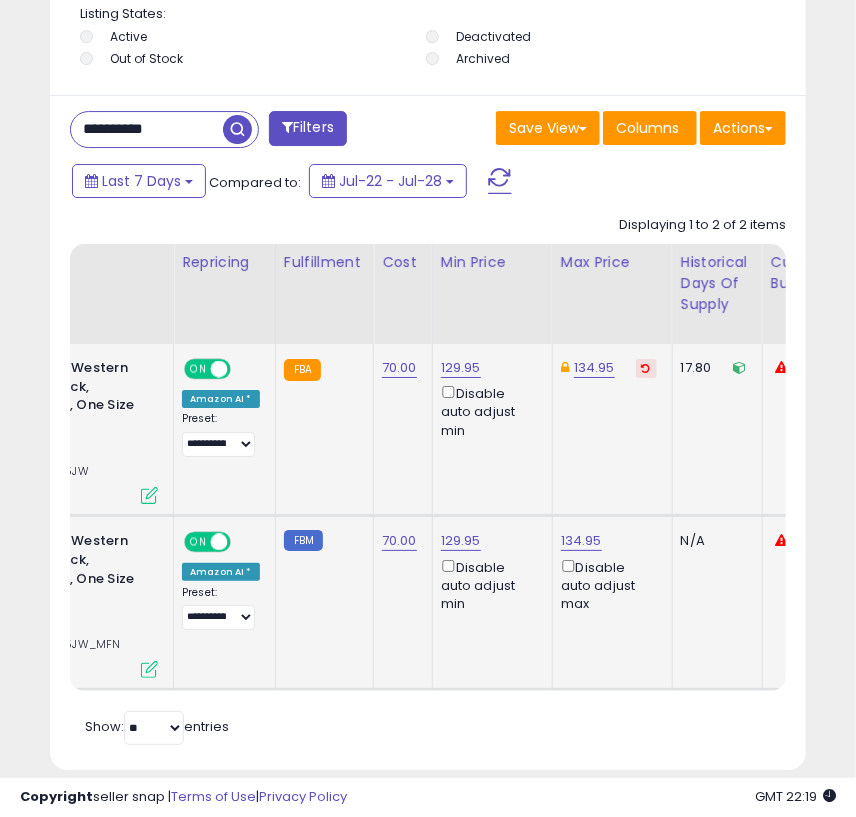 click on "**********" at bounding box center [147, 129] 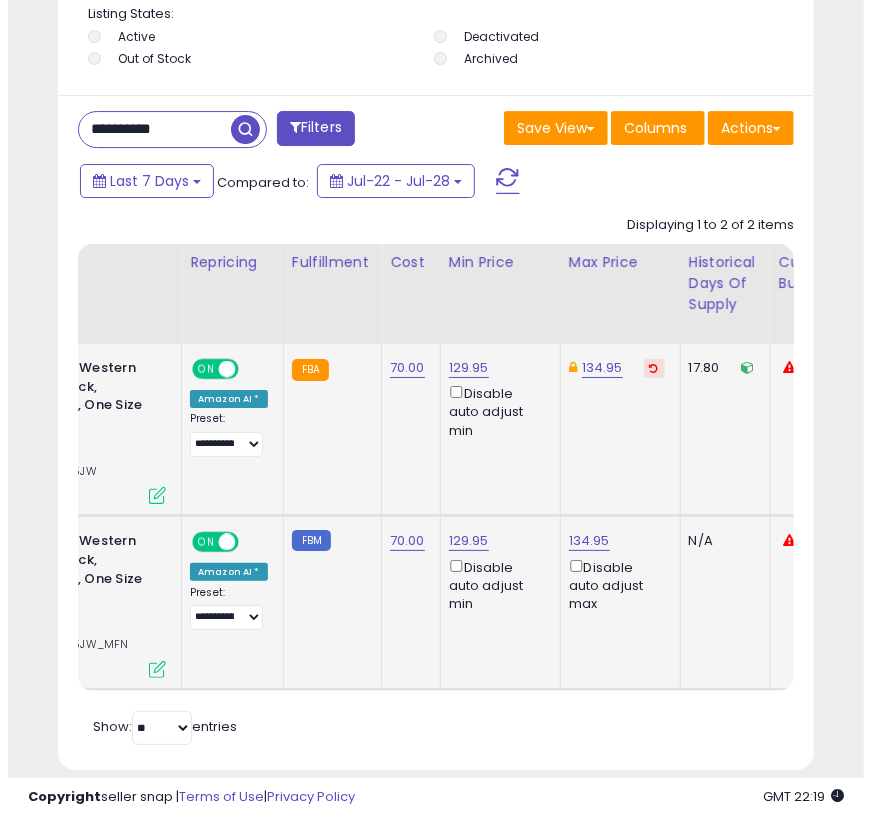 scroll, scrollTop: 1791, scrollLeft: 0, axis: vertical 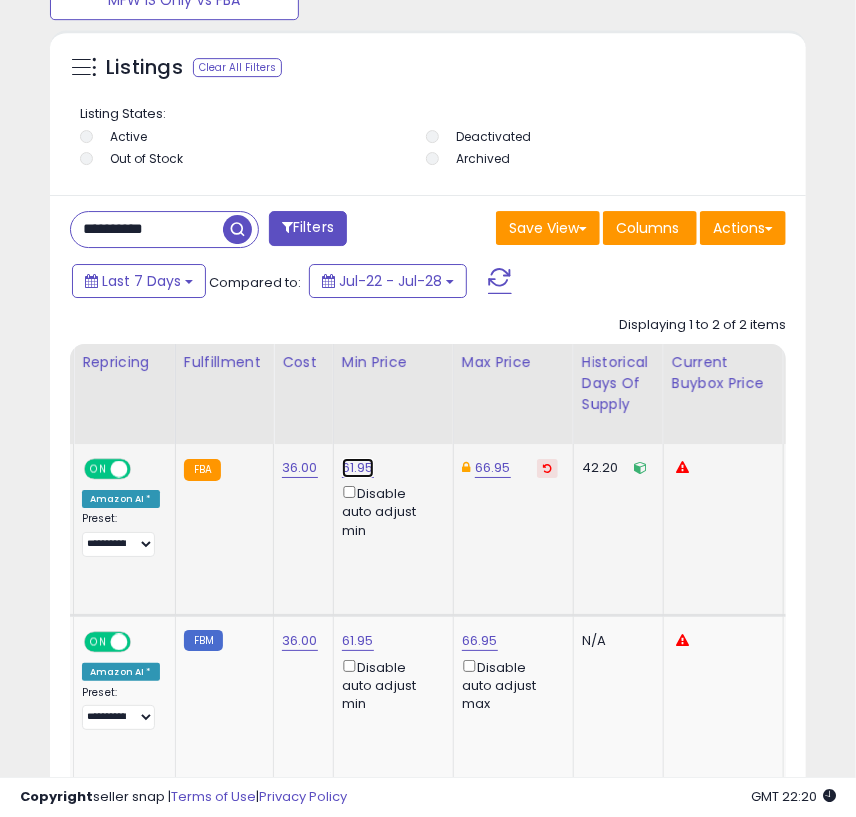 click on "61.95" at bounding box center (358, 468) 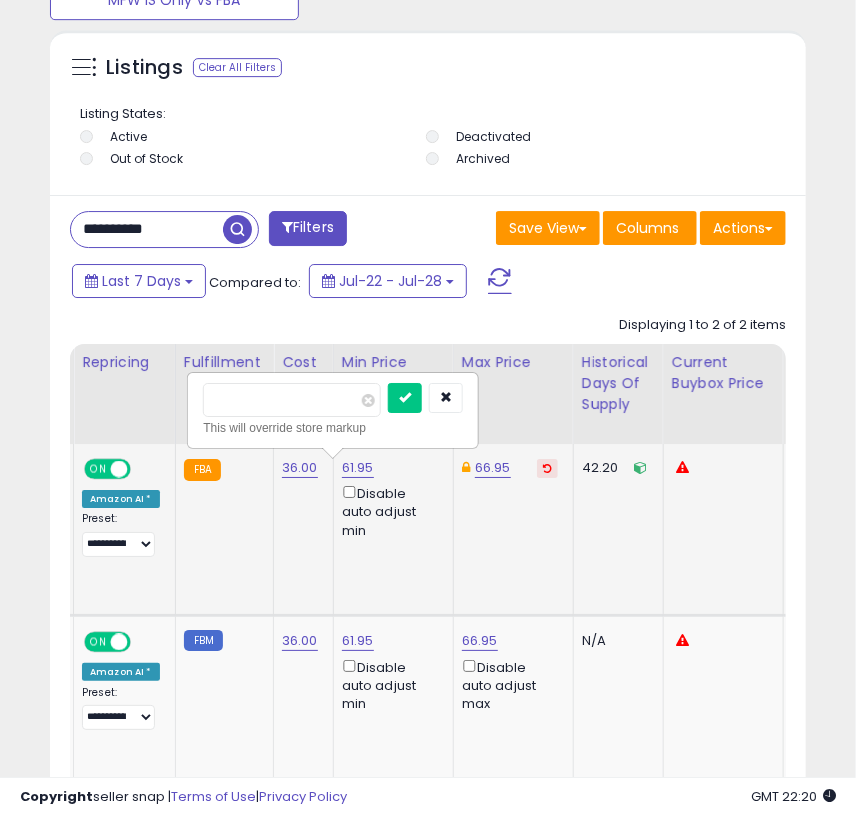 drag, startPoint x: 256, startPoint y: 402, endPoint x: 208, endPoint y: 404, distance: 48.04165 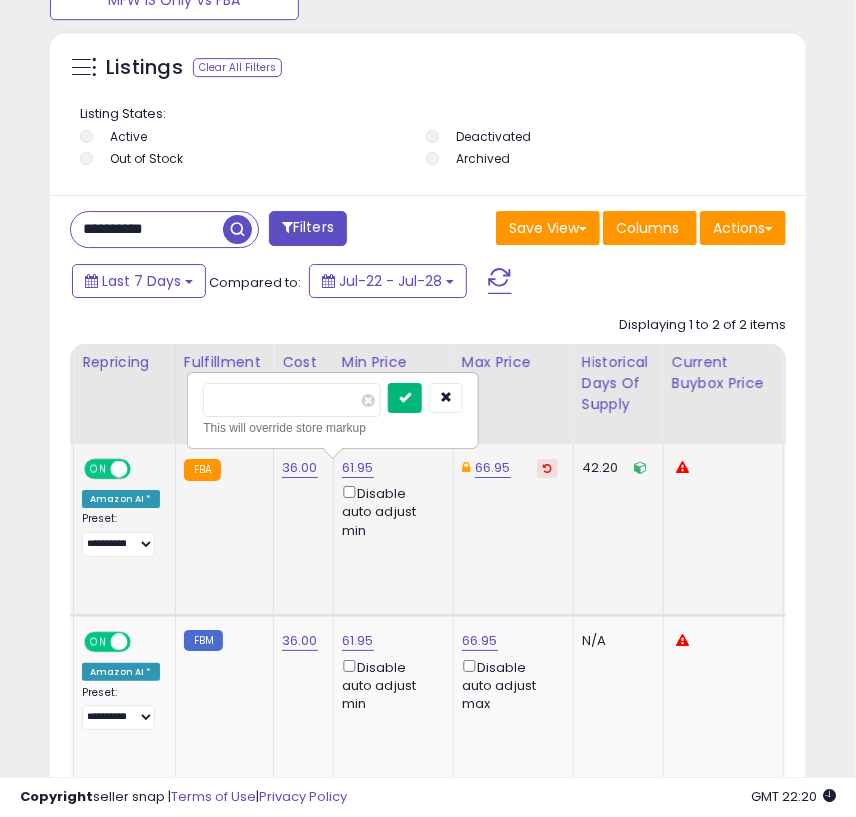 type on "*****" 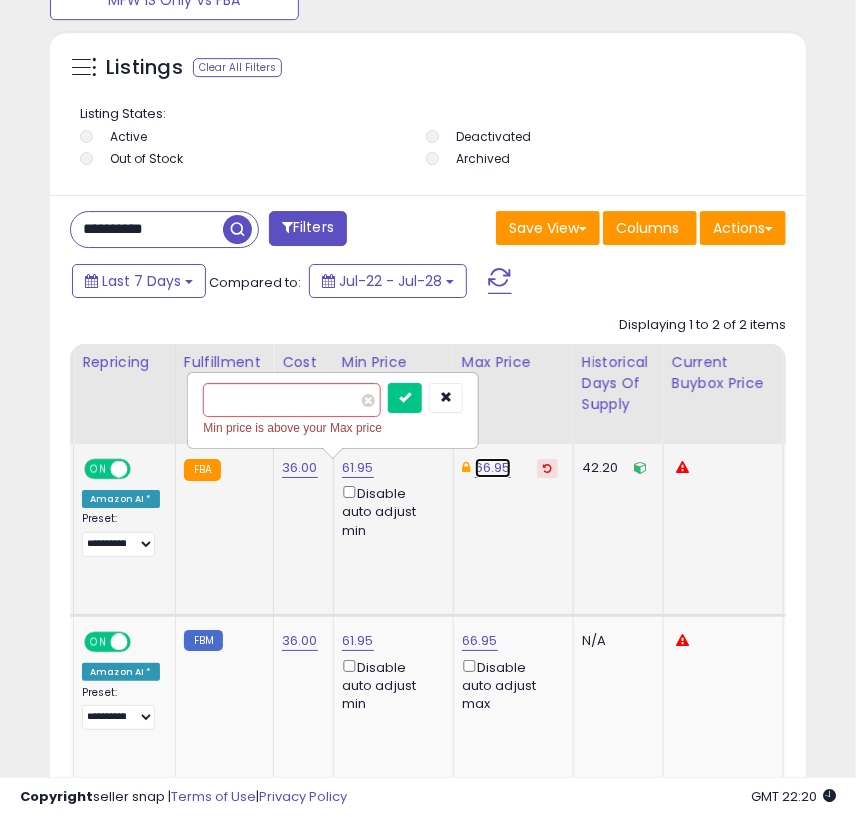 click on "66.95" at bounding box center [493, 468] 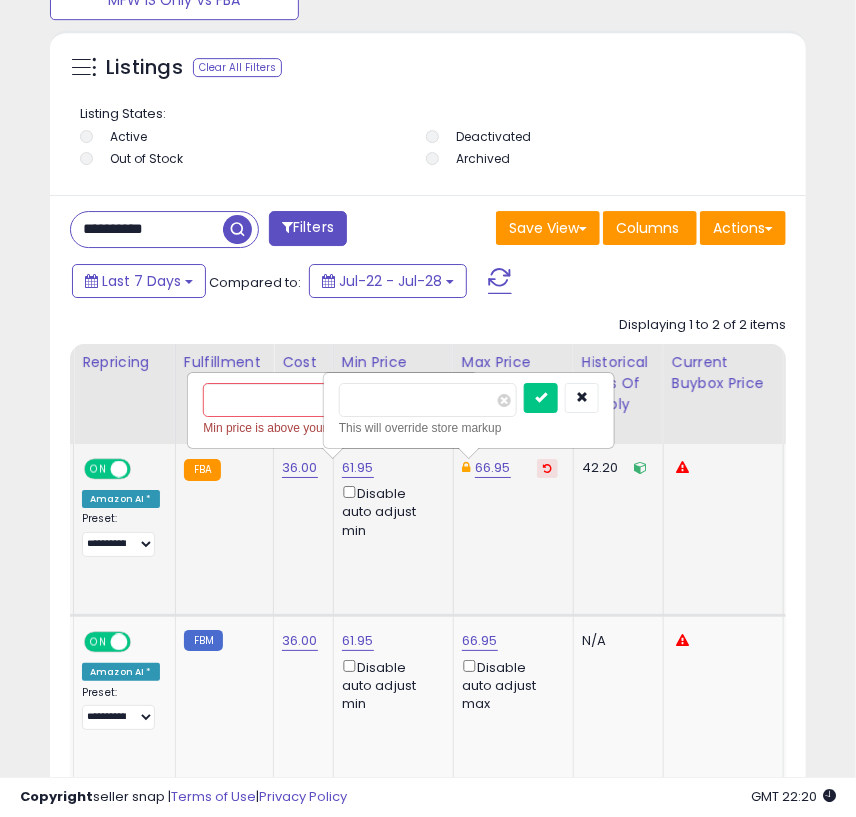 click on "*****" at bounding box center [428, 400] 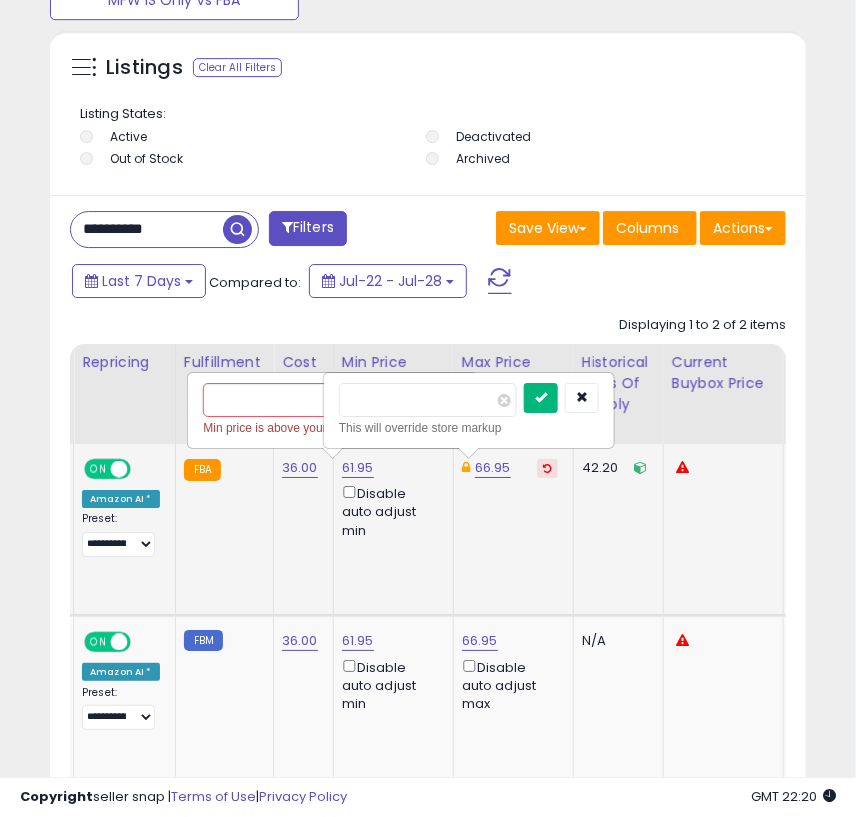 type on "*****" 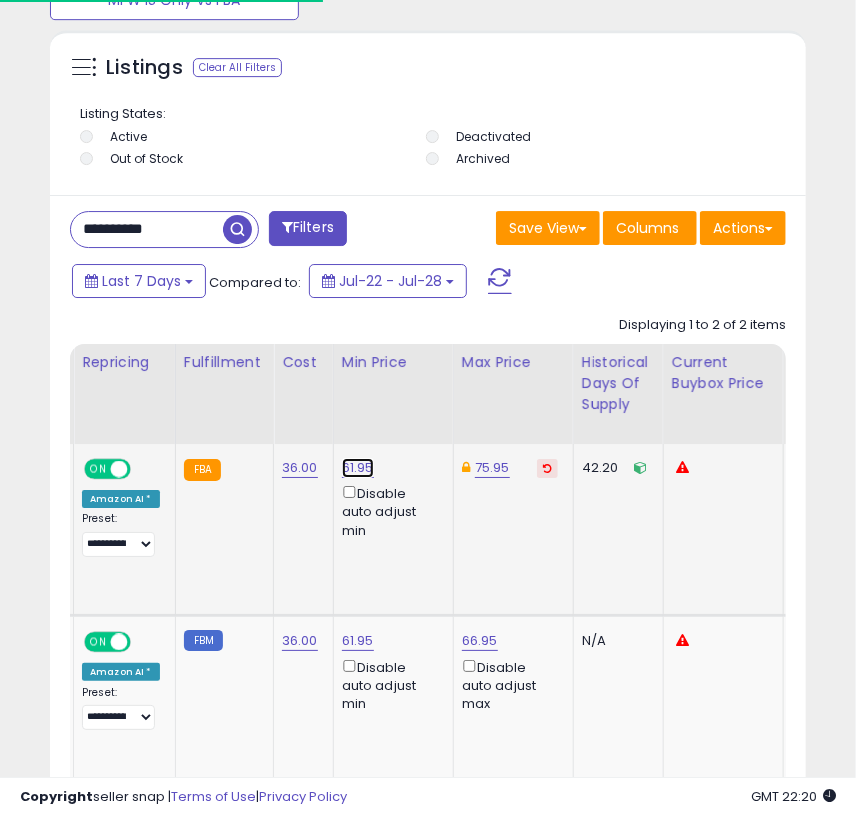 click on "61.95" at bounding box center (358, 468) 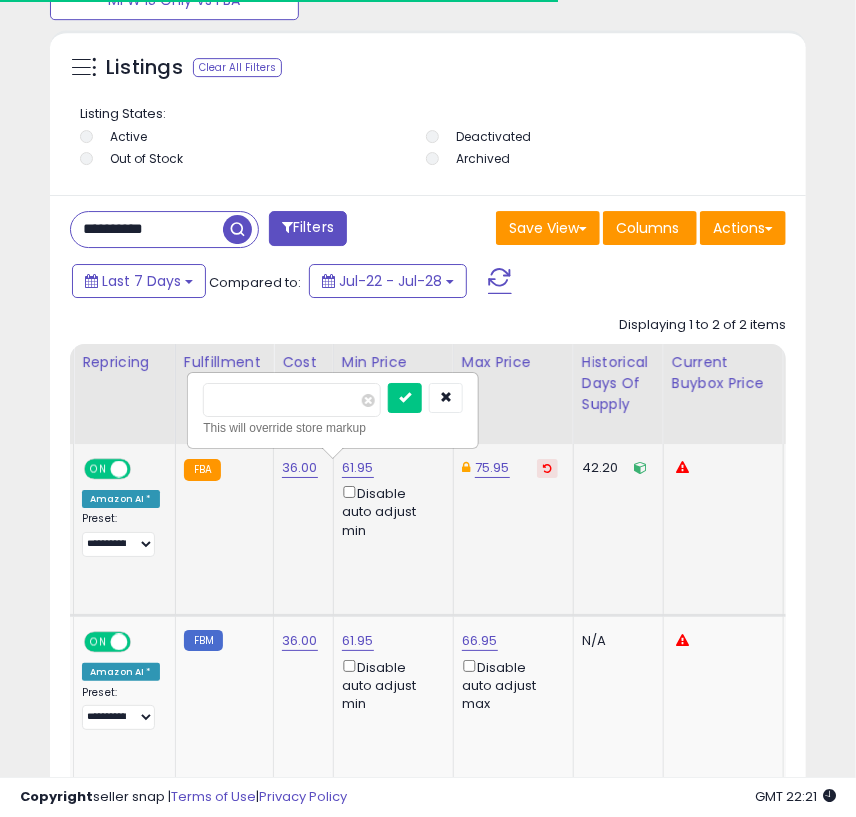 click on "*****" at bounding box center (292, 400) 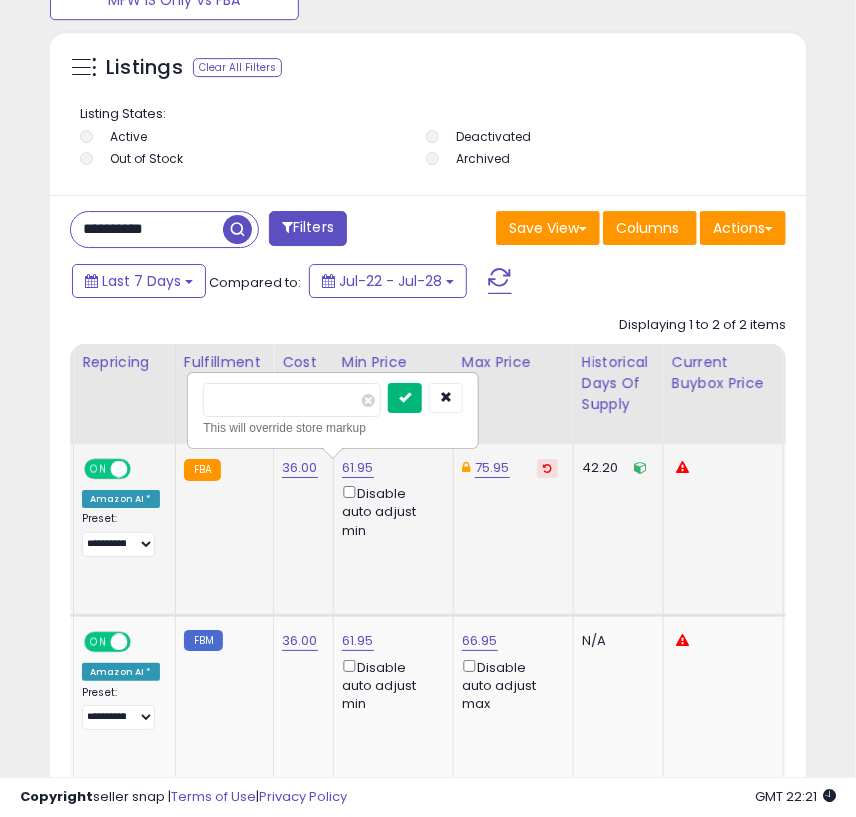 type on "*****" 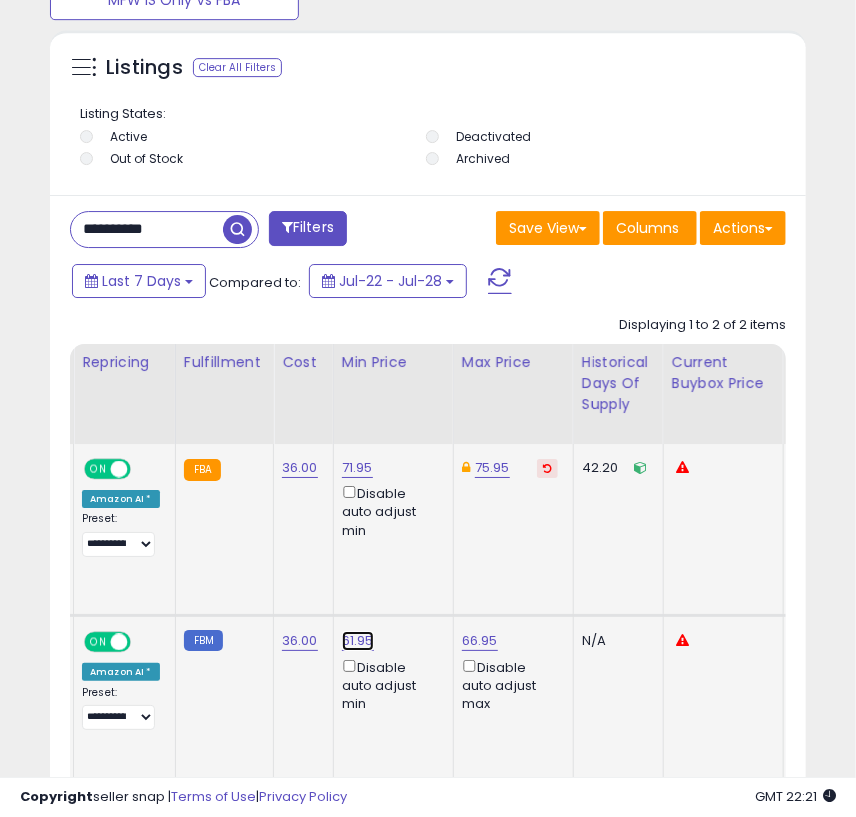 click on "61.95" at bounding box center (357, 468) 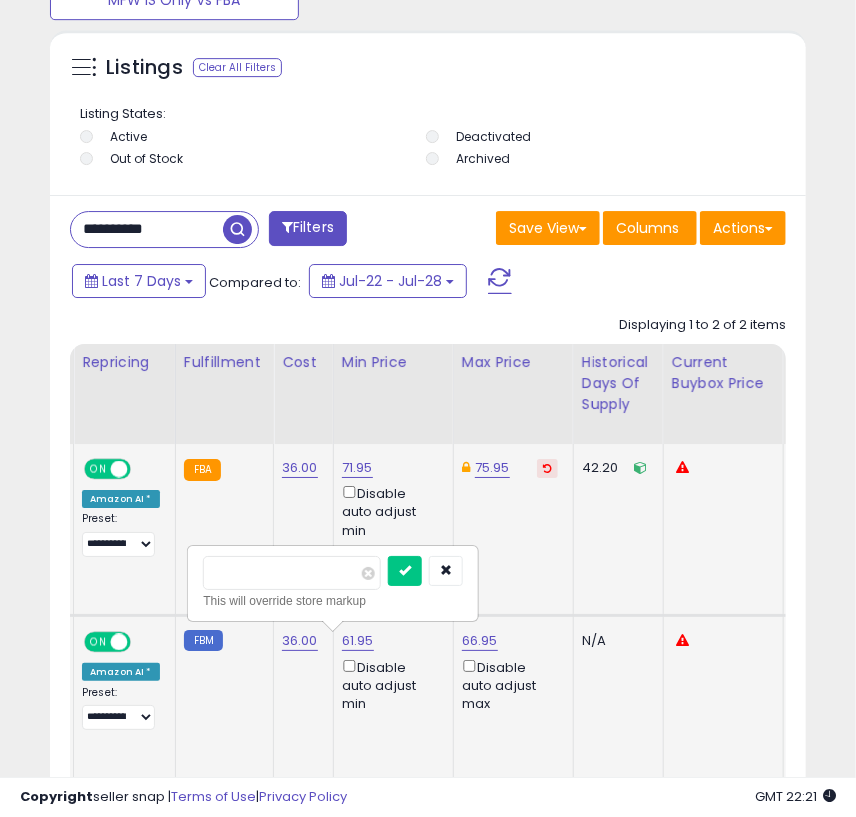 click on "*****" at bounding box center [292, 573] 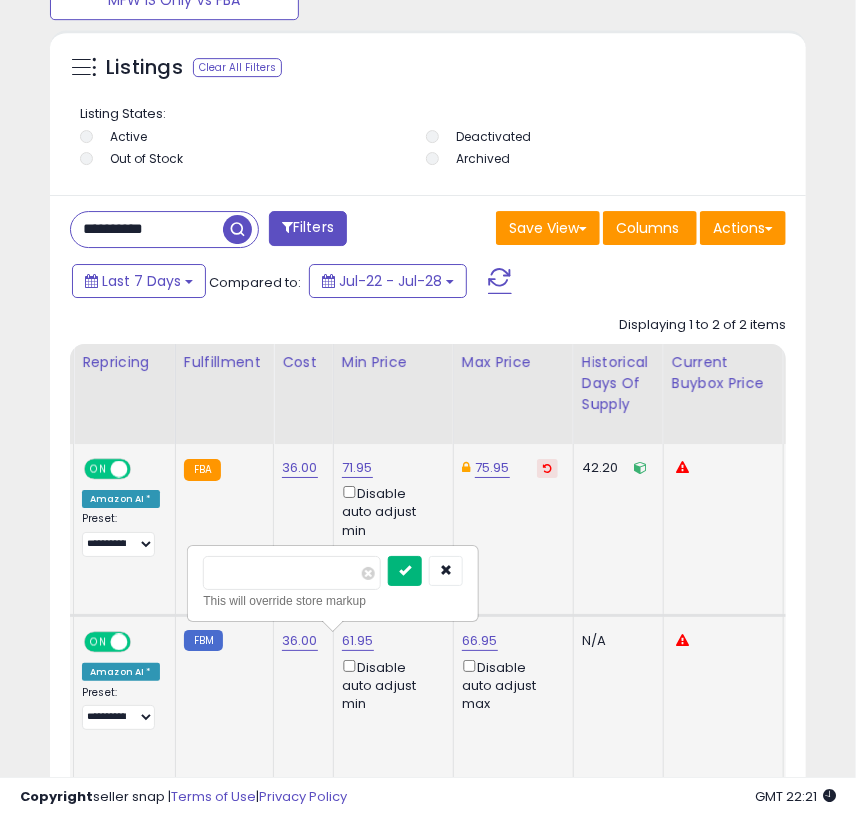 type on "*****" 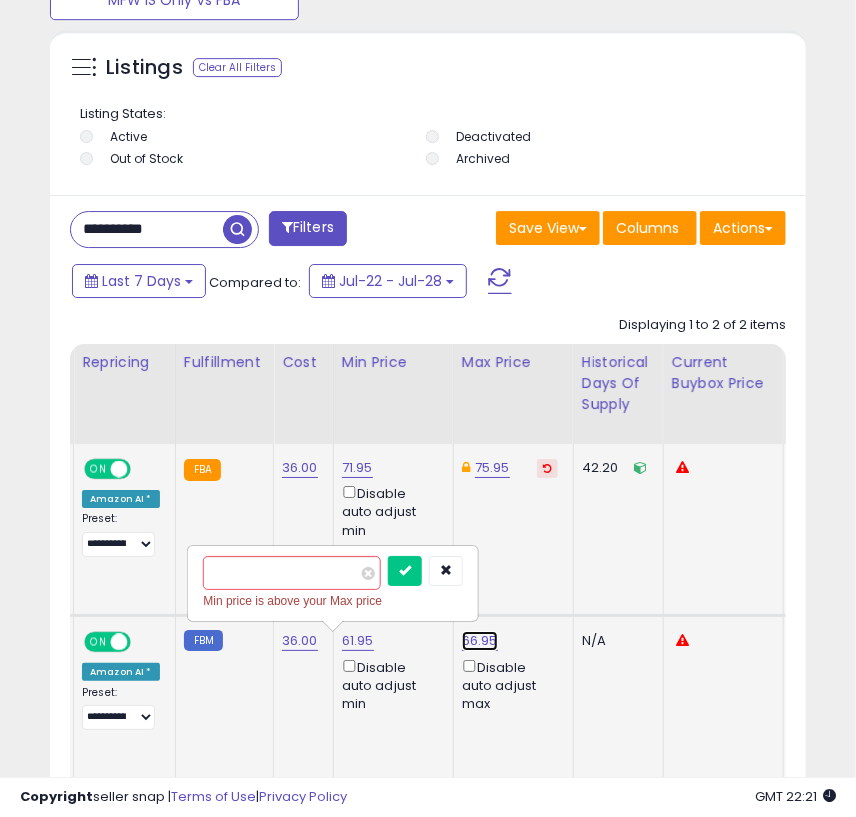 click on "66.95" at bounding box center [480, 641] 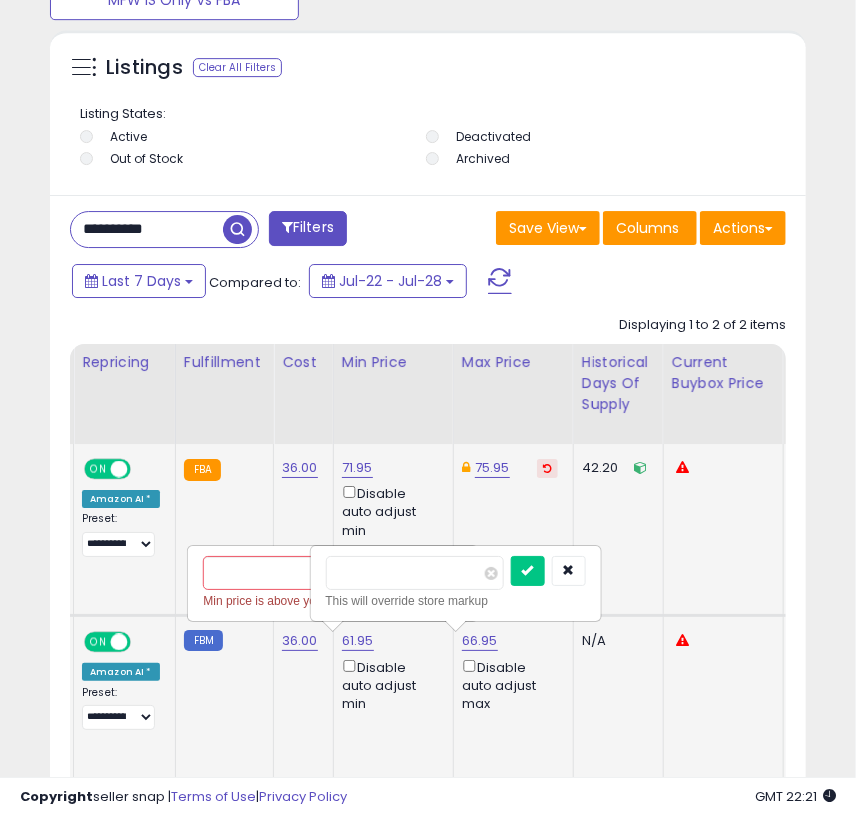 click on "*****" at bounding box center [415, 573] 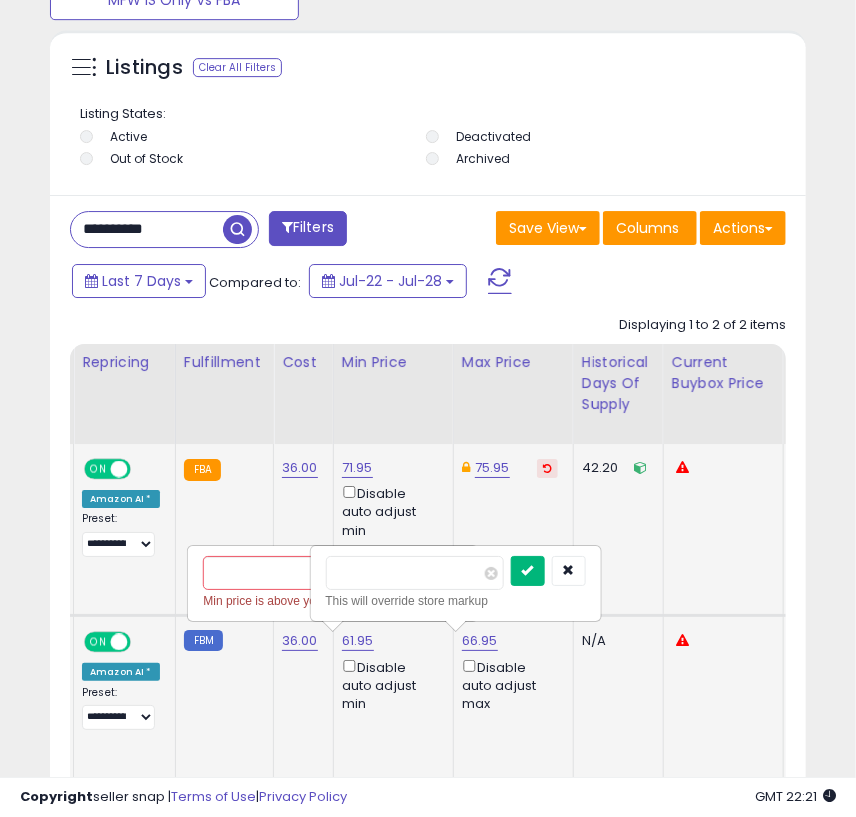 type on "*****" 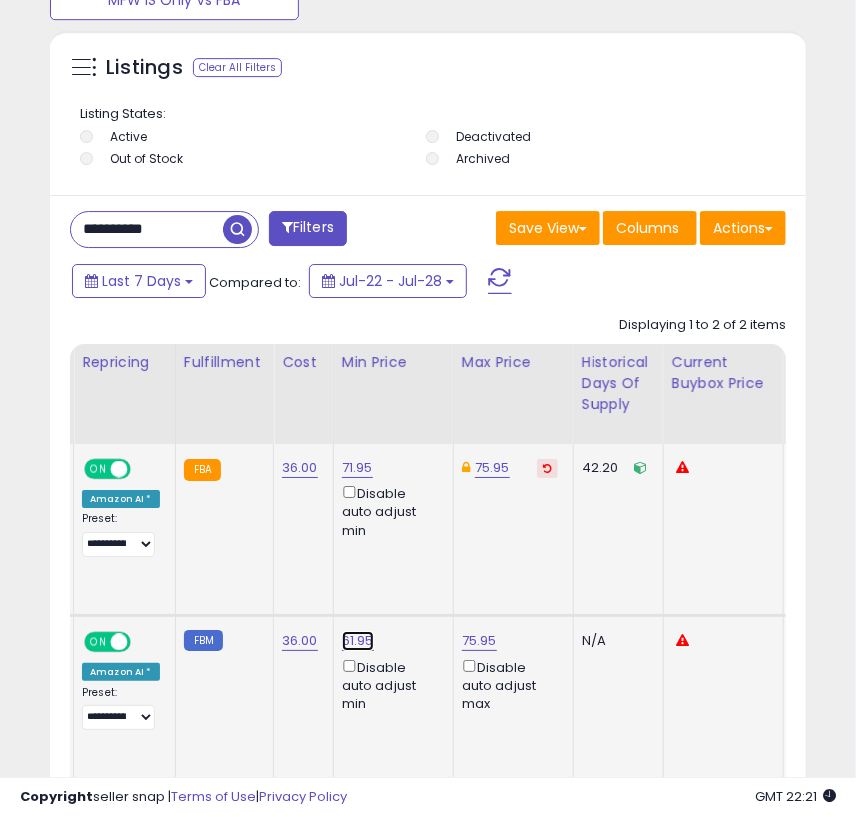 click on "61.95" at bounding box center [357, 468] 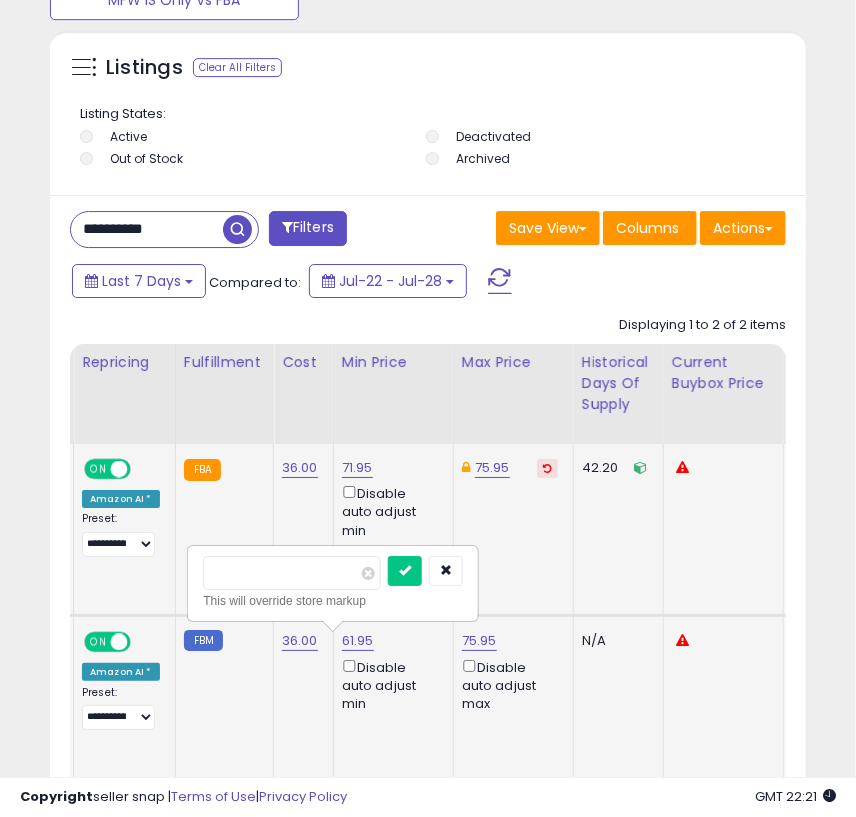 click on "*****" at bounding box center [292, 573] 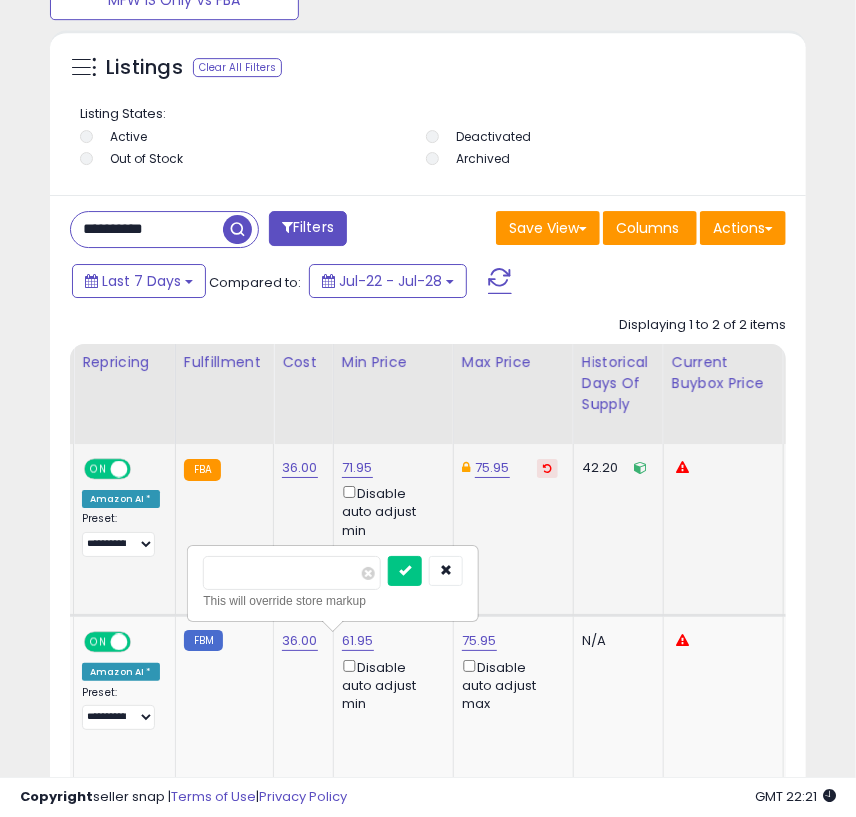 type on "*****" 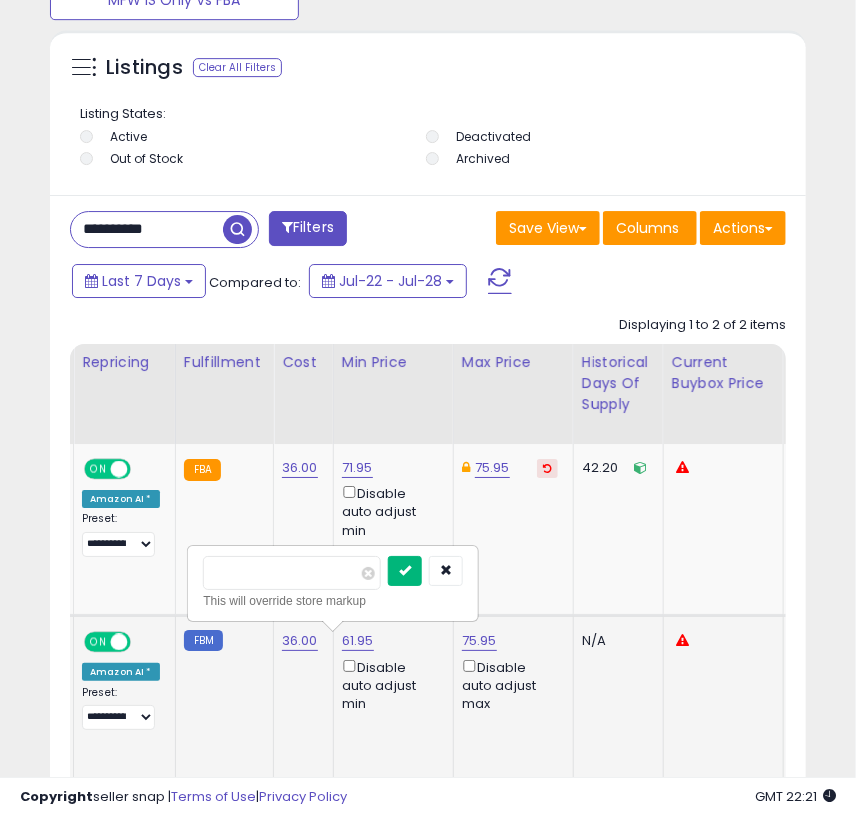 click at bounding box center [405, 570] 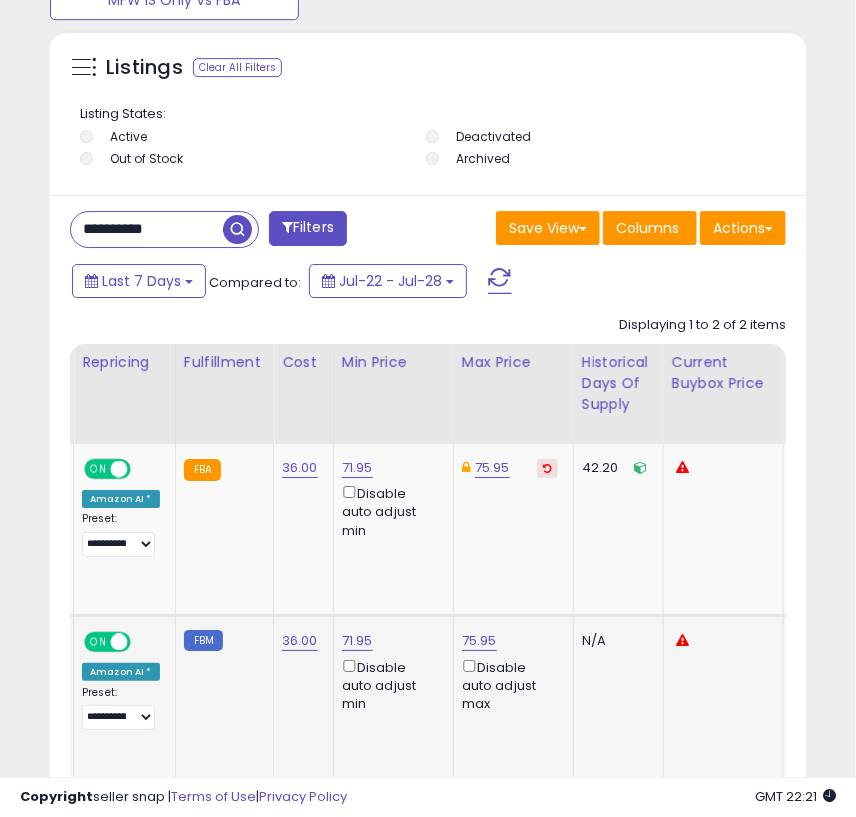 scroll, scrollTop: 0, scrollLeft: 328, axis: horizontal 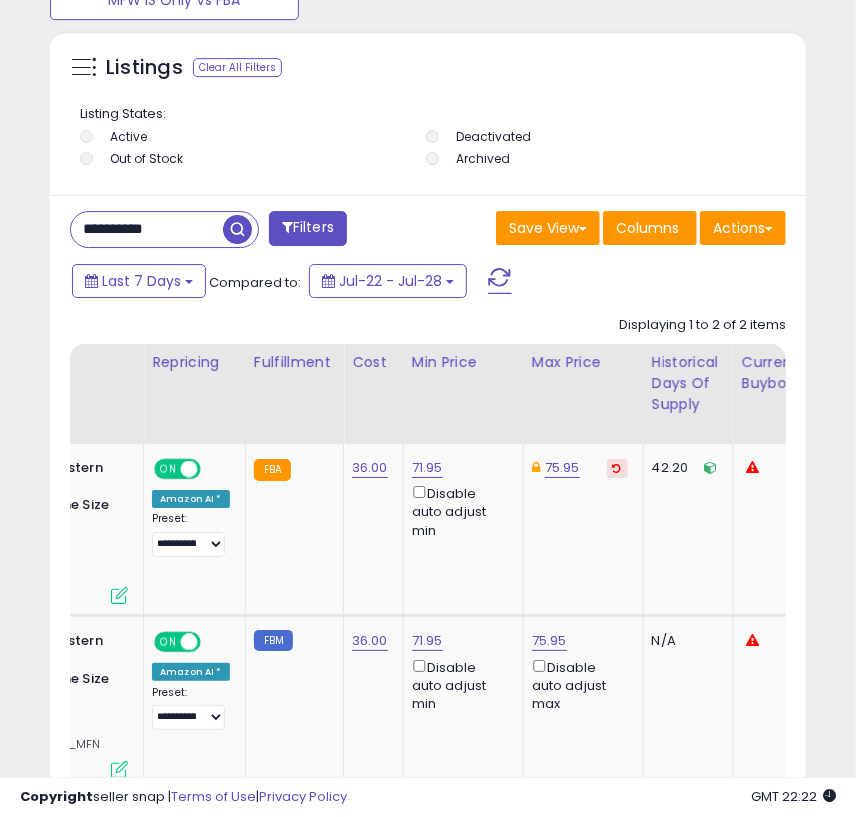click on "**********" at bounding box center (147, 229) 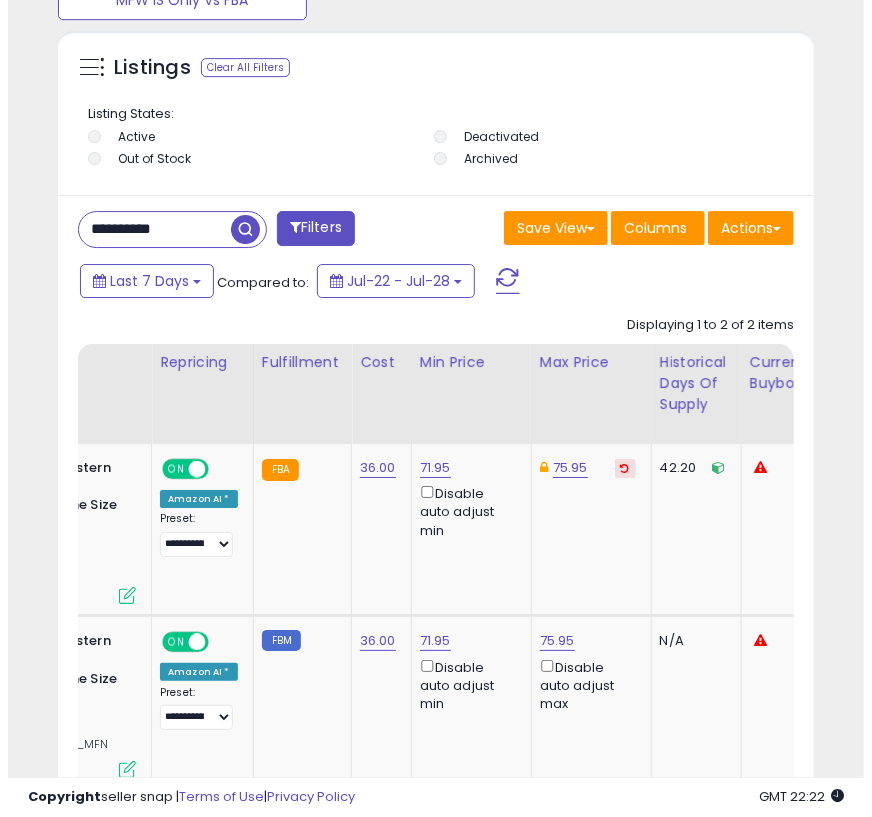 scroll, scrollTop: 1791, scrollLeft: 0, axis: vertical 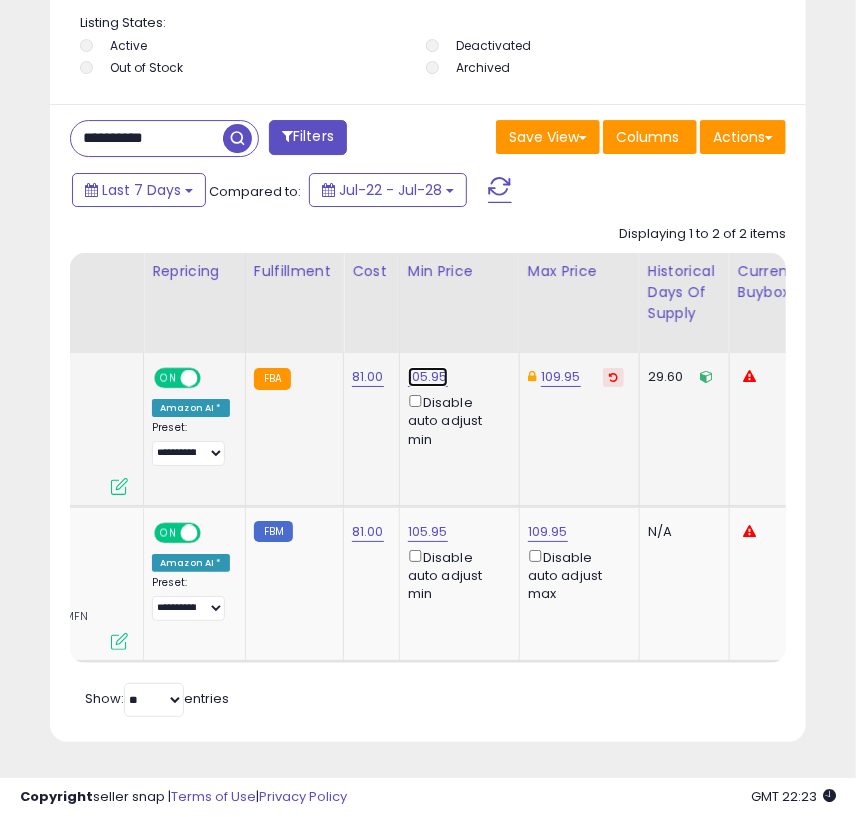 click on "105.95" at bounding box center [428, 377] 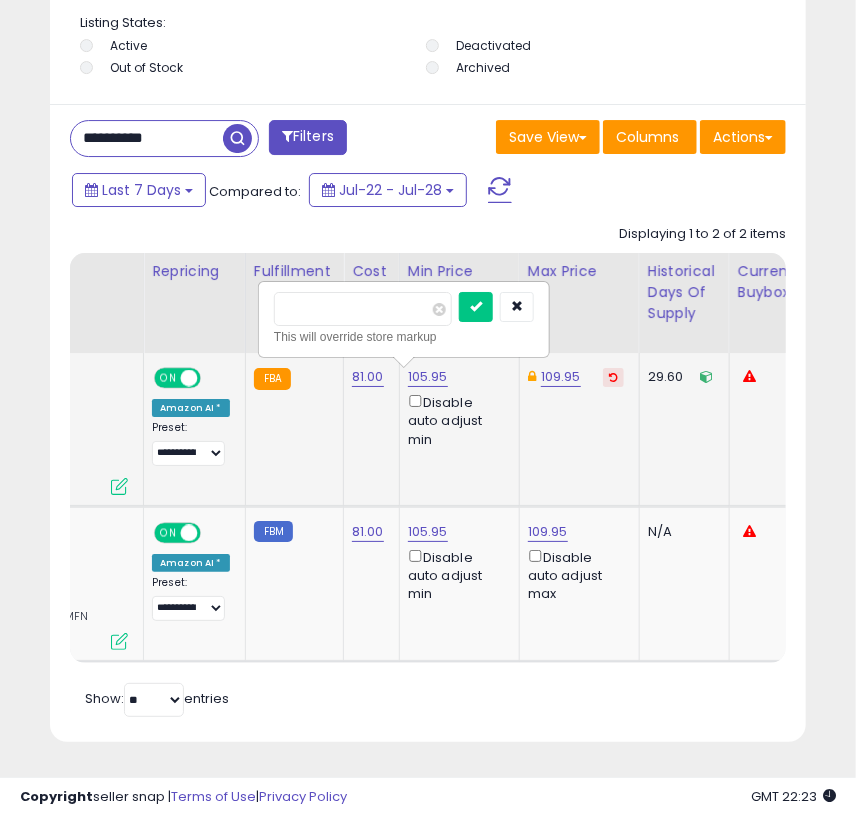 click on "******" at bounding box center (363, 309) 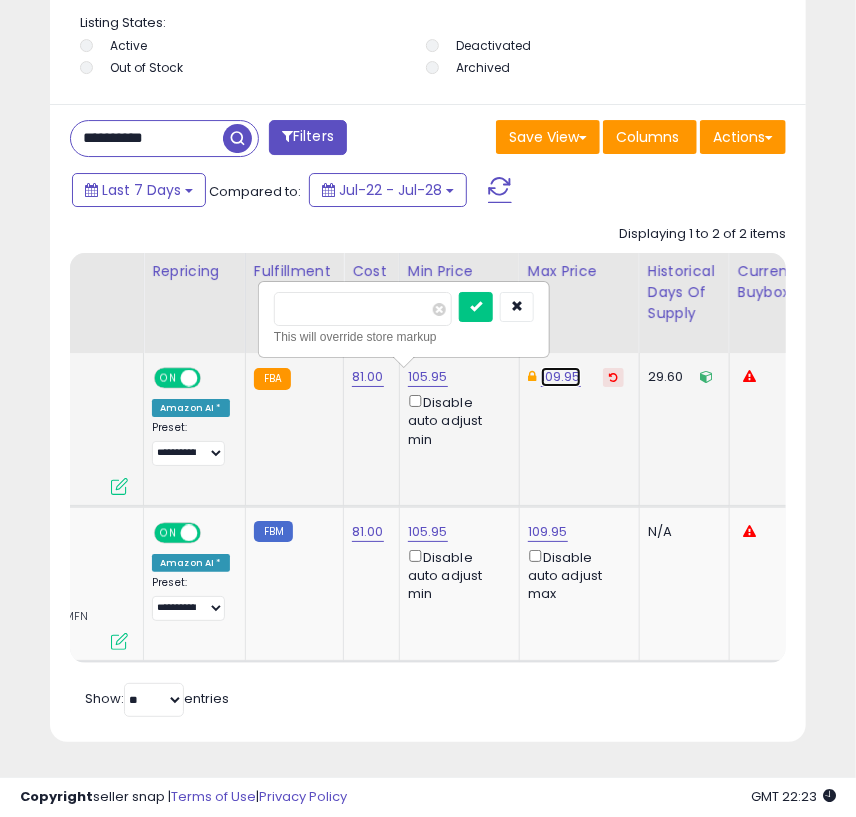 click on "109.95" at bounding box center (561, 377) 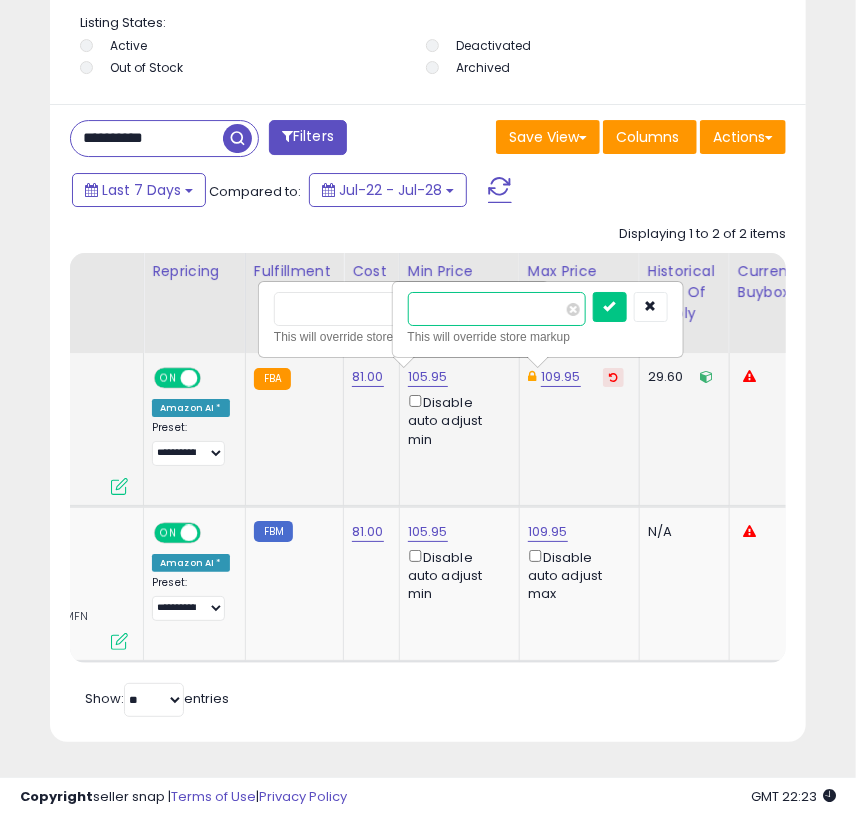 drag, startPoint x: 469, startPoint y: 302, endPoint x: 396, endPoint y: 300, distance: 73.02739 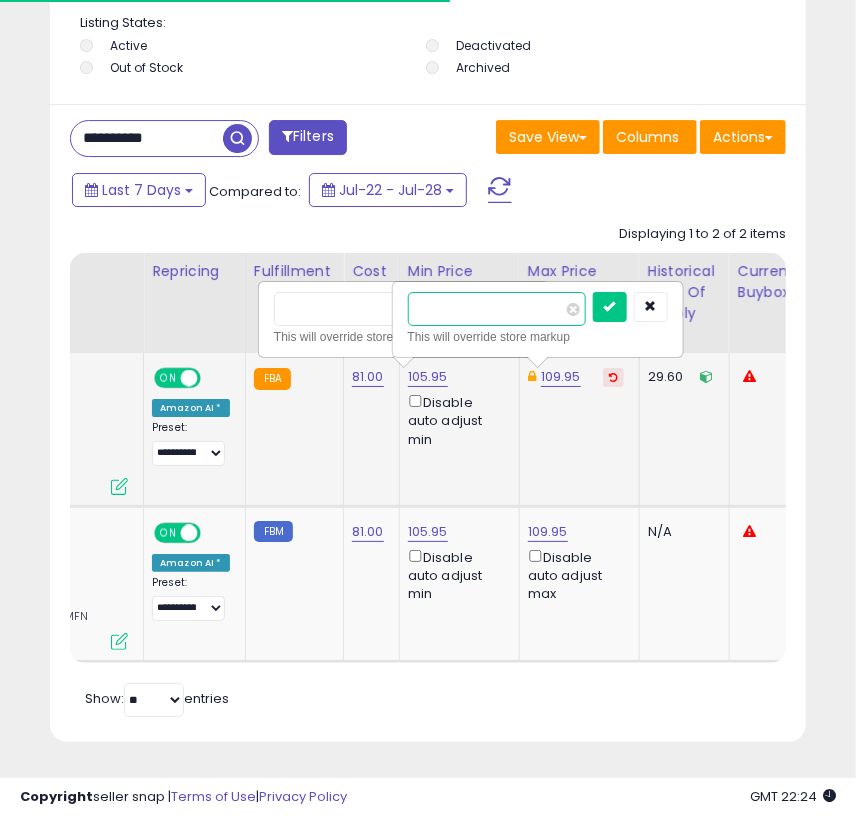 type on "******" 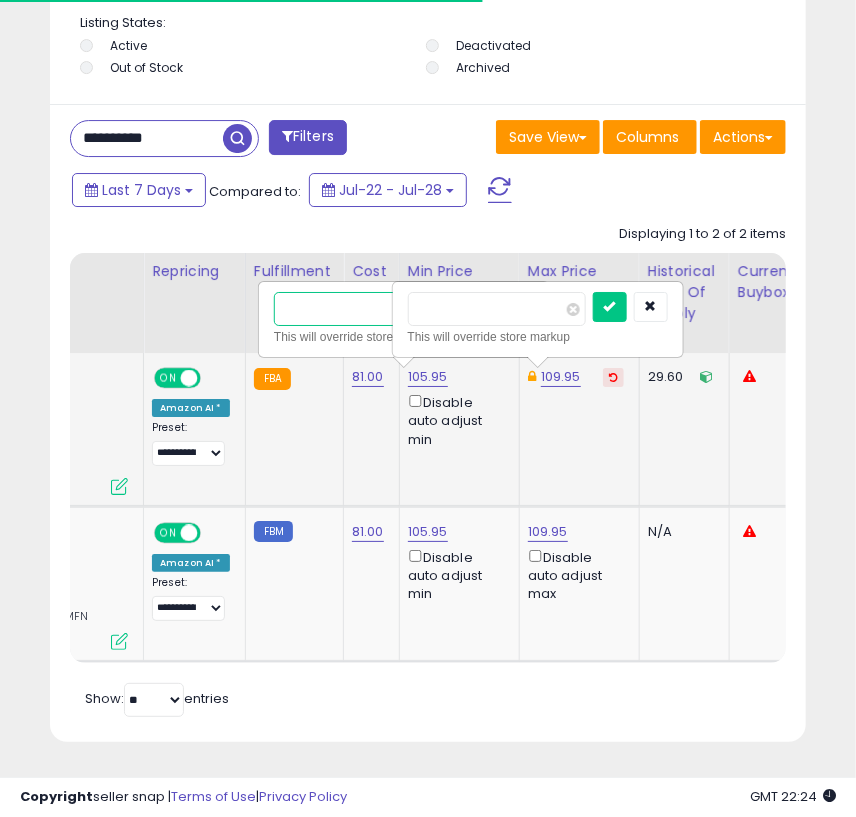 click on "******" at bounding box center [363, 309] 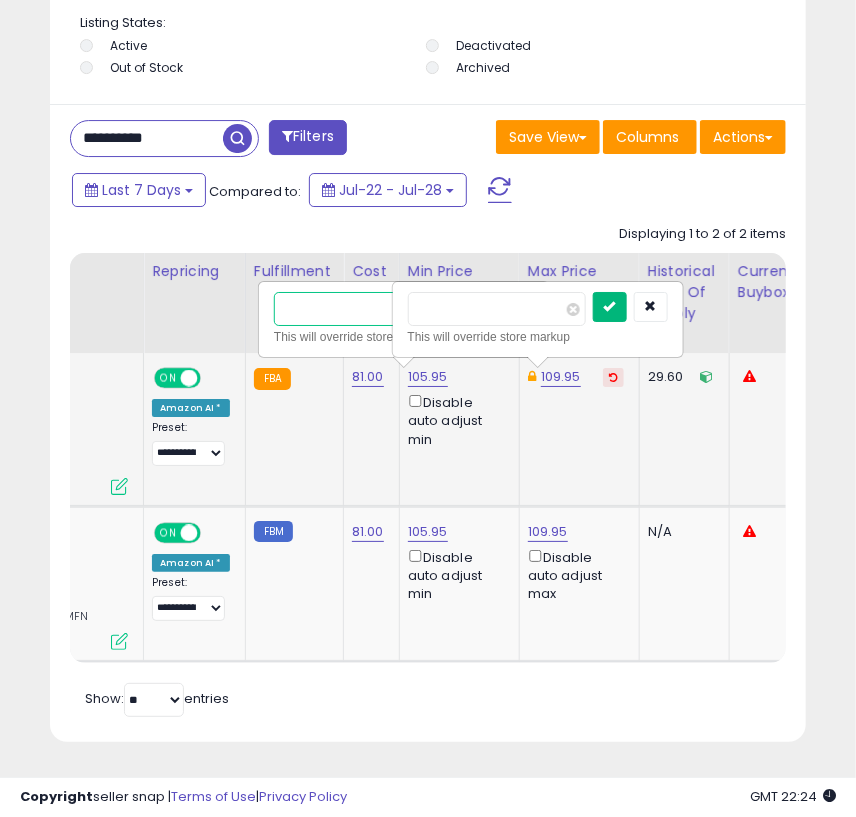 type on "******" 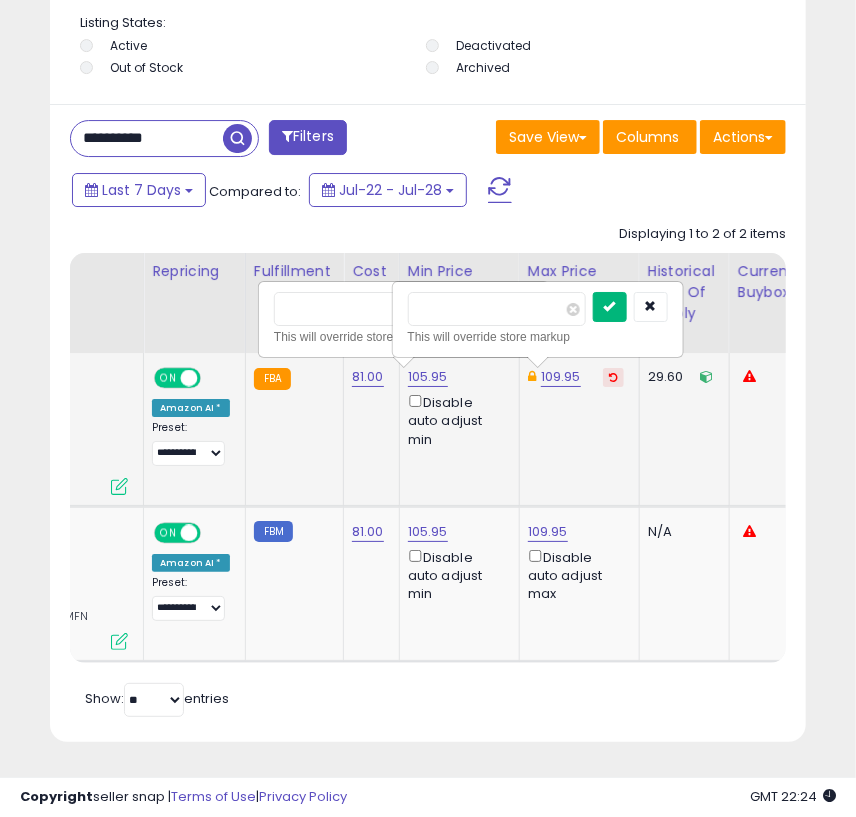 click at bounding box center [610, 306] 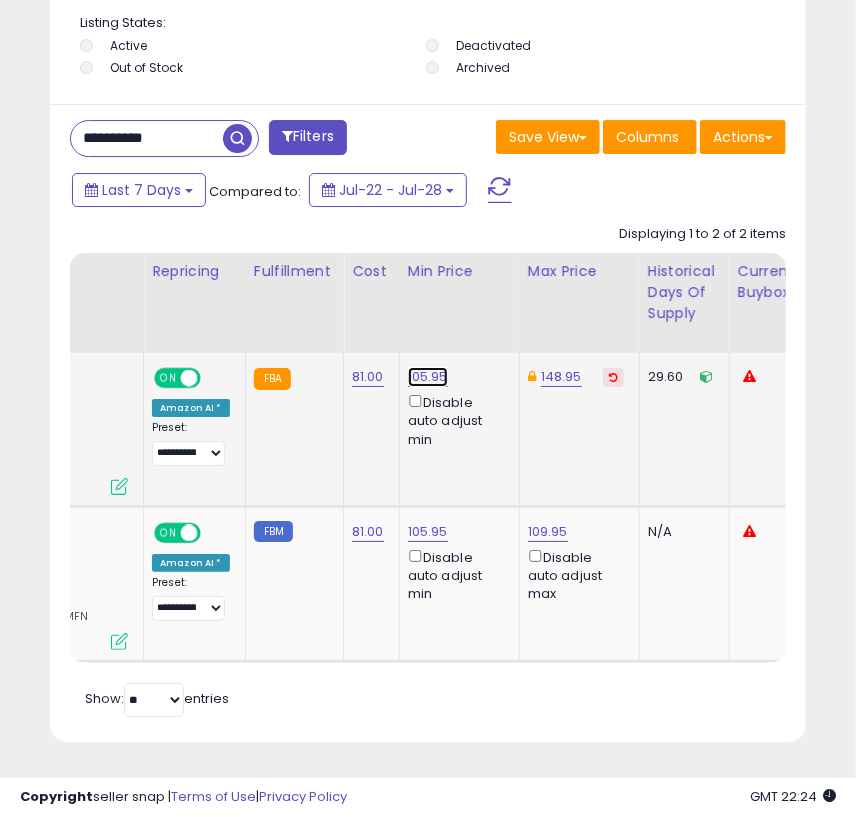 click on "105.95" at bounding box center [428, 377] 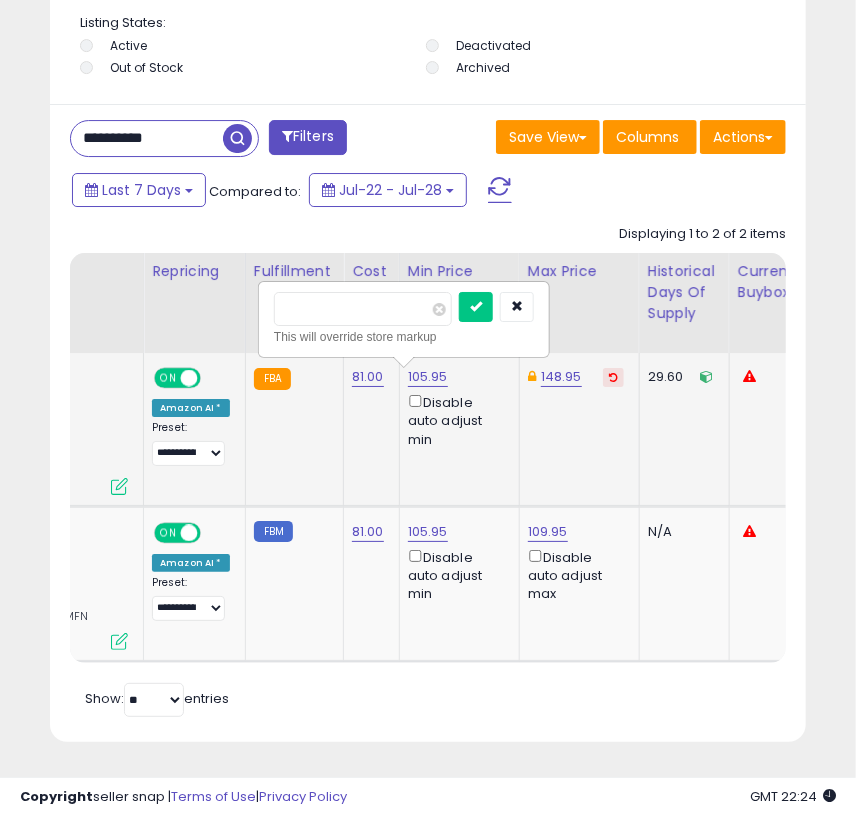 click on "******" at bounding box center [363, 309] 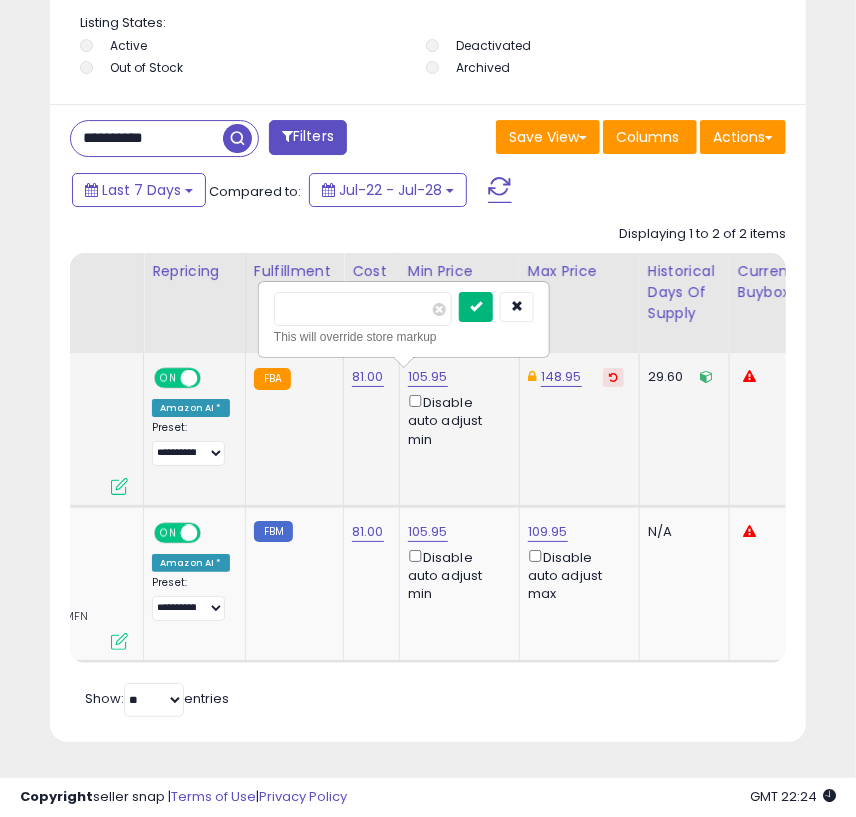 type on "******" 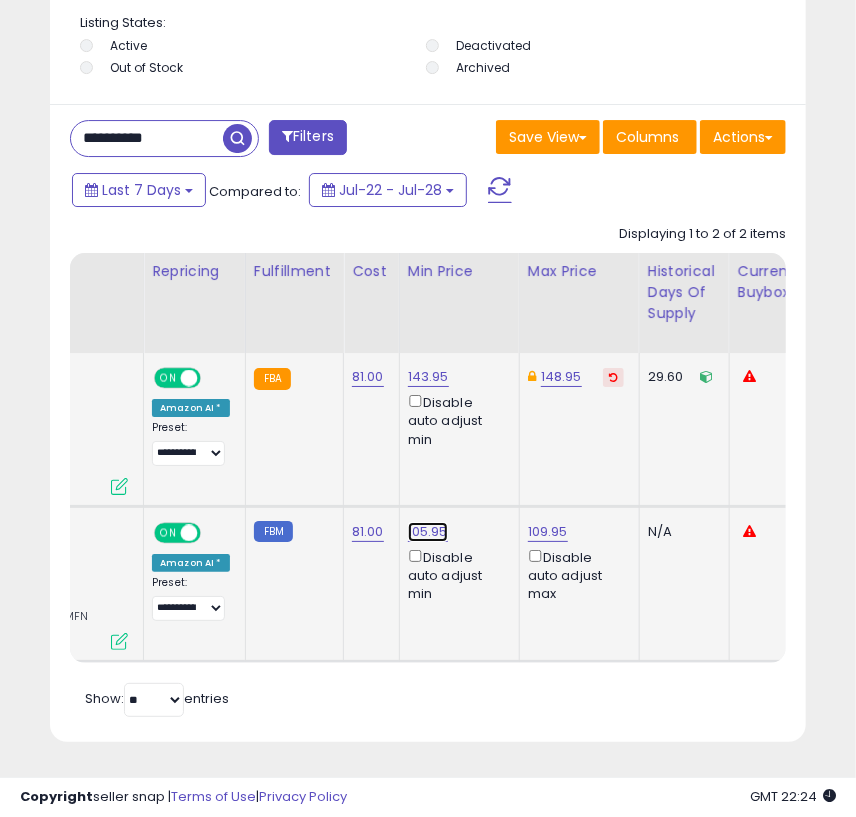 click on "105.95" at bounding box center (428, 377) 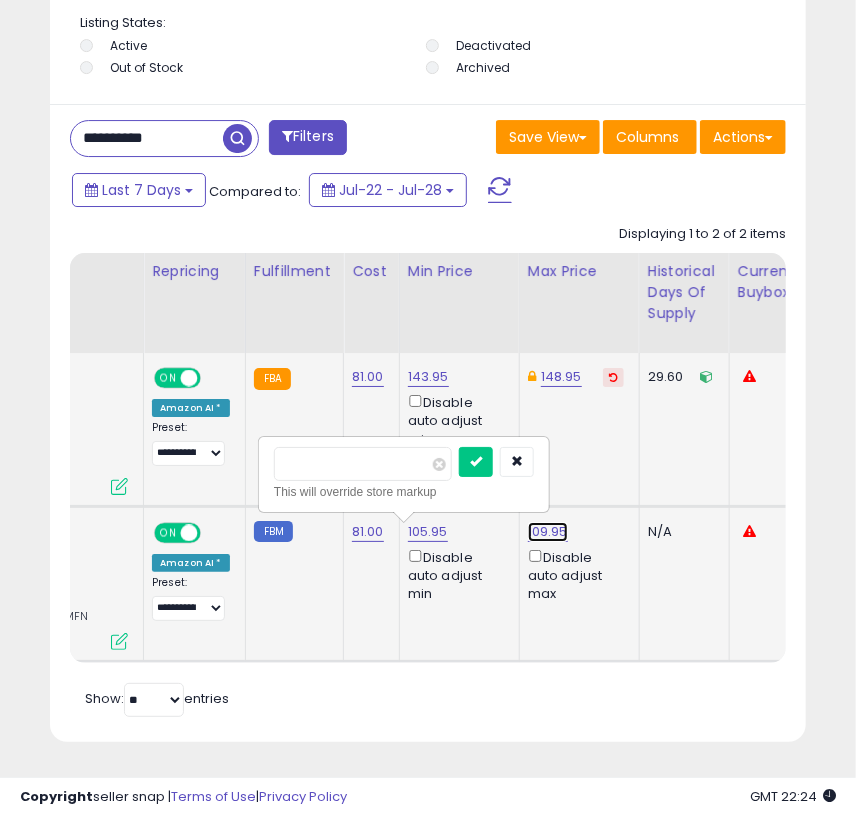 click on "109.95" at bounding box center [548, 532] 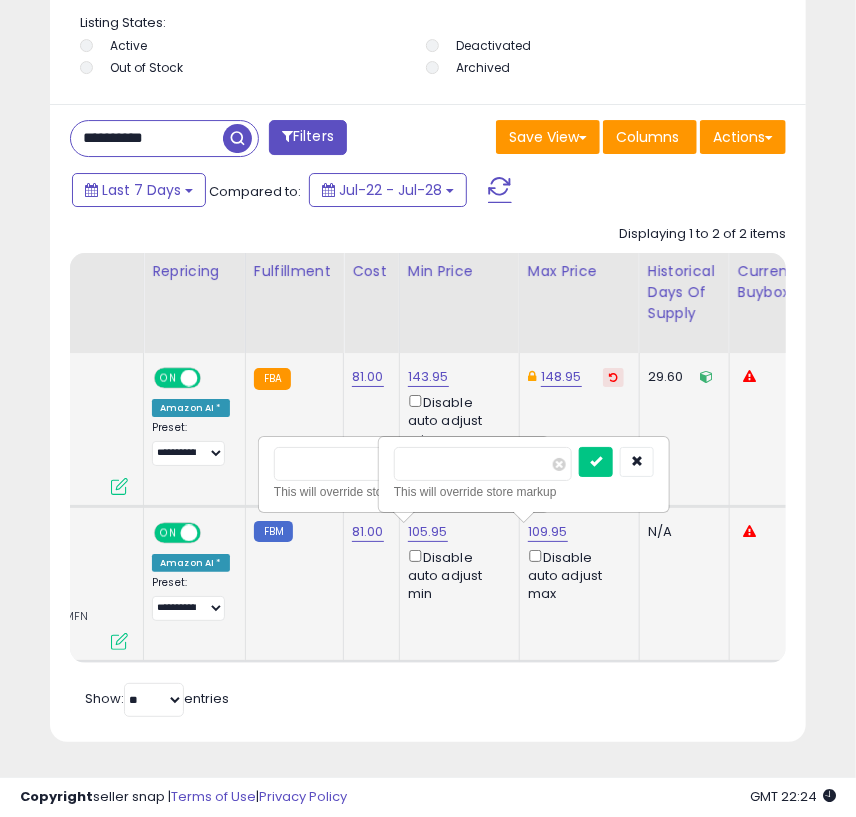click on "******" at bounding box center [483, 464] 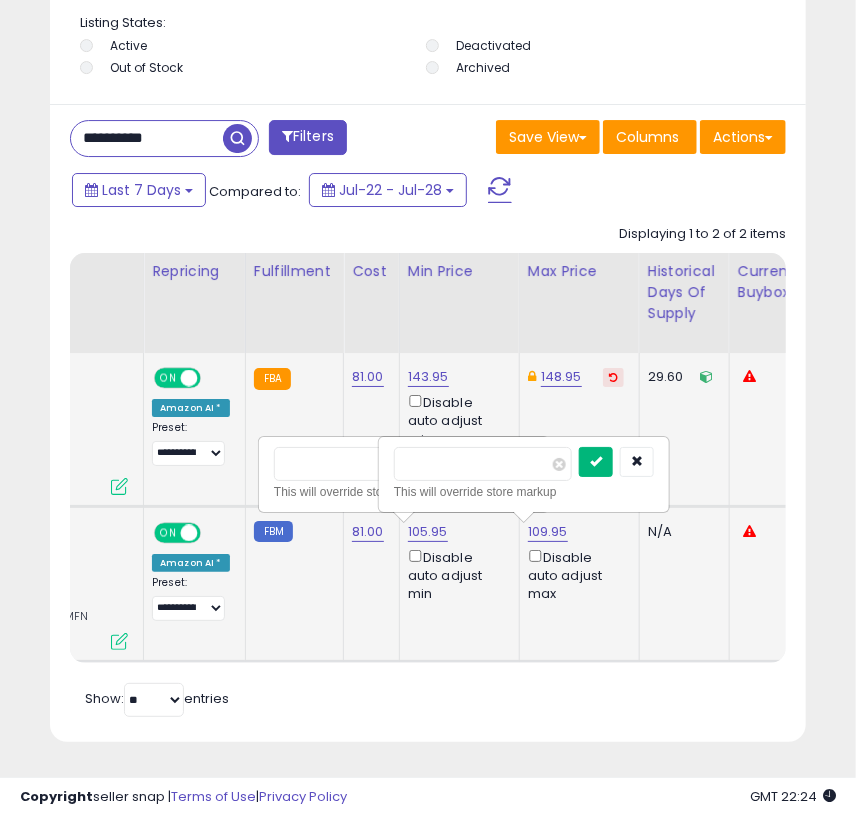 type on "******" 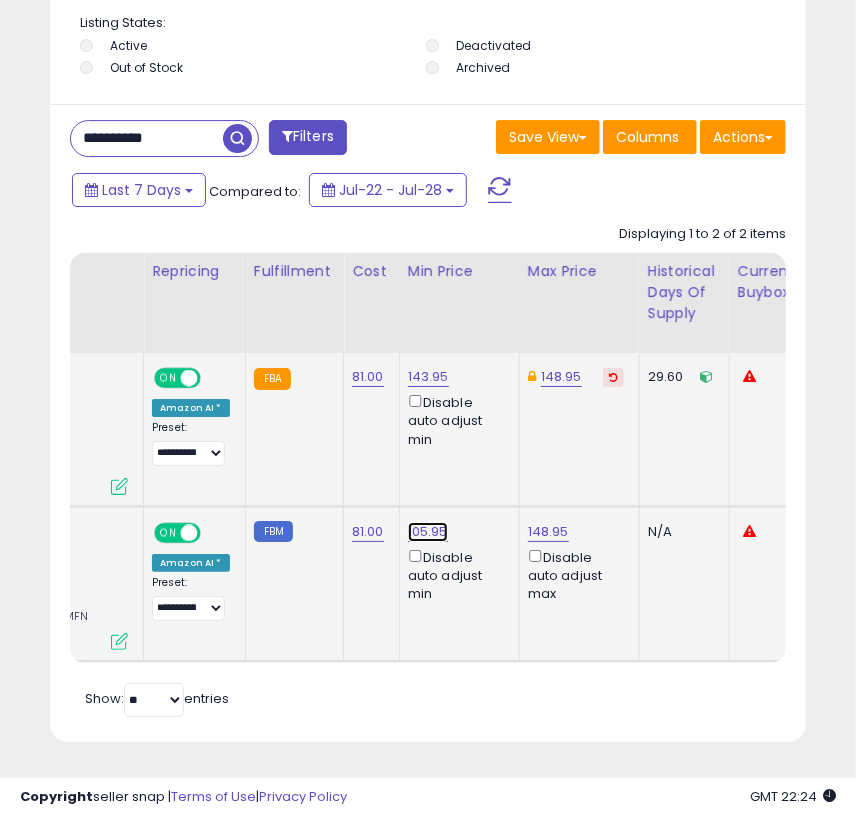 click on "105.95" at bounding box center (428, 377) 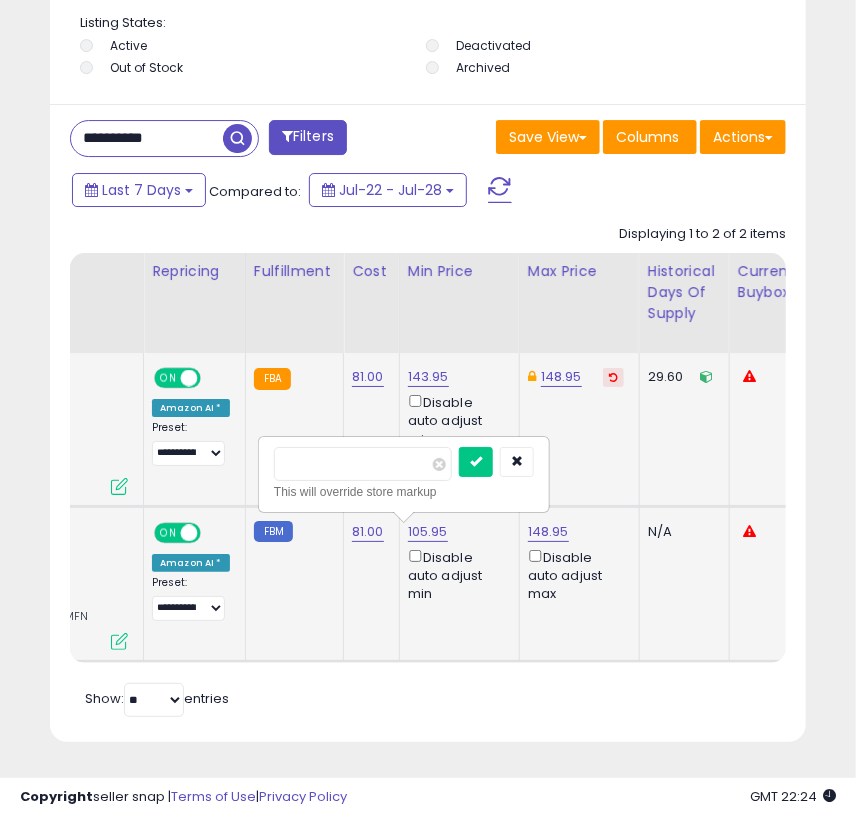 click on "******" at bounding box center [363, 464] 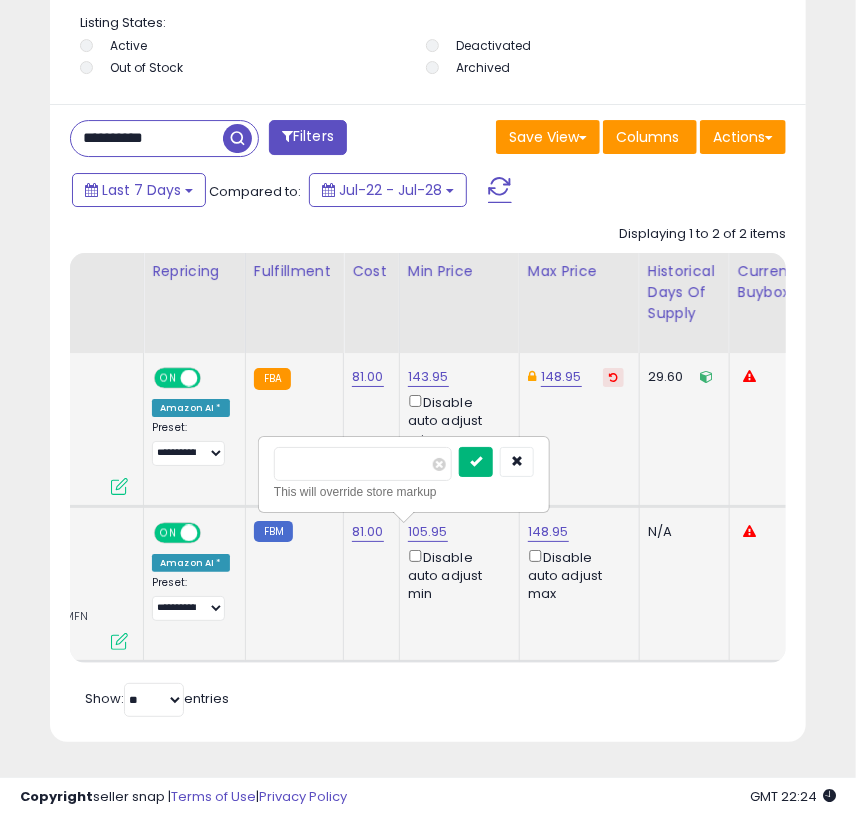 type on "******" 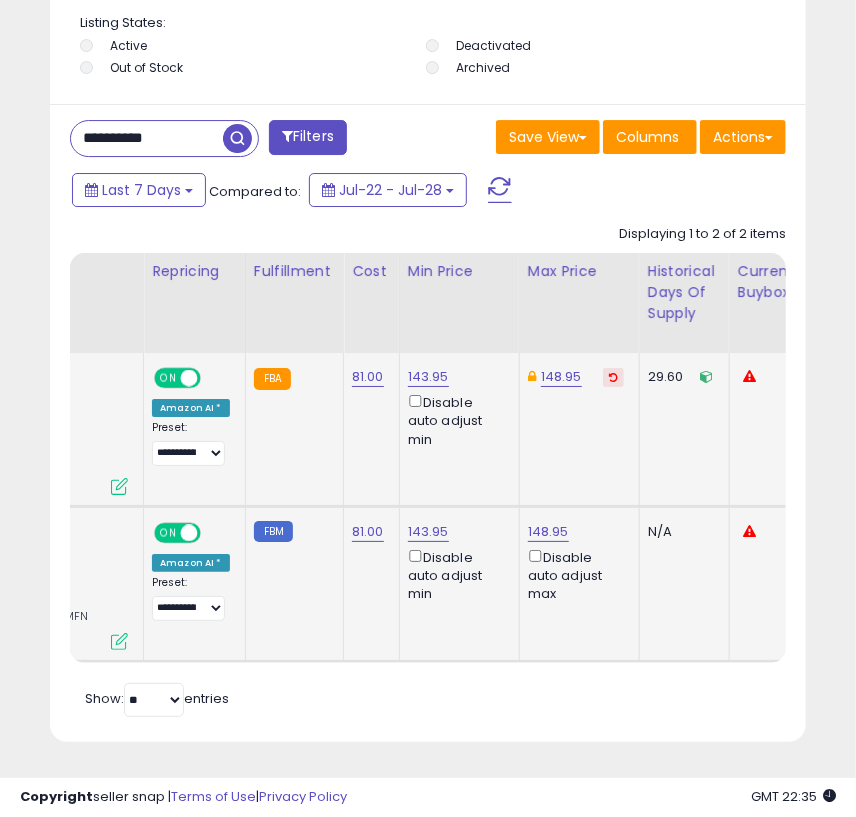 click on "**********" at bounding box center [147, 138] 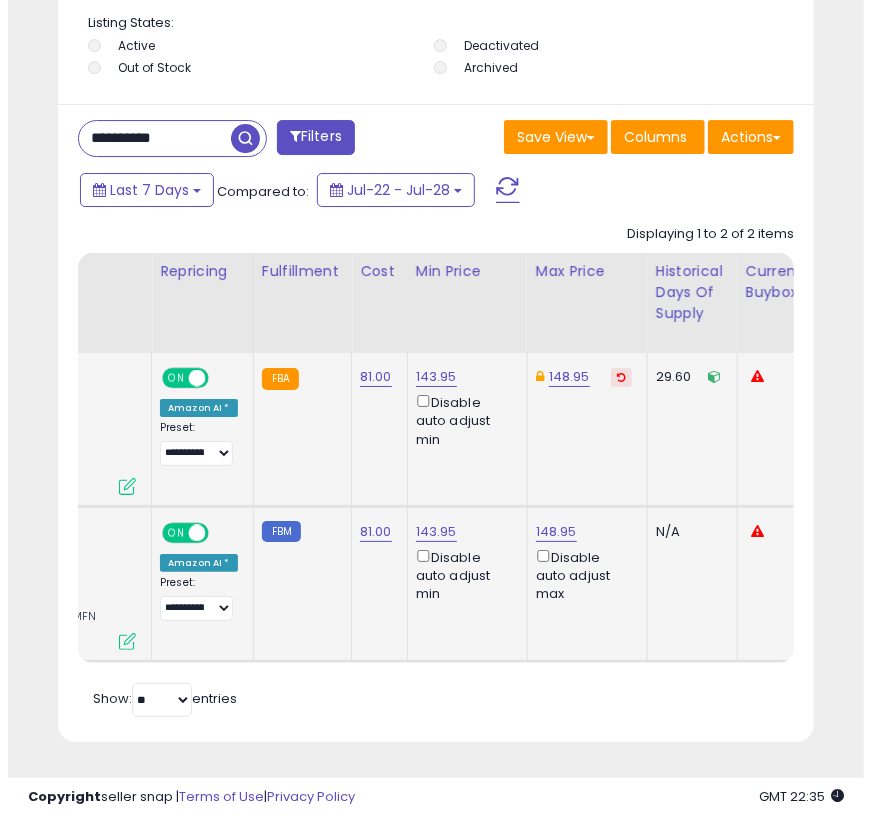scroll, scrollTop: 1791, scrollLeft: 0, axis: vertical 